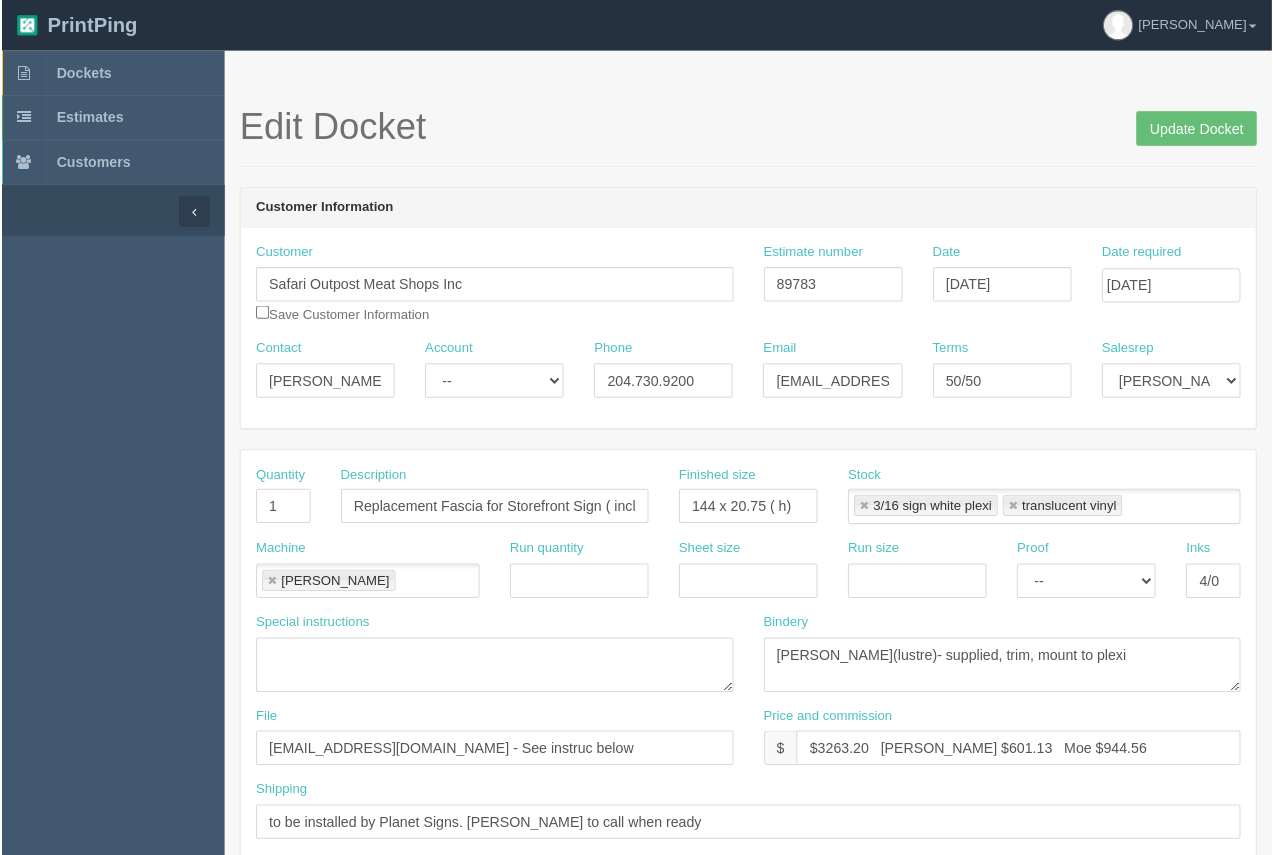scroll, scrollTop: 0, scrollLeft: 0, axis: both 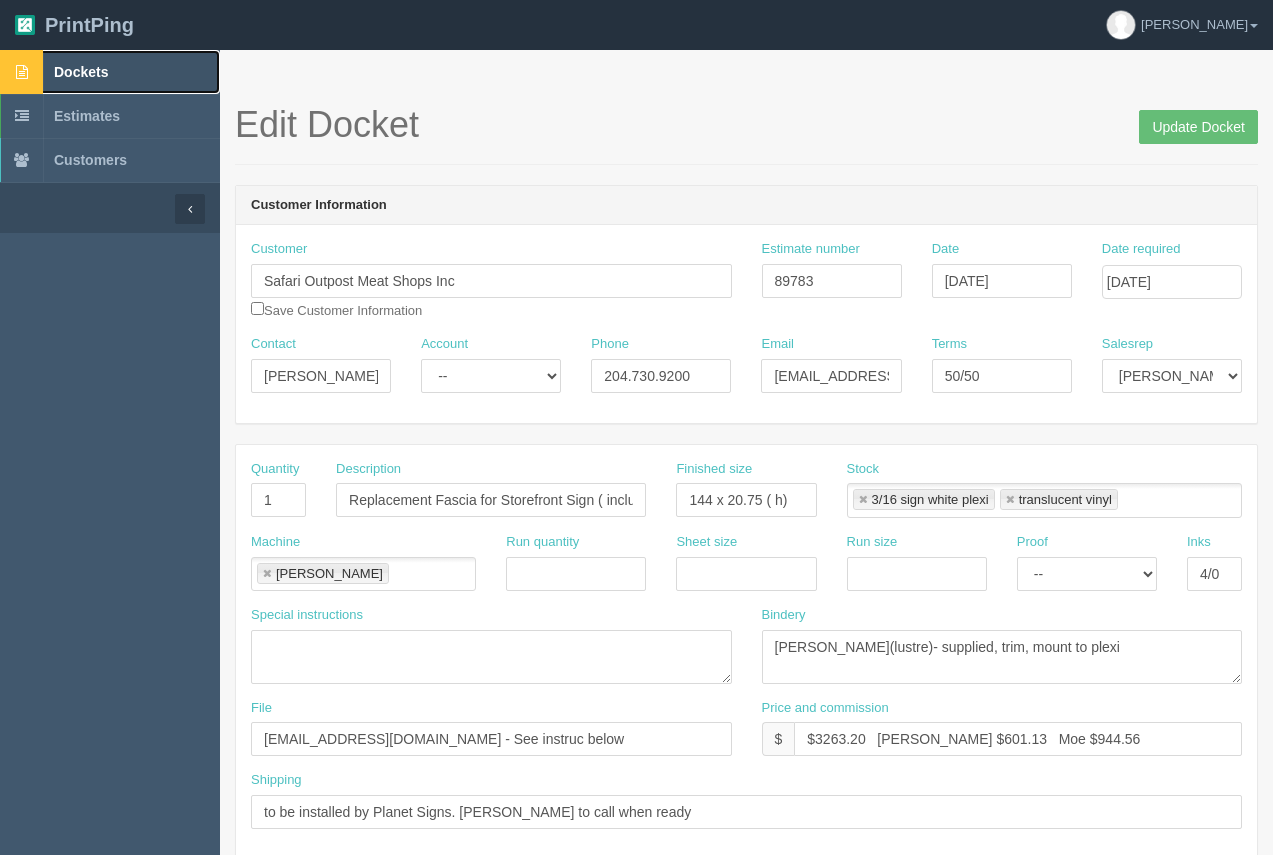 click on "Dockets" at bounding box center (81, 72) 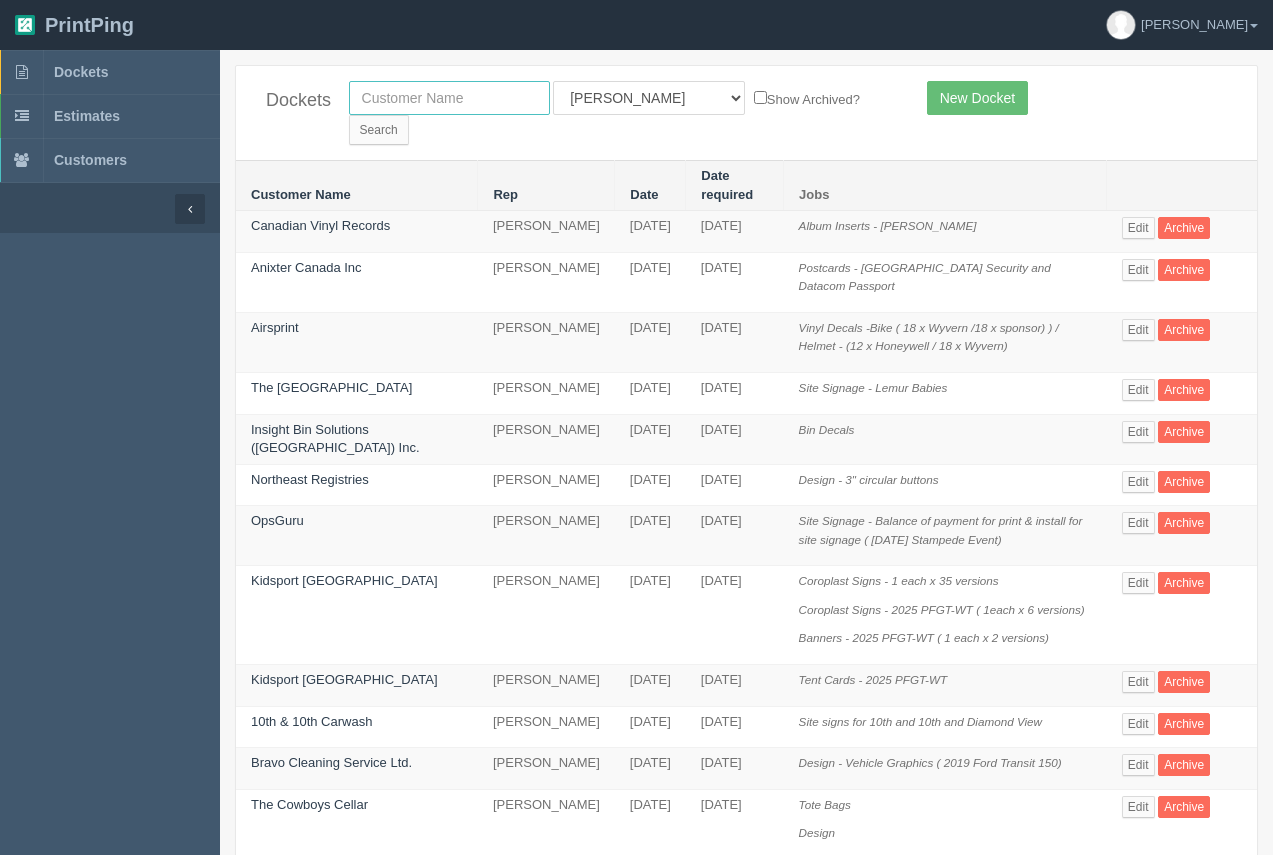 click at bounding box center [449, 98] 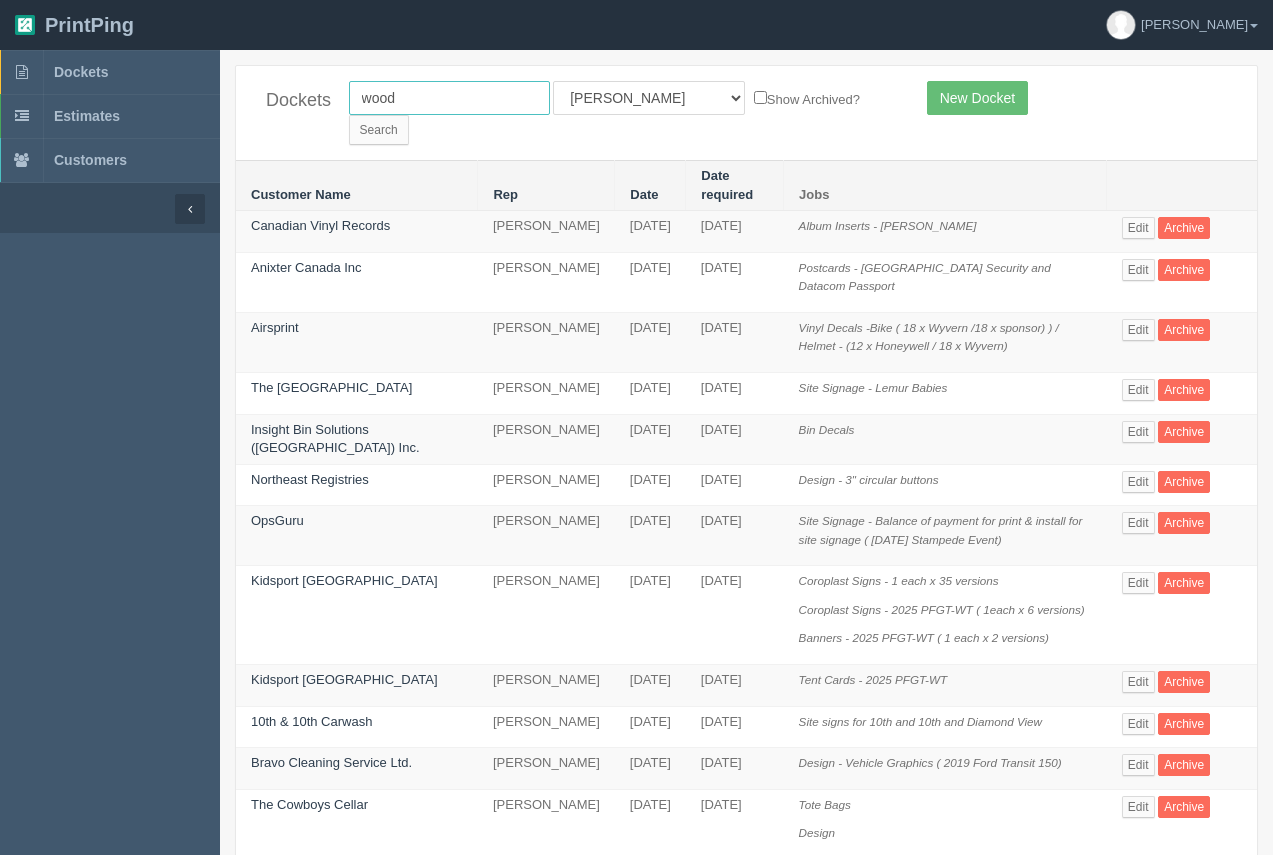 type on "woodridge ford" 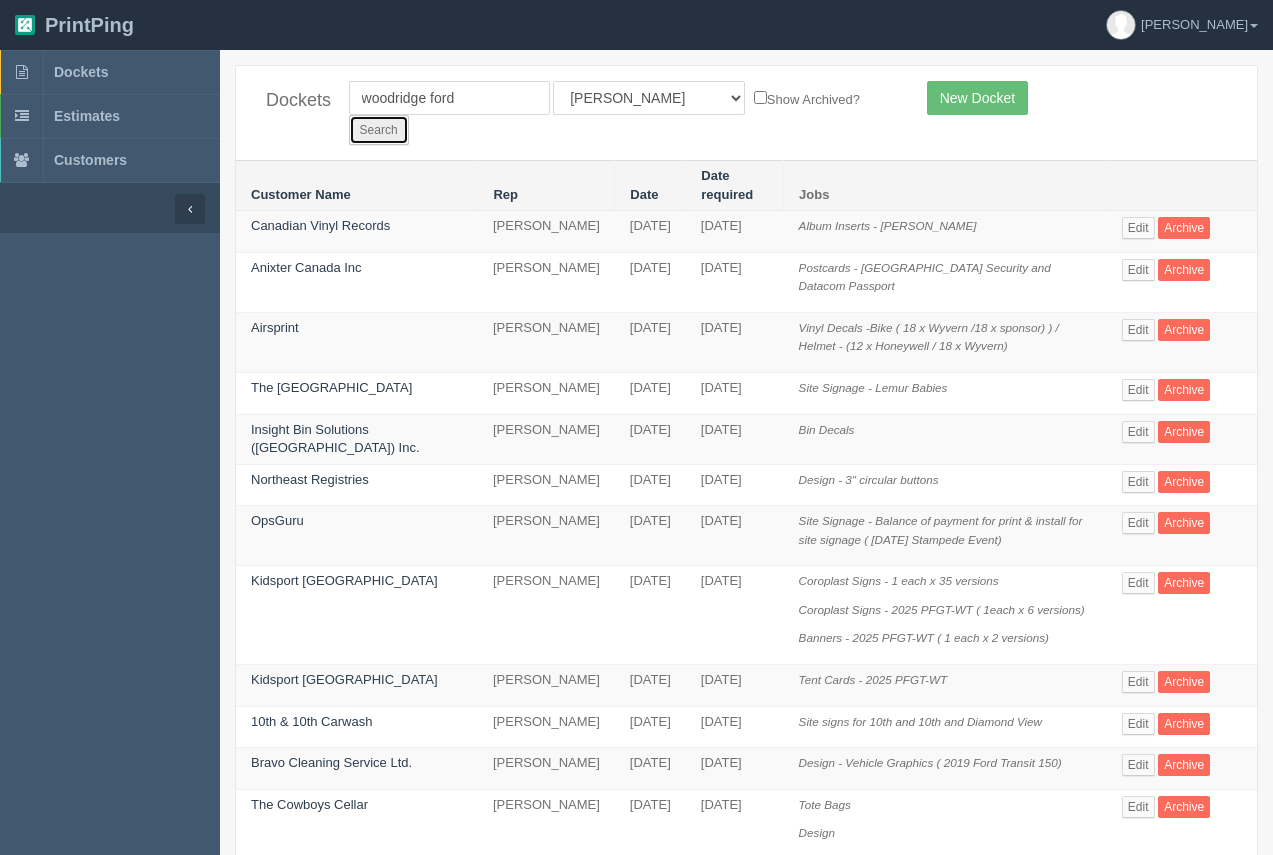 click on "Search" at bounding box center (379, 130) 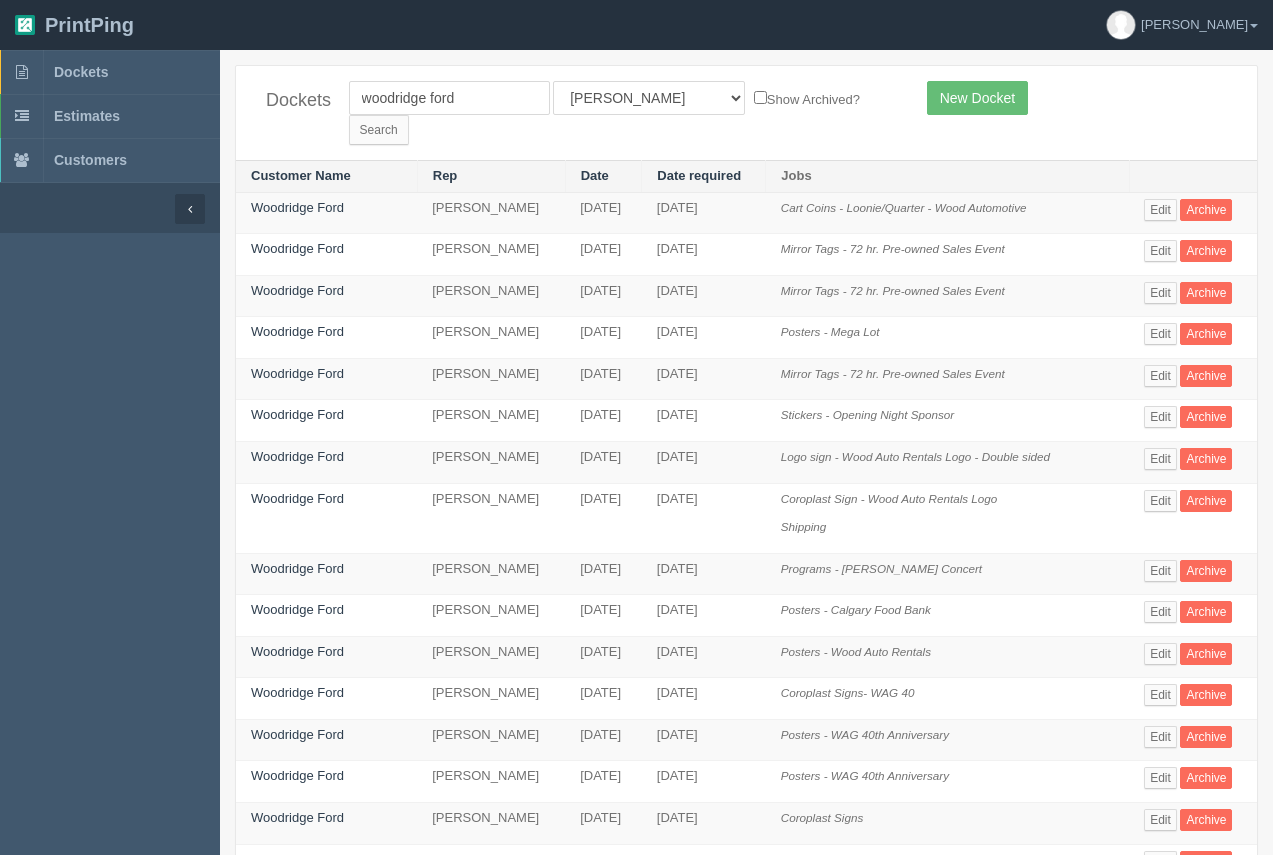 scroll, scrollTop: 0, scrollLeft: 0, axis: both 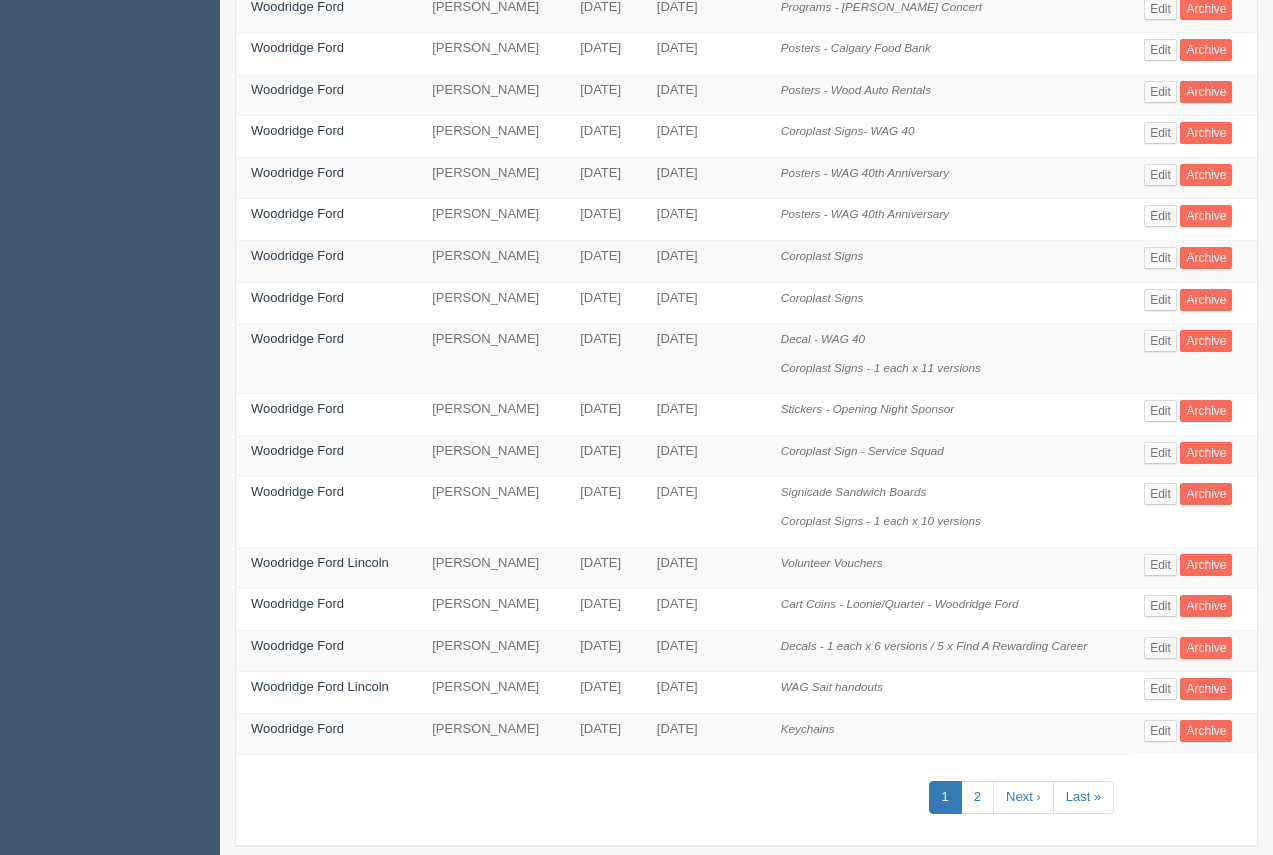 click on "Woodridge Ford" at bounding box center [326, 651] 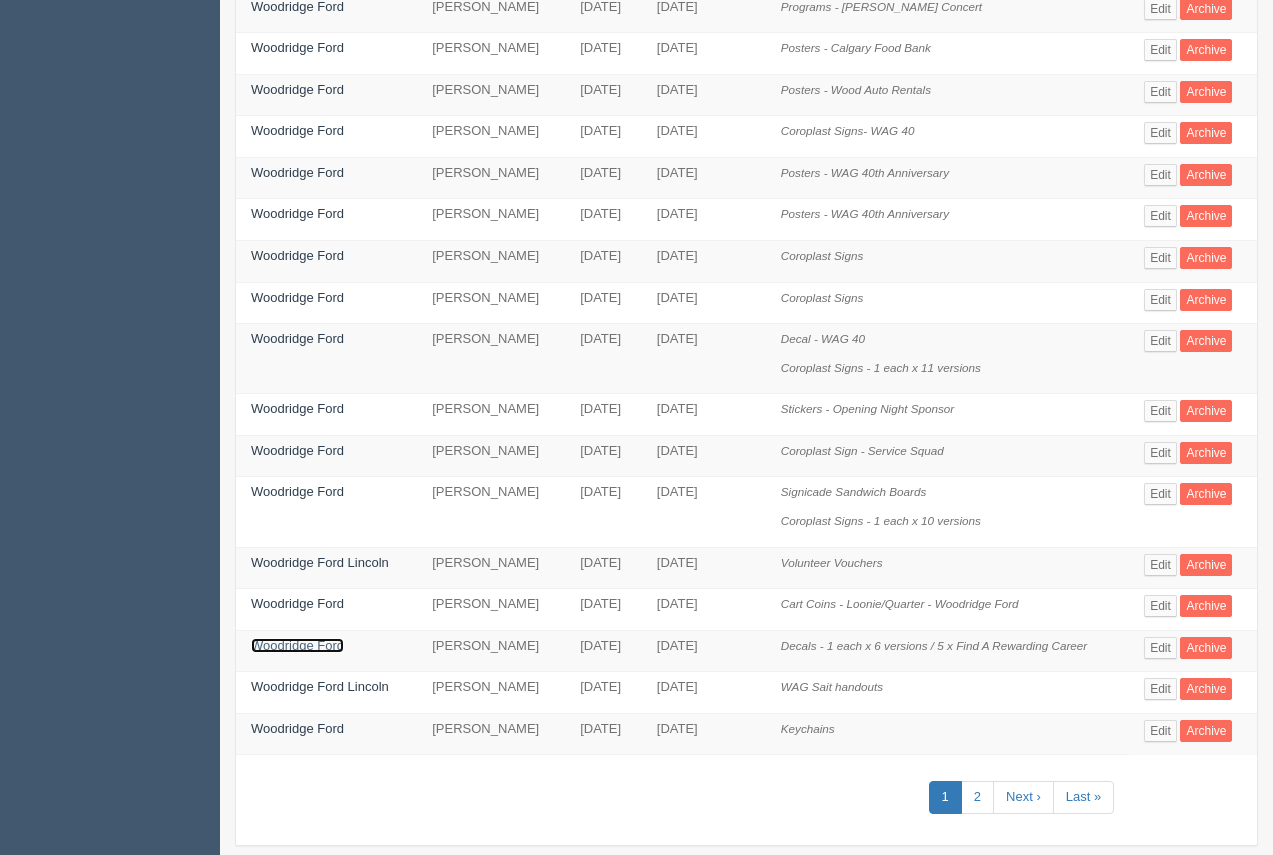 click on "Woodridge Ford" at bounding box center (297, 645) 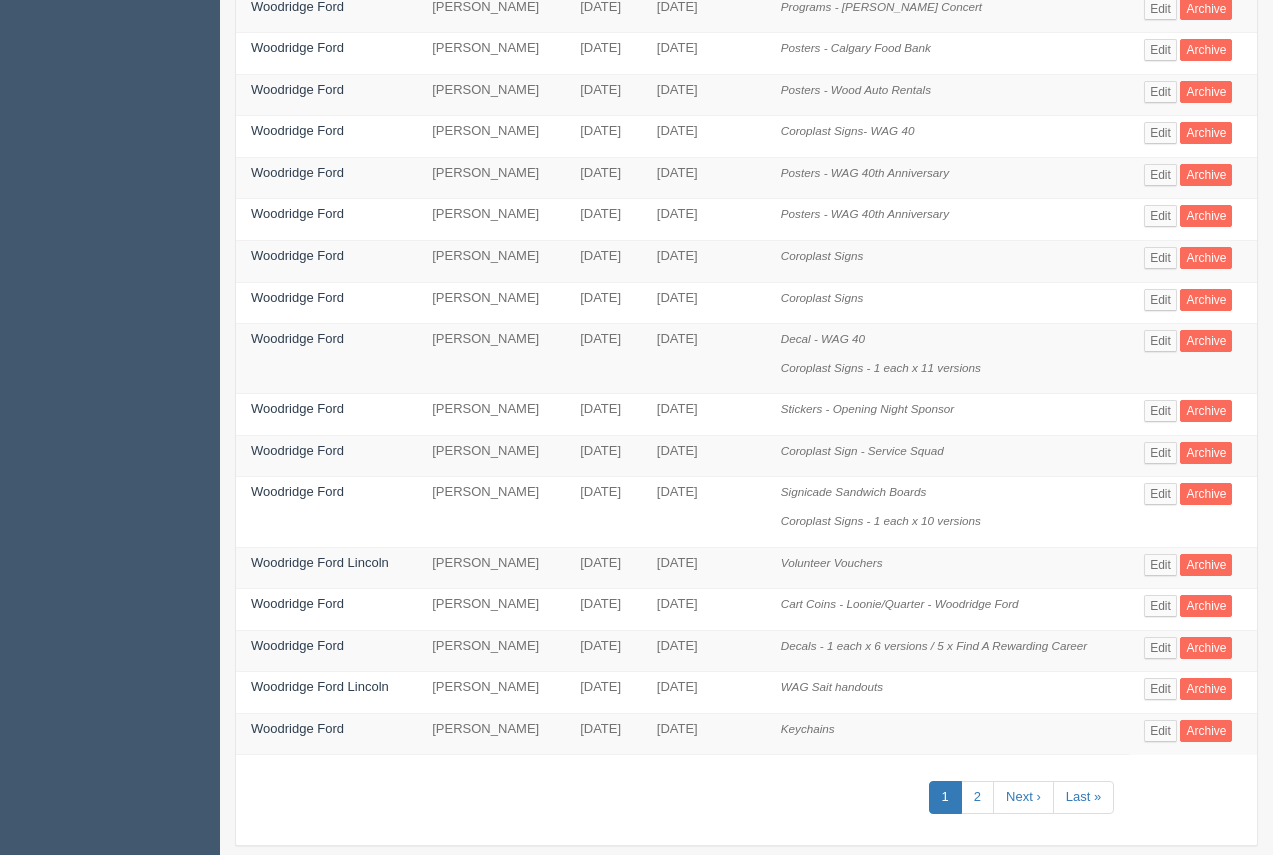 scroll, scrollTop: 0, scrollLeft: 0, axis: both 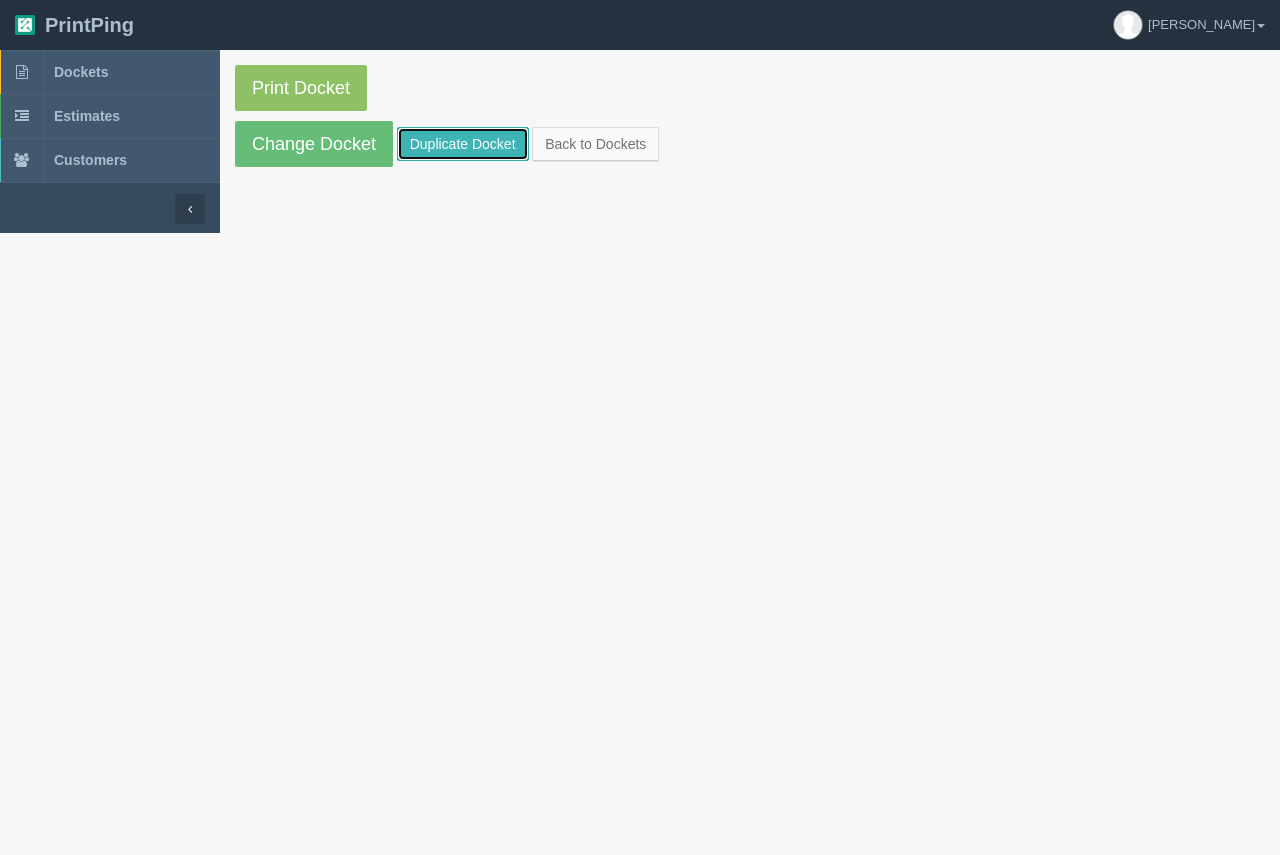 click on "Duplicate Docket" at bounding box center (463, 144) 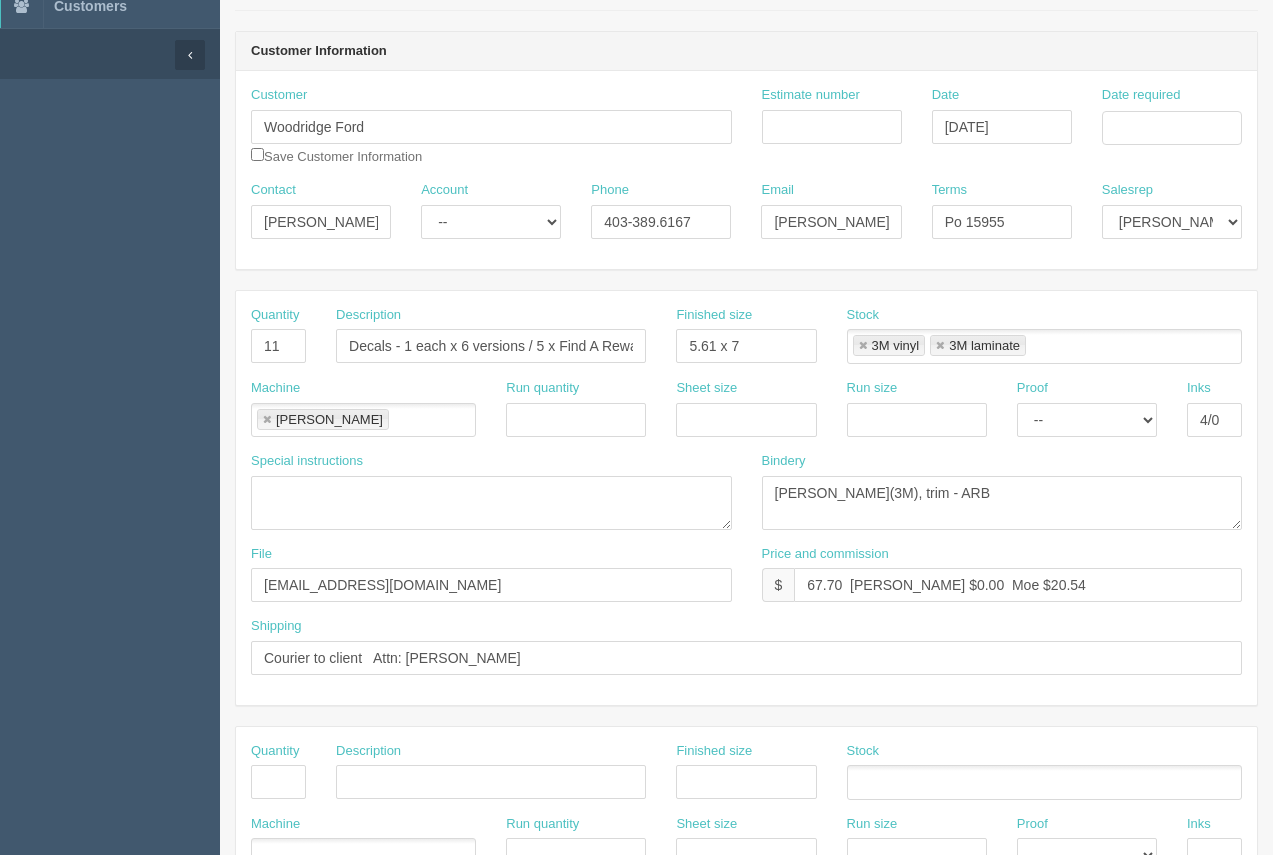 scroll, scrollTop: 157, scrollLeft: 0, axis: vertical 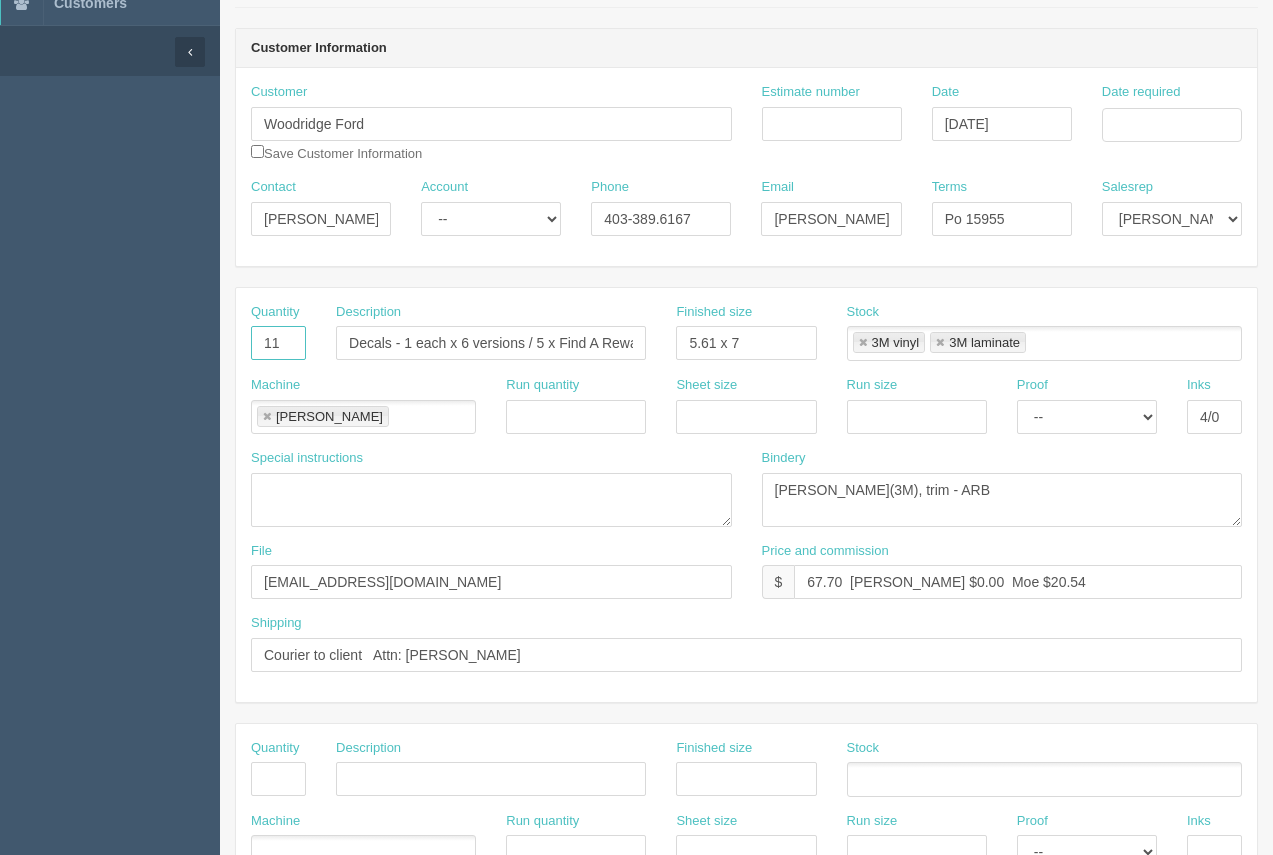click on "11" at bounding box center (278, 343) 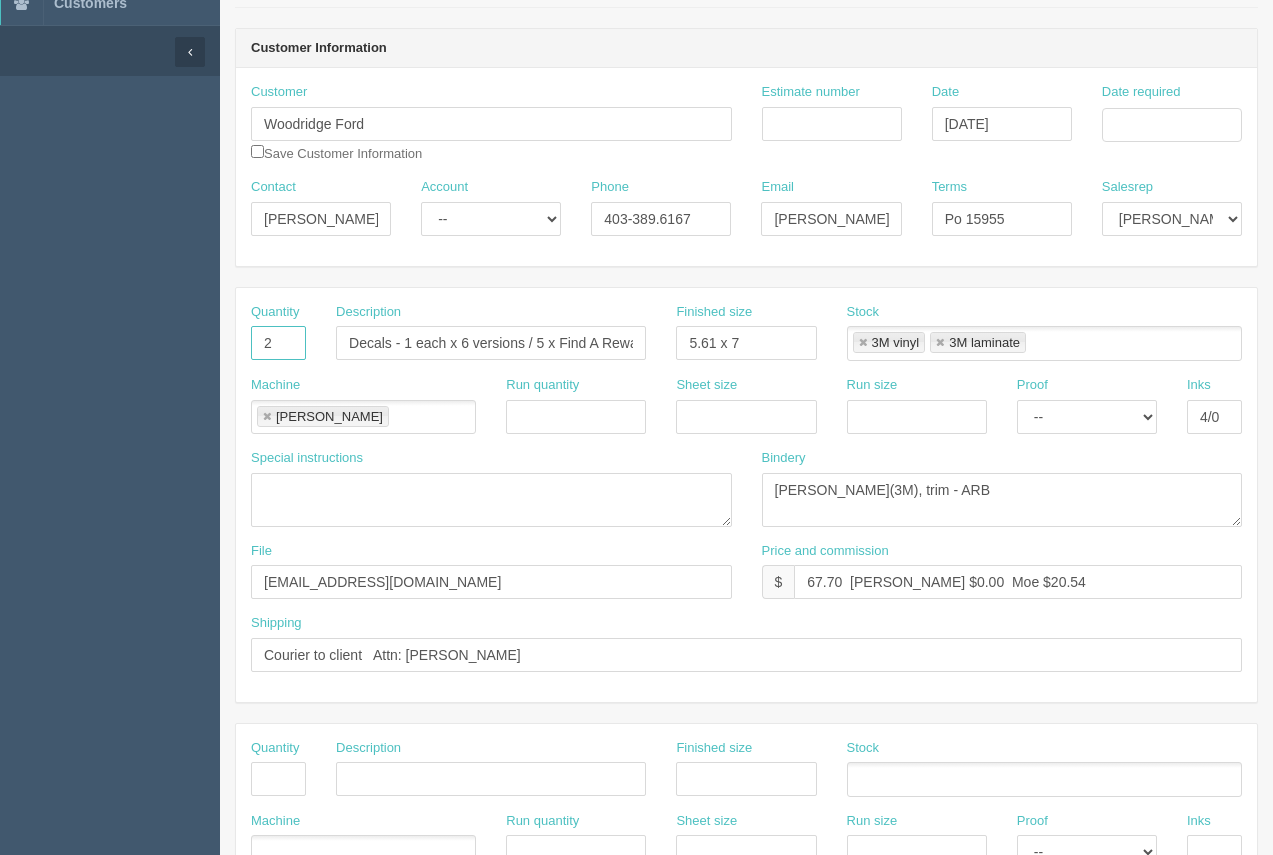 type on "26" 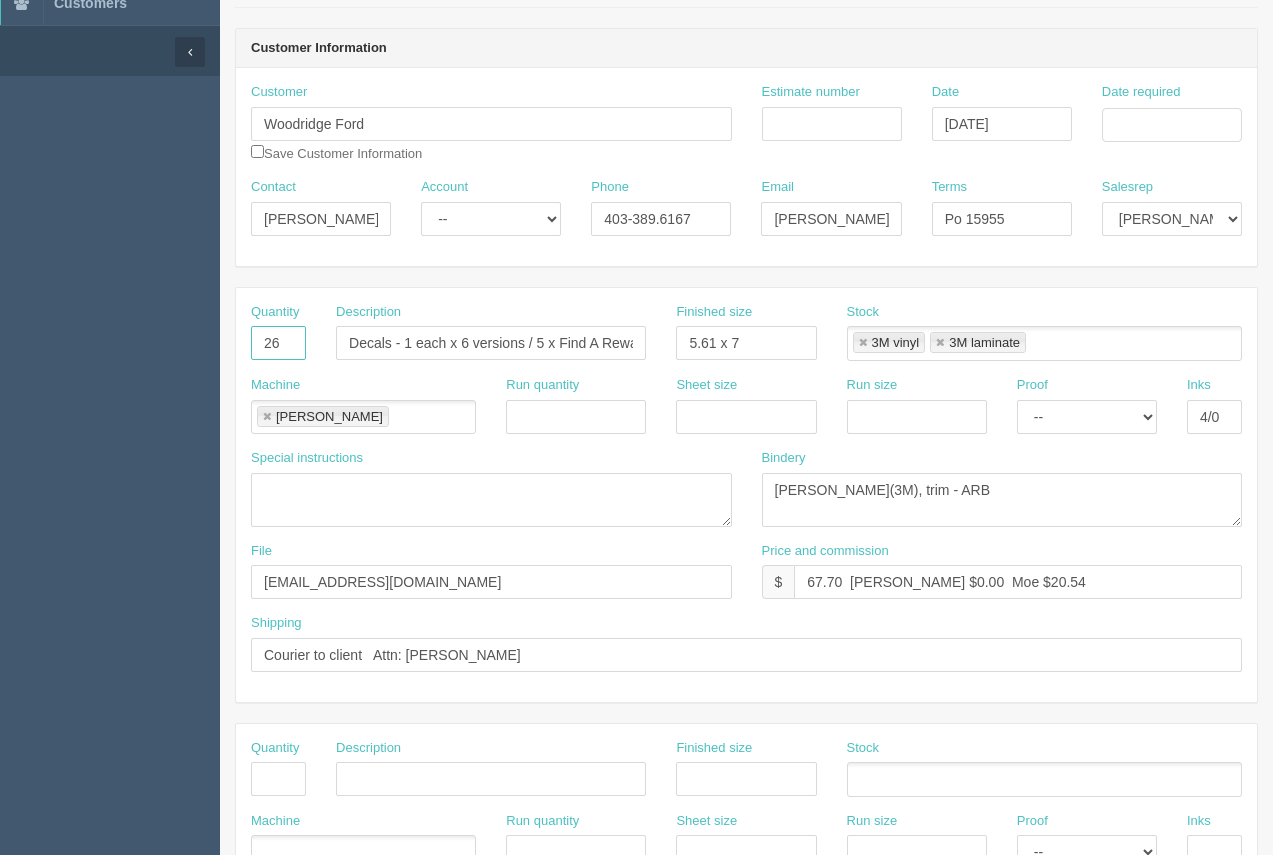 drag, startPoint x: 279, startPoint y: 344, endPoint x: 212, endPoint y: 340, distance: 67.11929 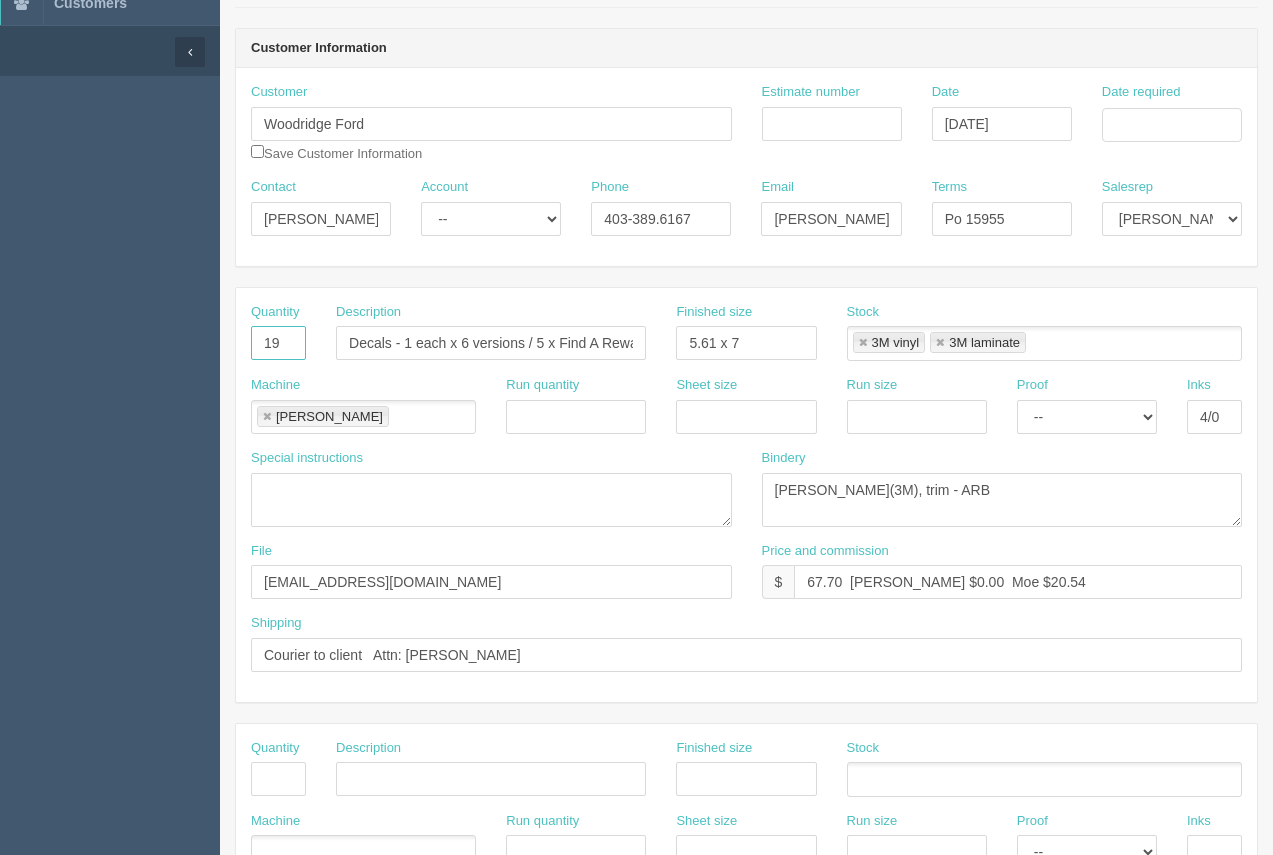 type on "19" 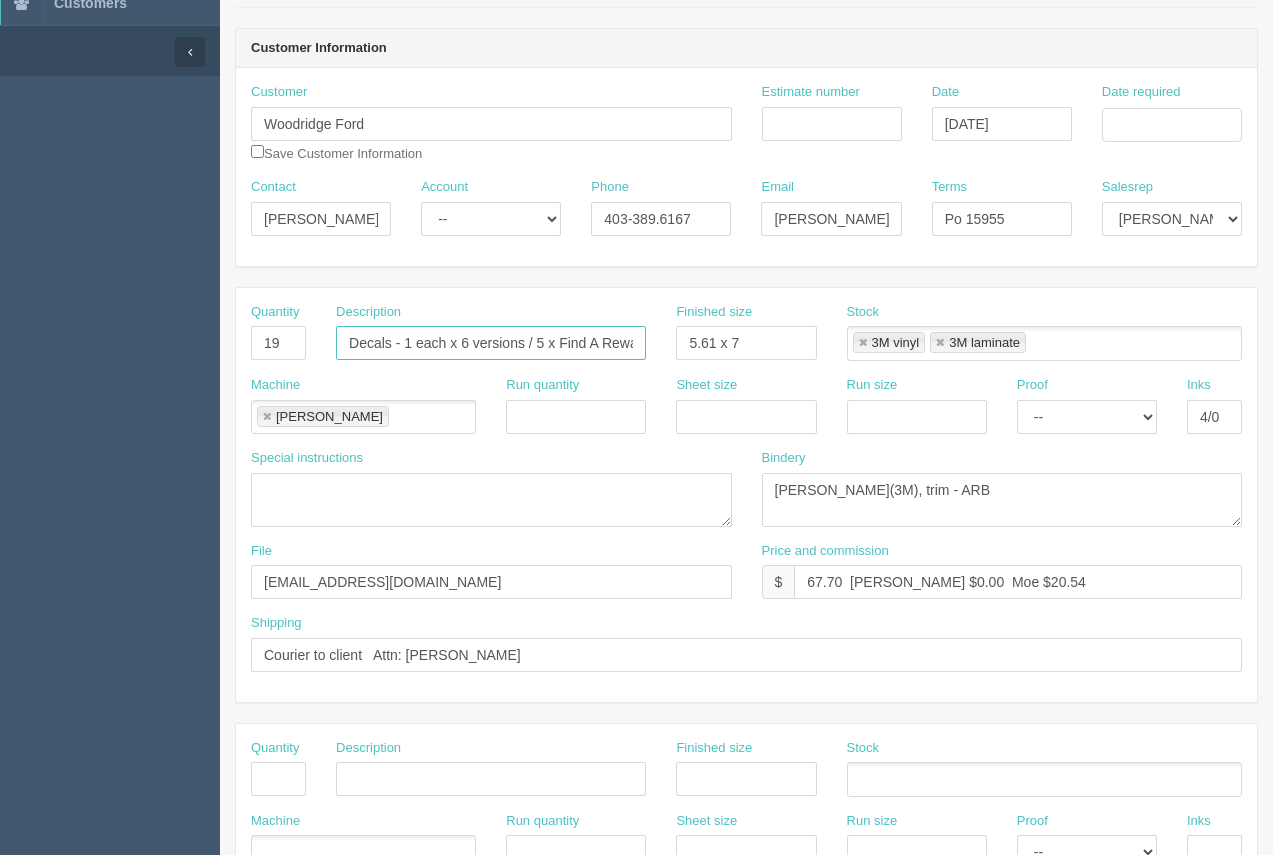 click on "Decals - 1 each x 6 versions / 5 x Find A Rewarding Career" at bounding box center [491, 343] 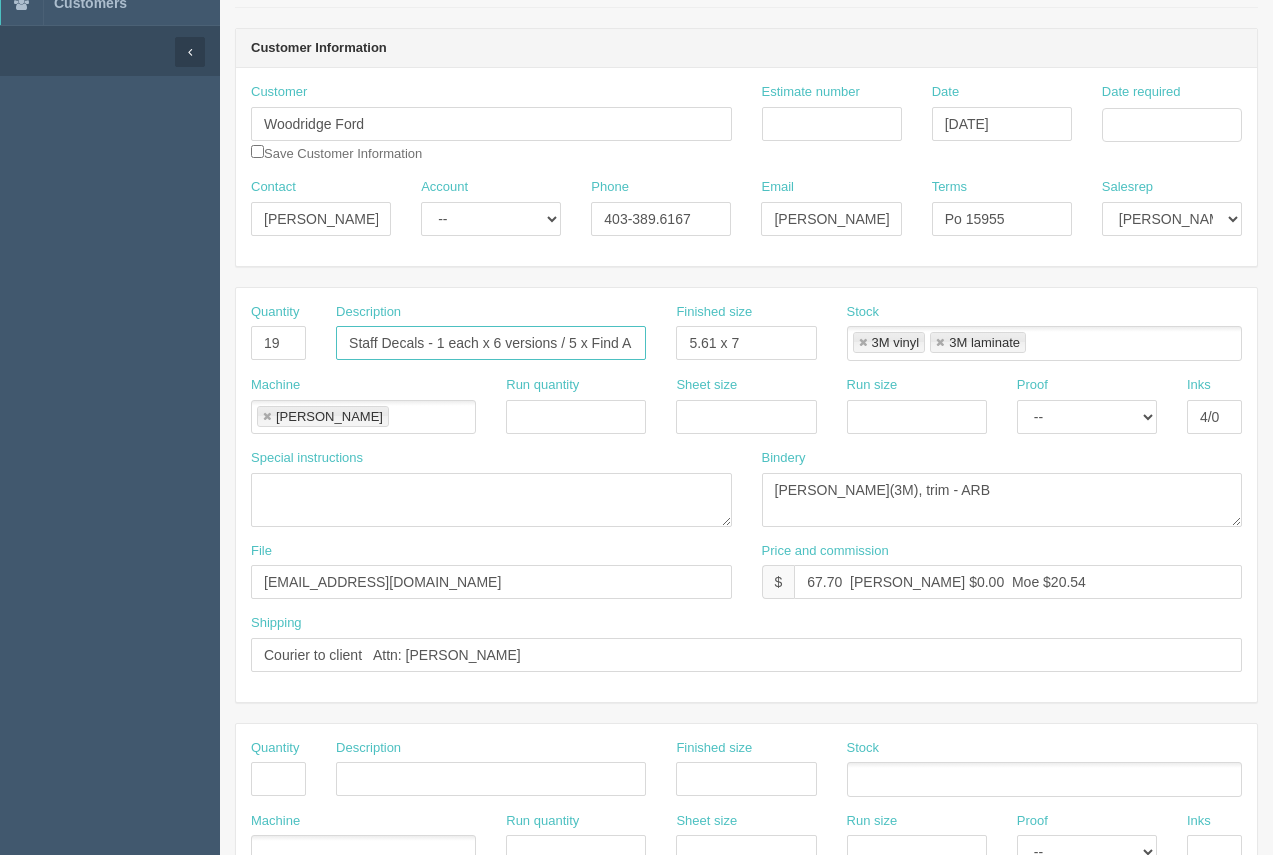 click on "Staff Decals - 1 each x 6 versions / 5 x Find A Rewarding Career" at bounding box center (491, 343) 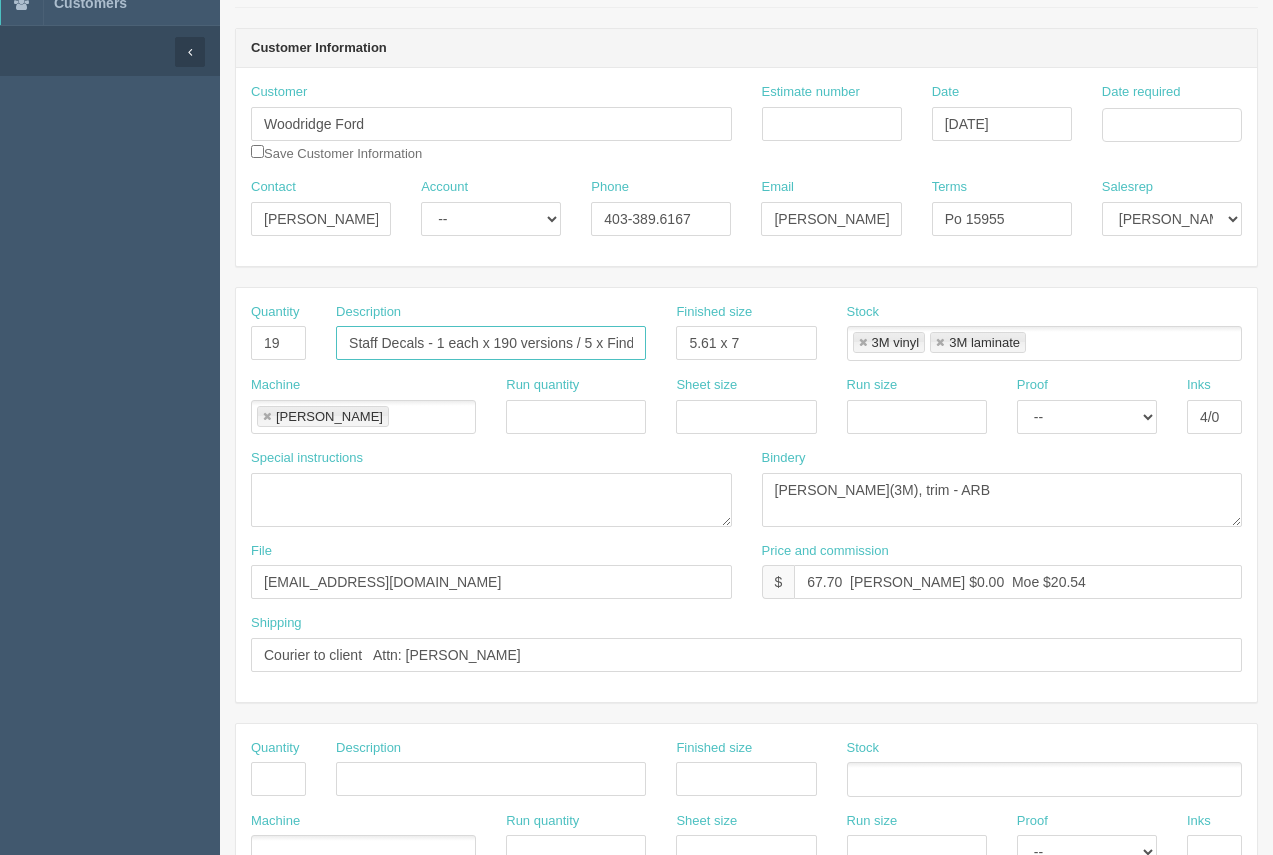 scroll, scrollTop: 0, scrollLeft: 131, axis: horizontal 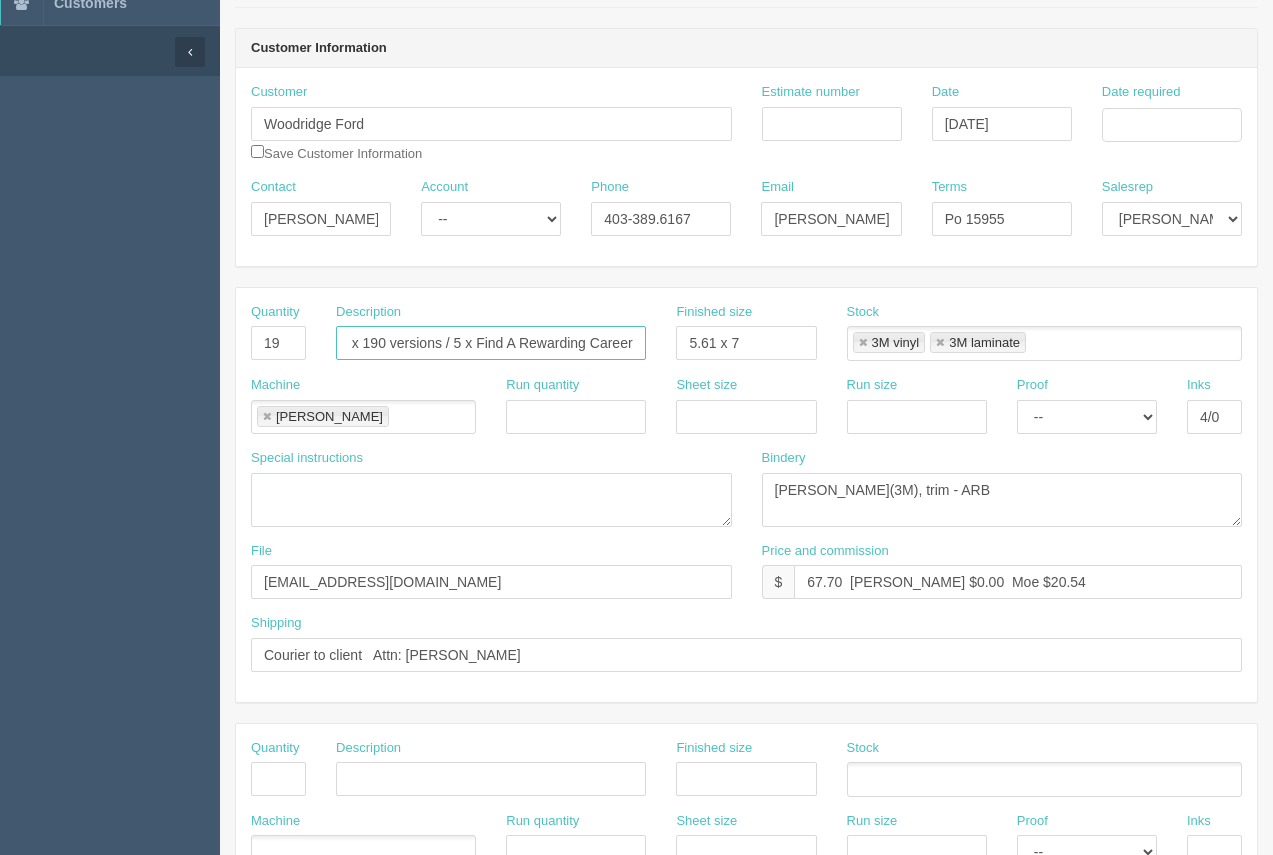 drag, startPoint x: 573, startPoint y: 335, endPoint x: 760, endPoint y: 366, distance: 189.55211 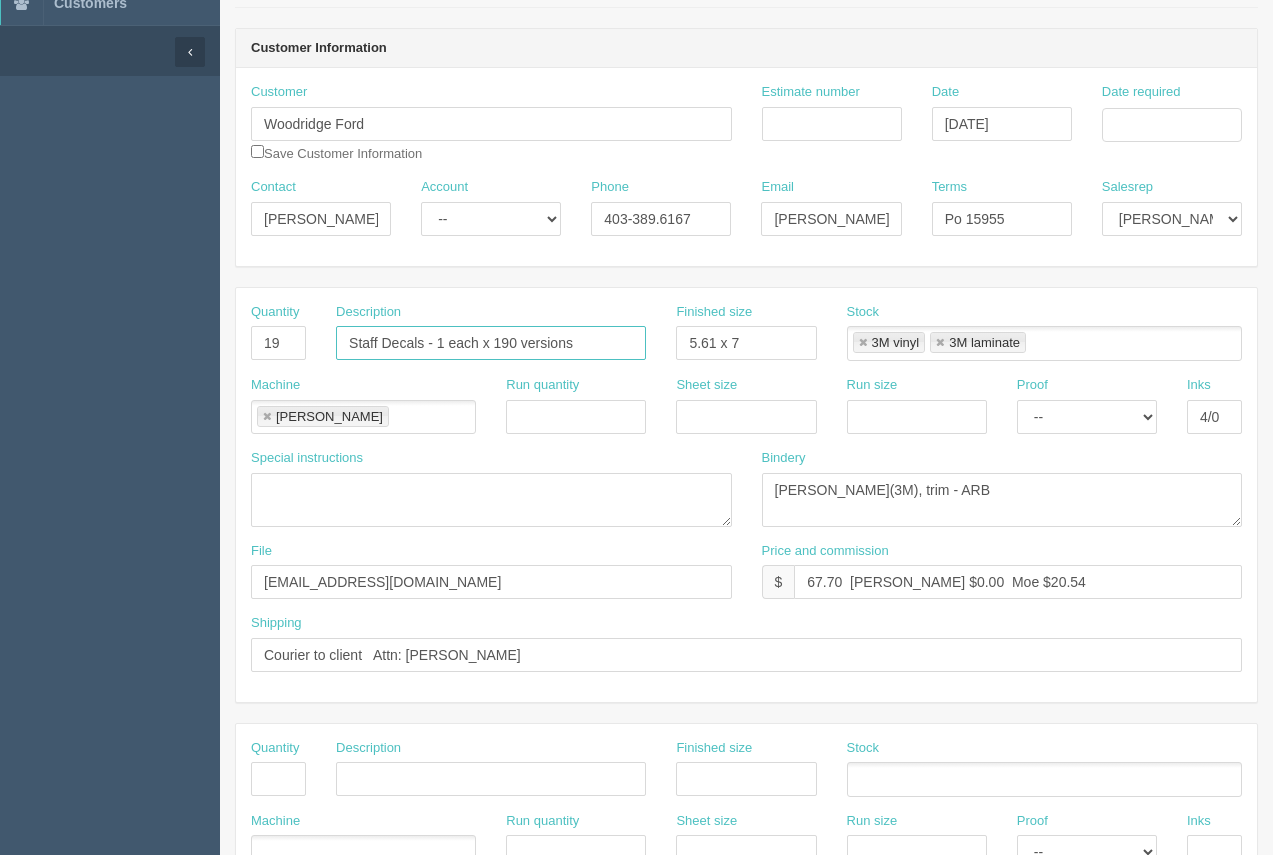 scroll, scrollTop: 0, scrollLeft: 0, axis: both 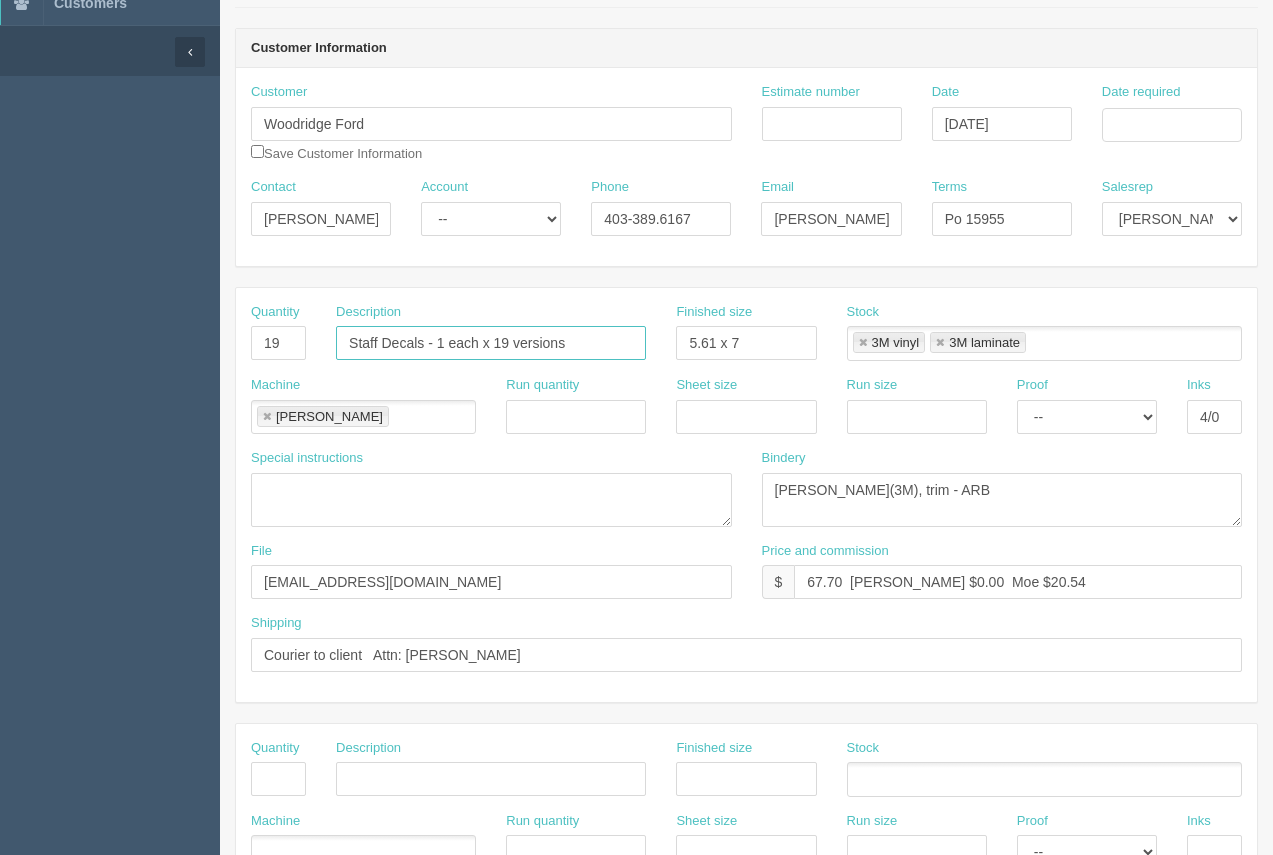type on "Staff Decals - 1 each x 19 versions" 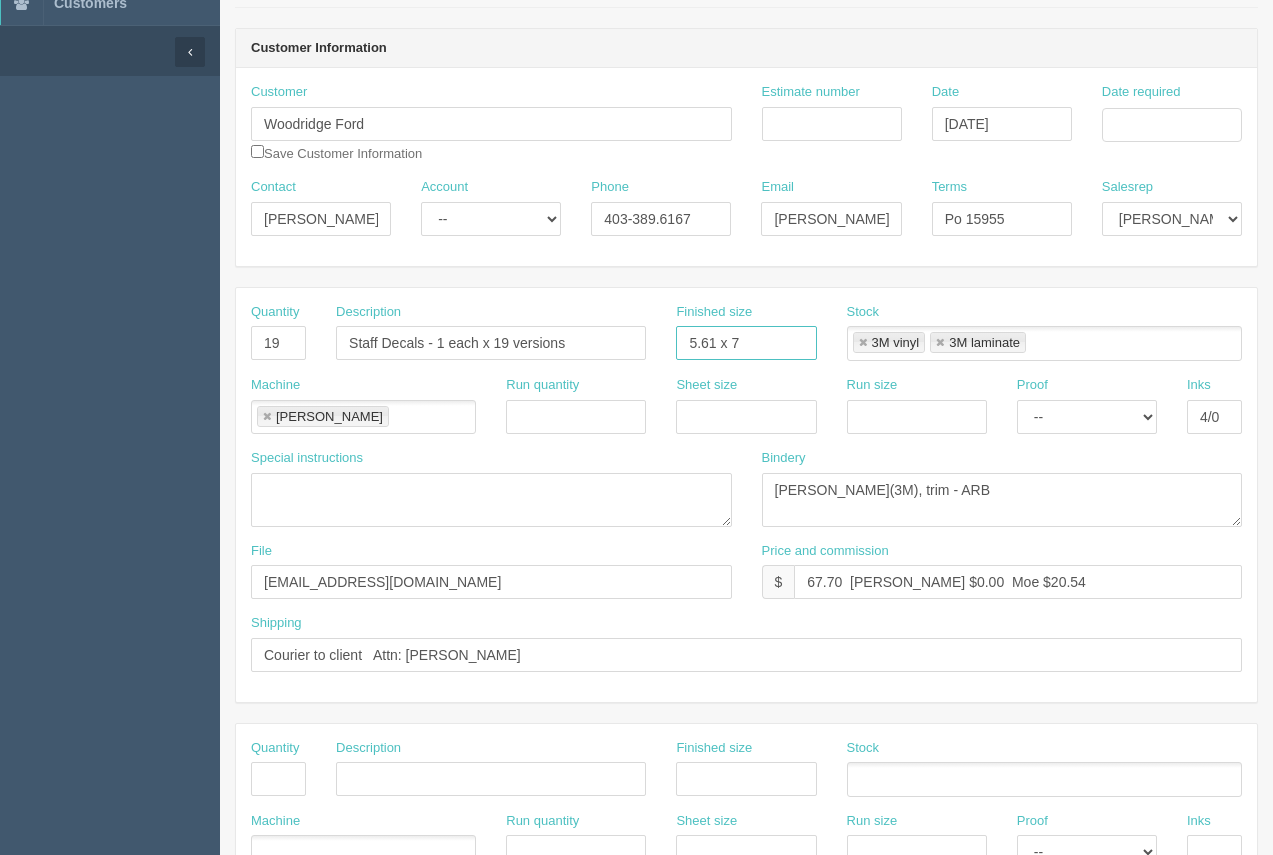 drag, startPoint x: 771, startPoint y: 347, endPoint x: 612, endPoint y: 353, distance: 159.11317 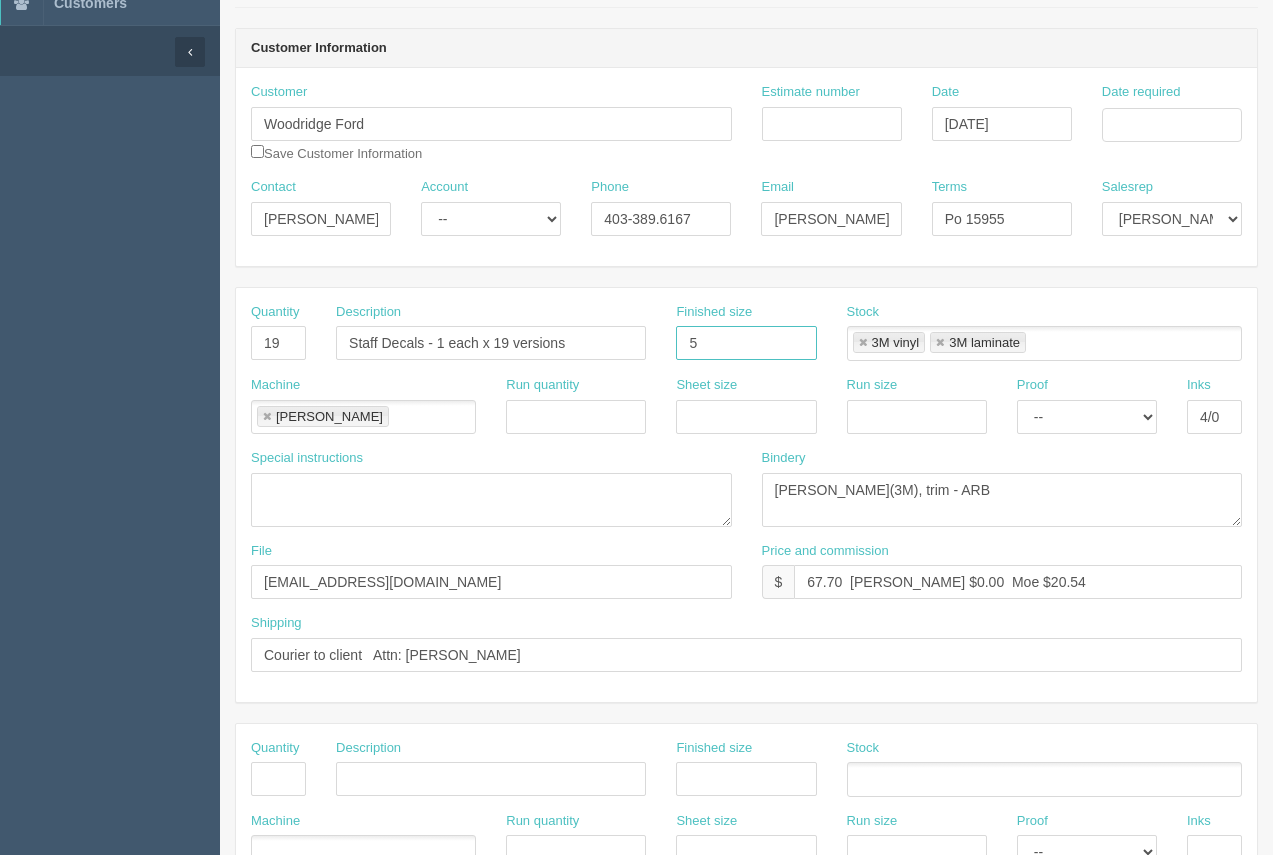 type on "5" x 7"" 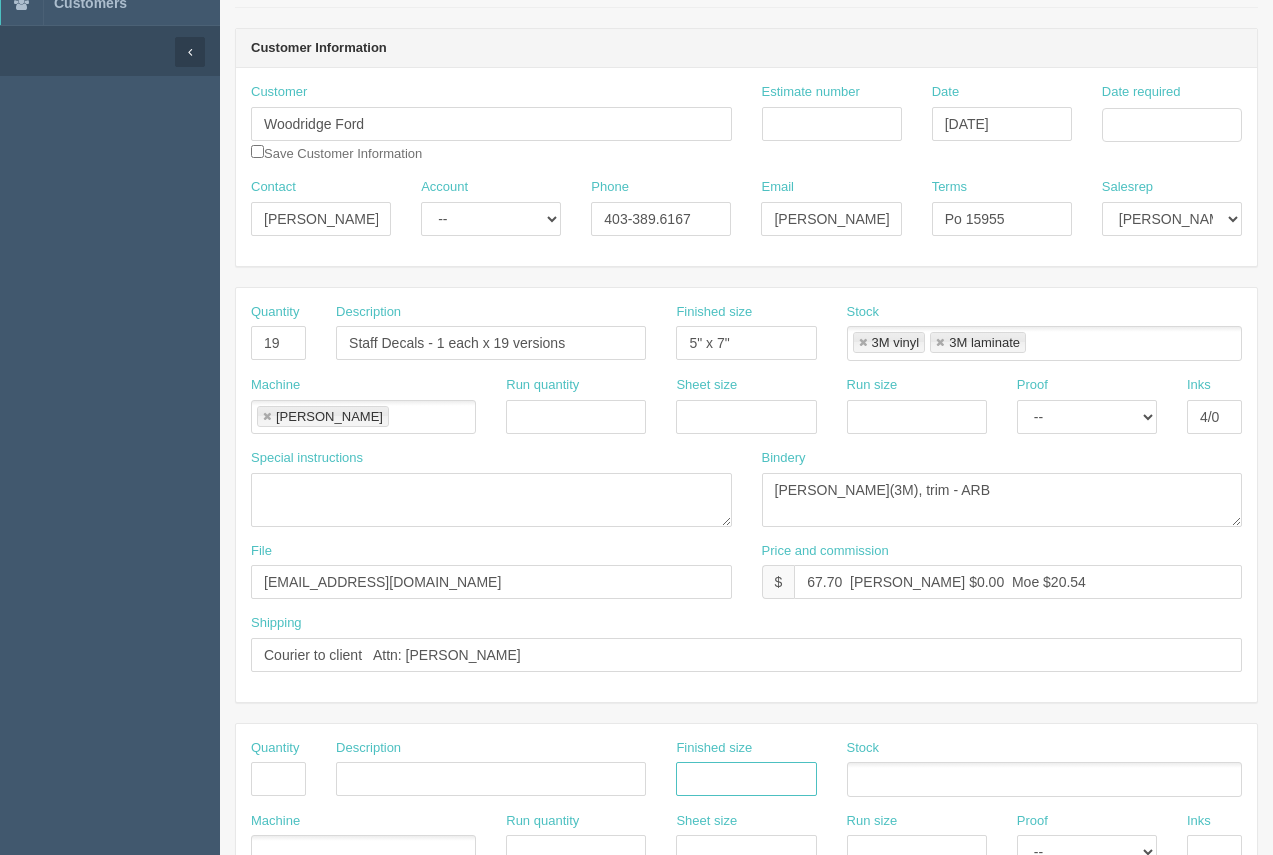 click at bounding box center [746, 779] 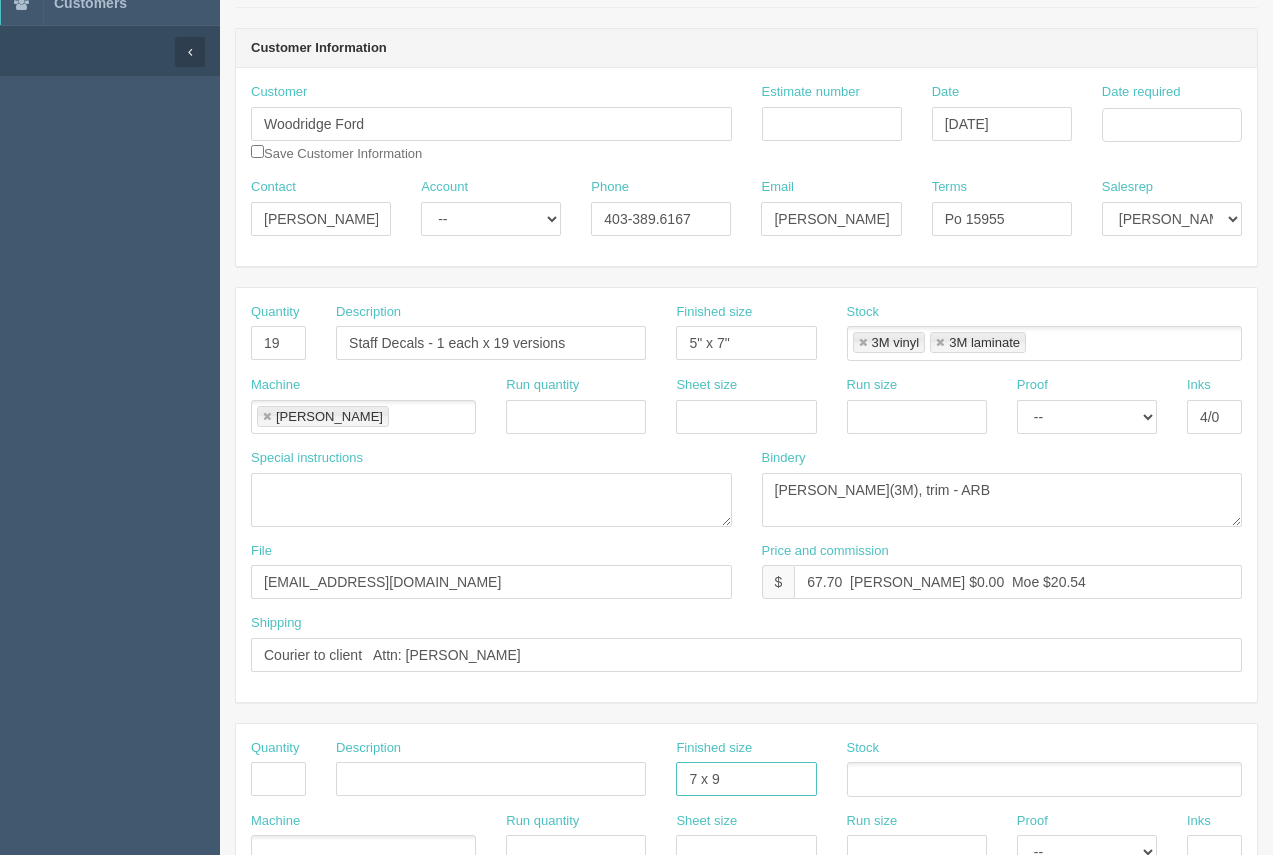 type on "7 x 9" 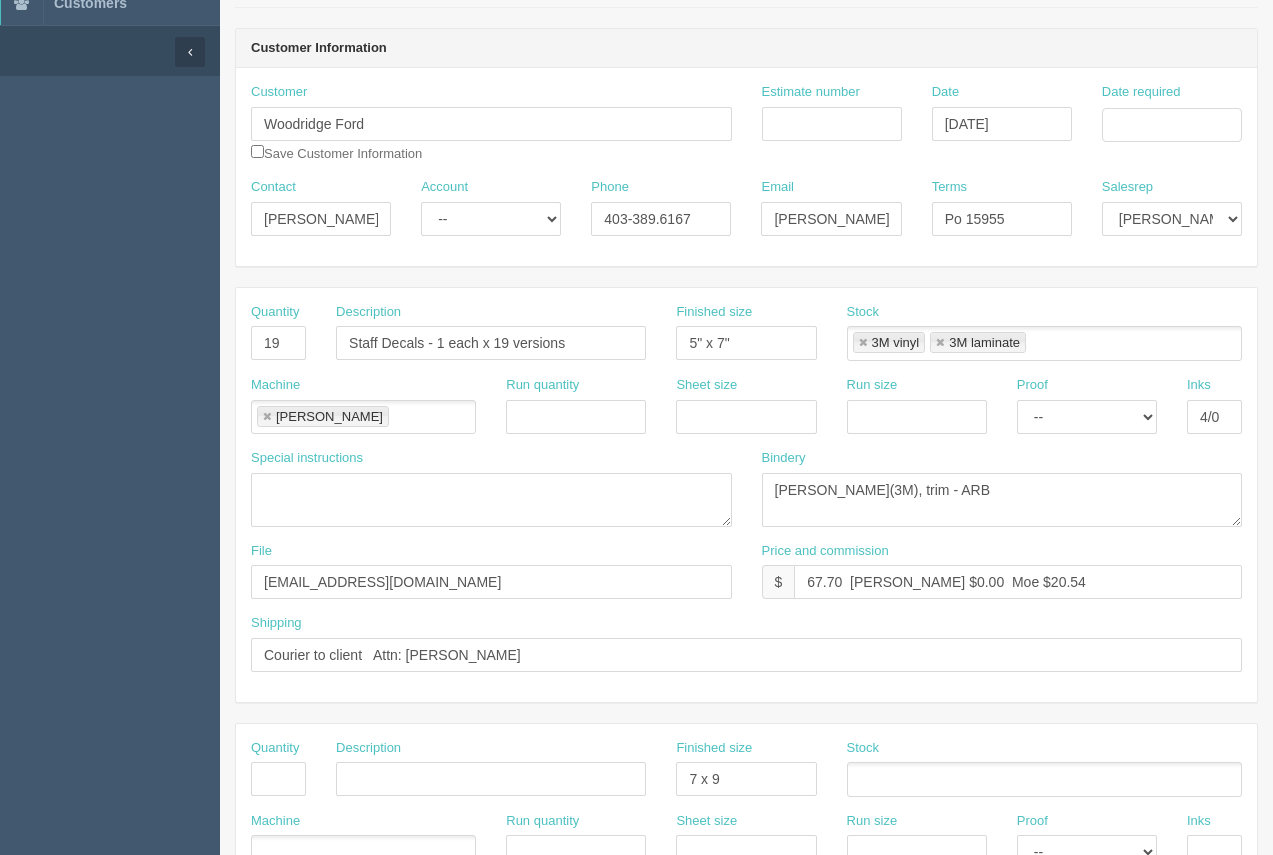 click at bounding box center (1044, 779) 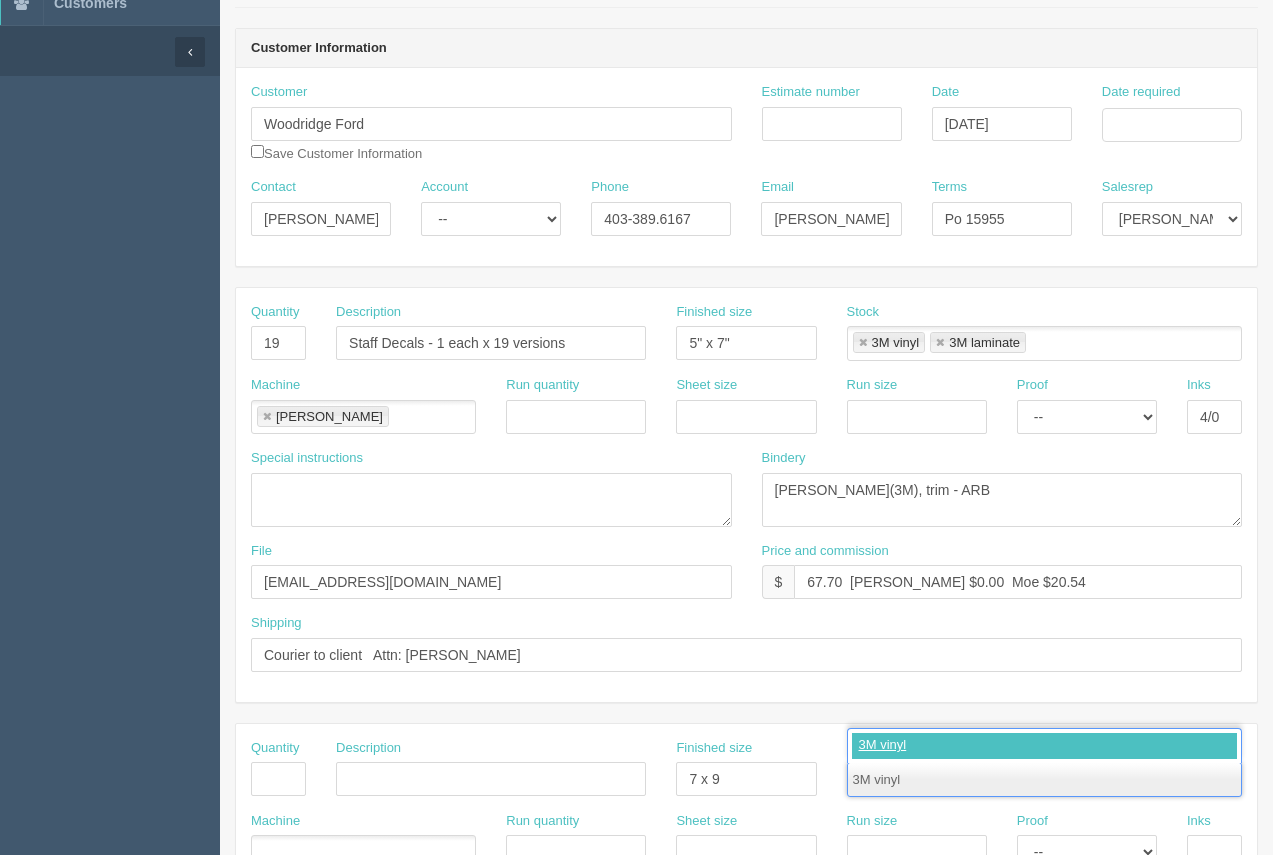 type on "3M vinyl" 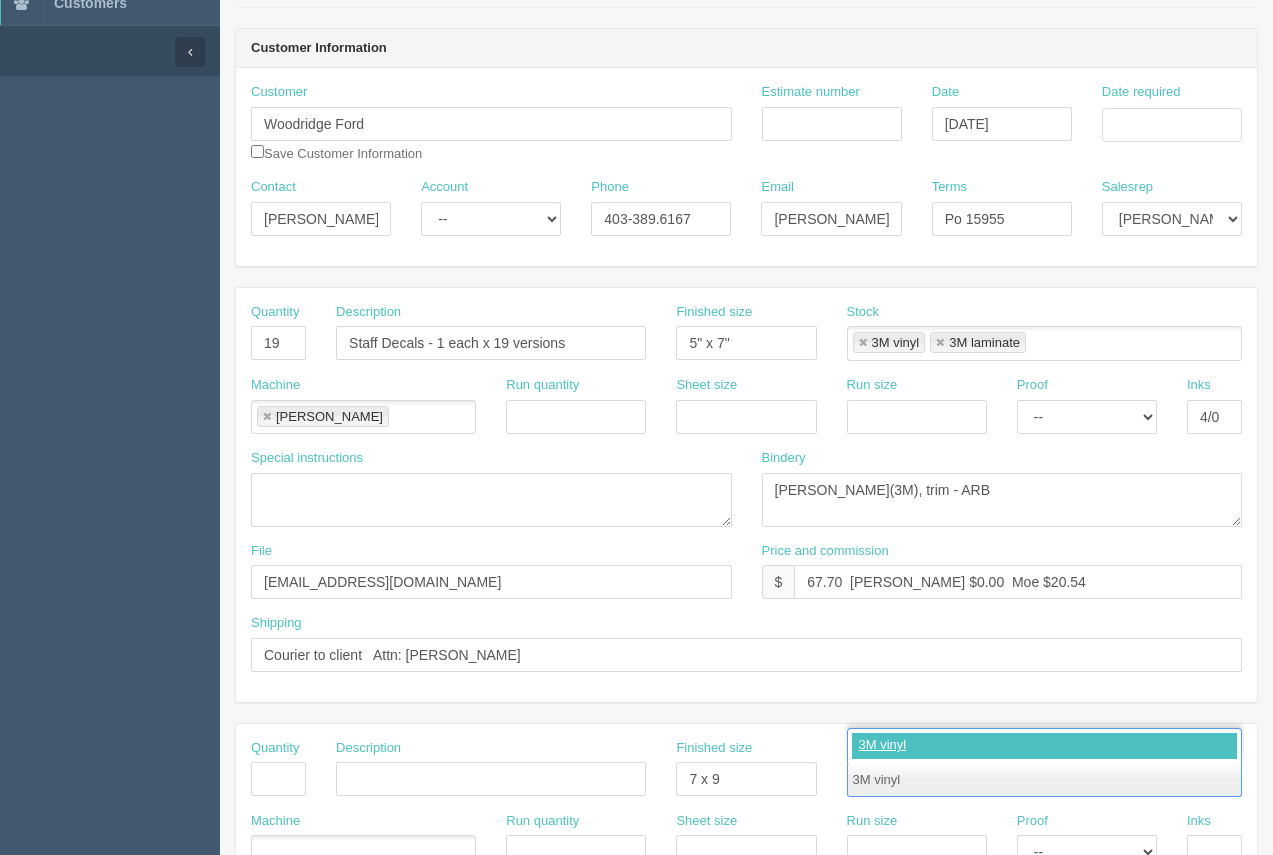 type 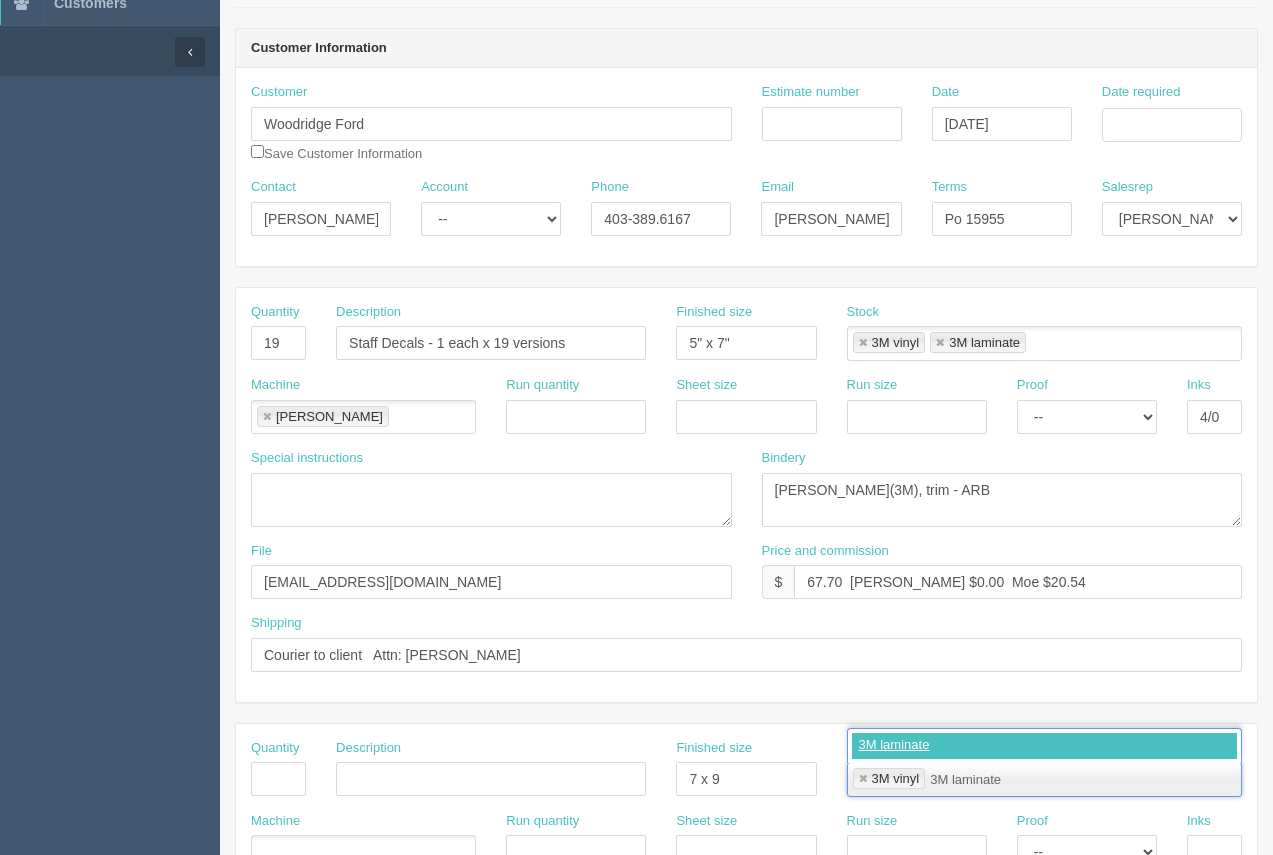 type on "3M laminate" 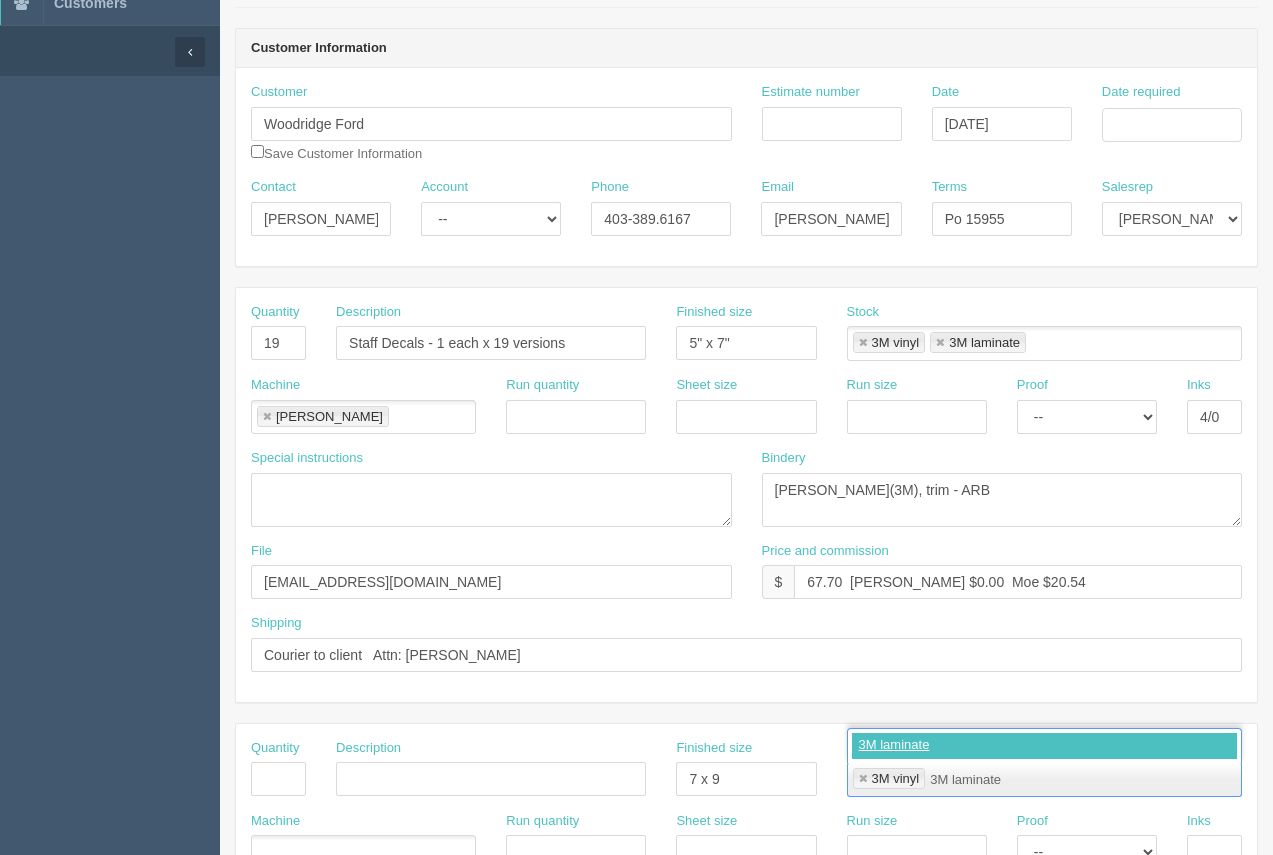 type 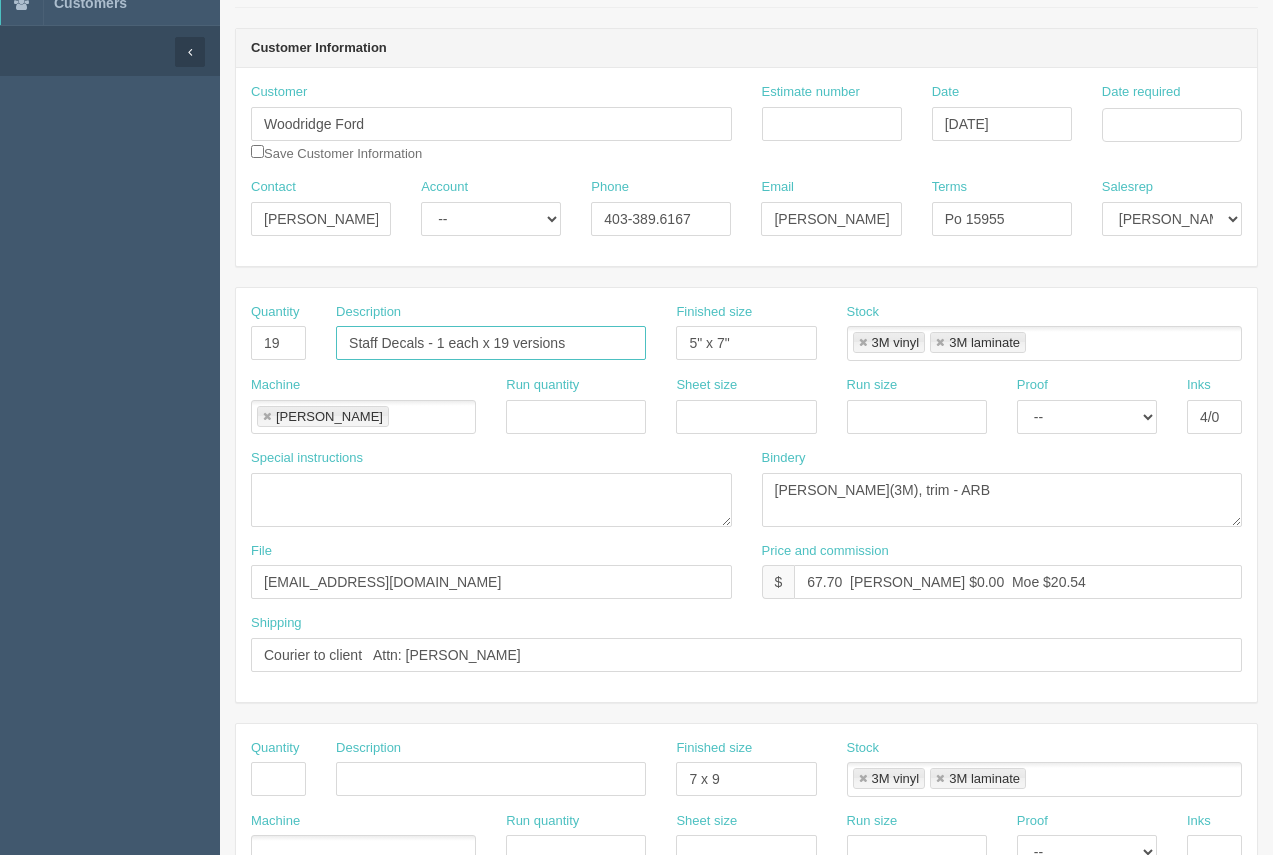 drag, startPoint x: 559, startPoint y: 348, endPoint x: 345, endPoint y: 339, distance: 214.18916 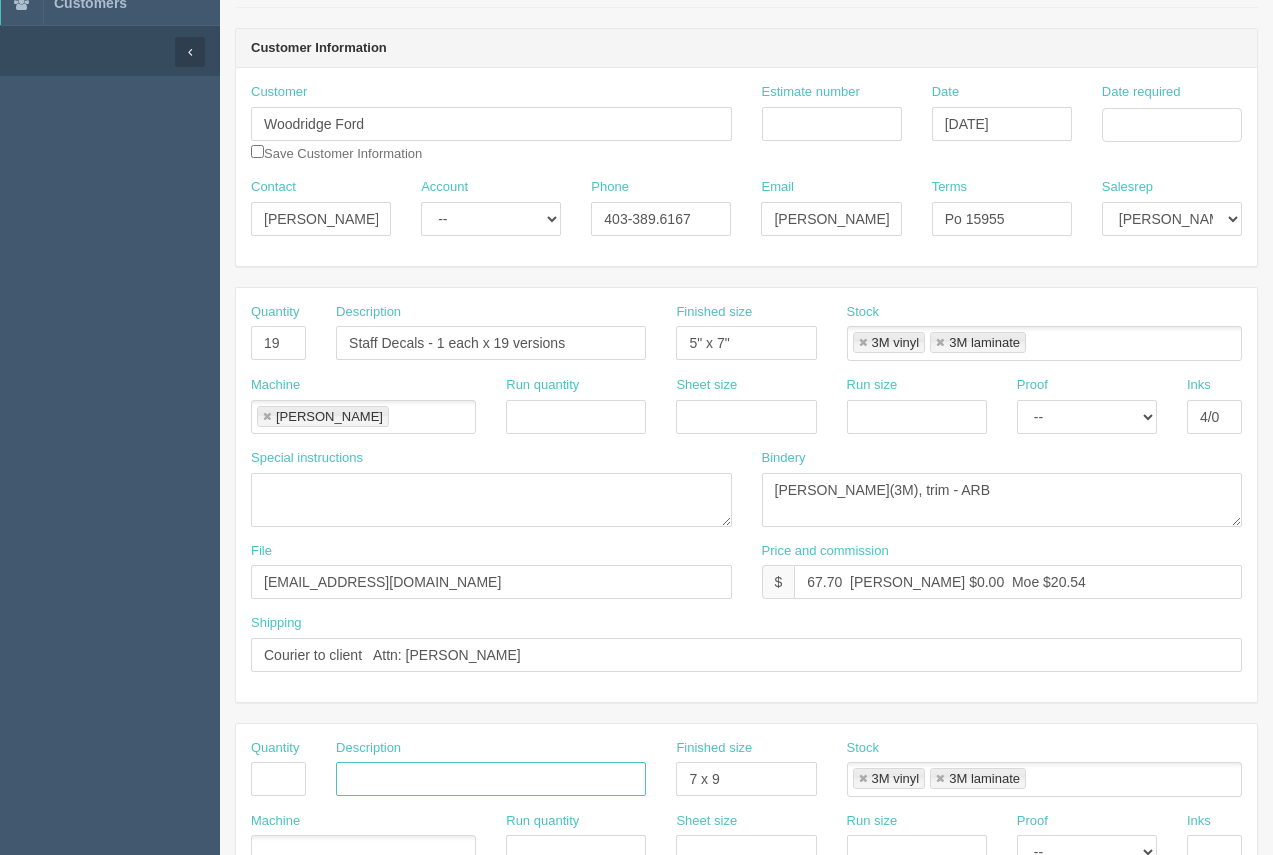 paste on "Staff Decals - 1 each x 19 versions" 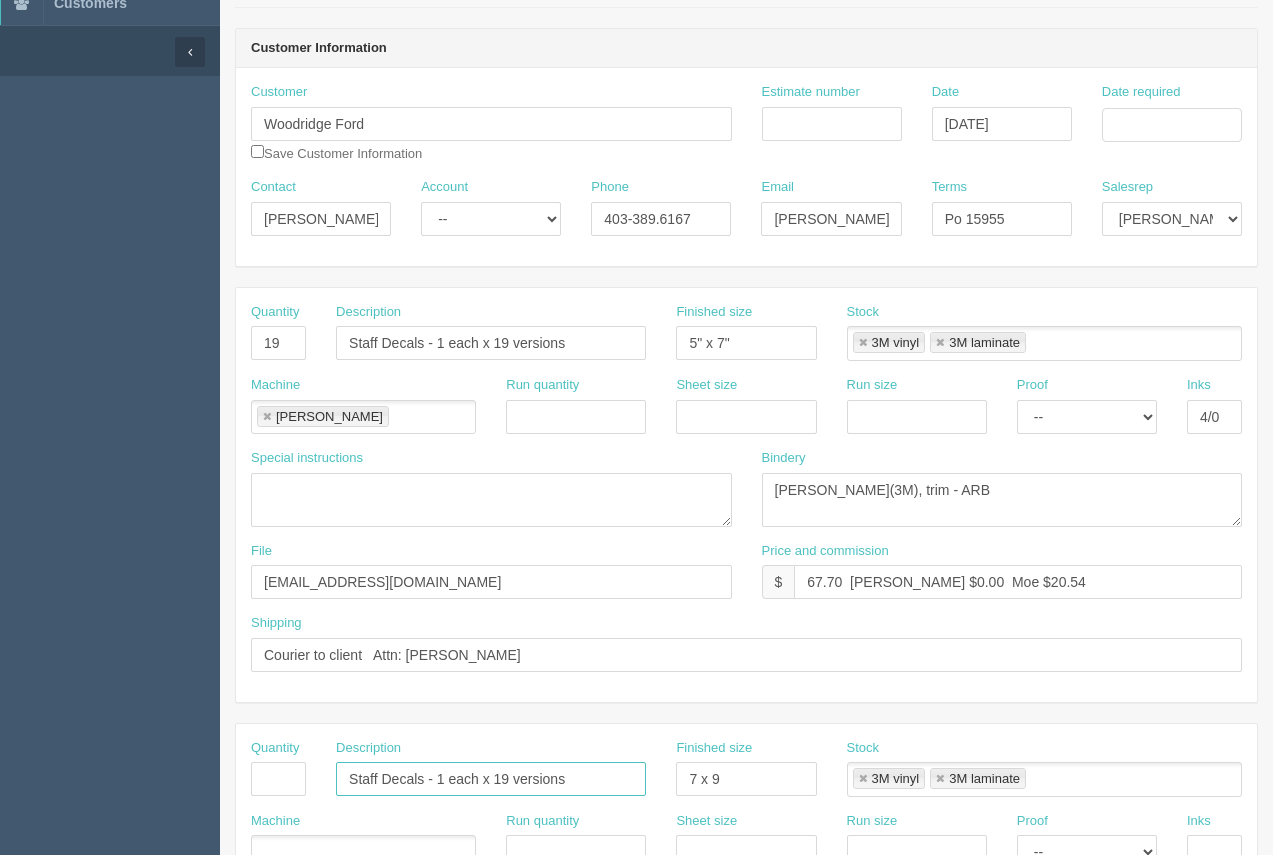 click on "Staff Decals - 1 each x 19 versions" at bounding box center [491, 779] 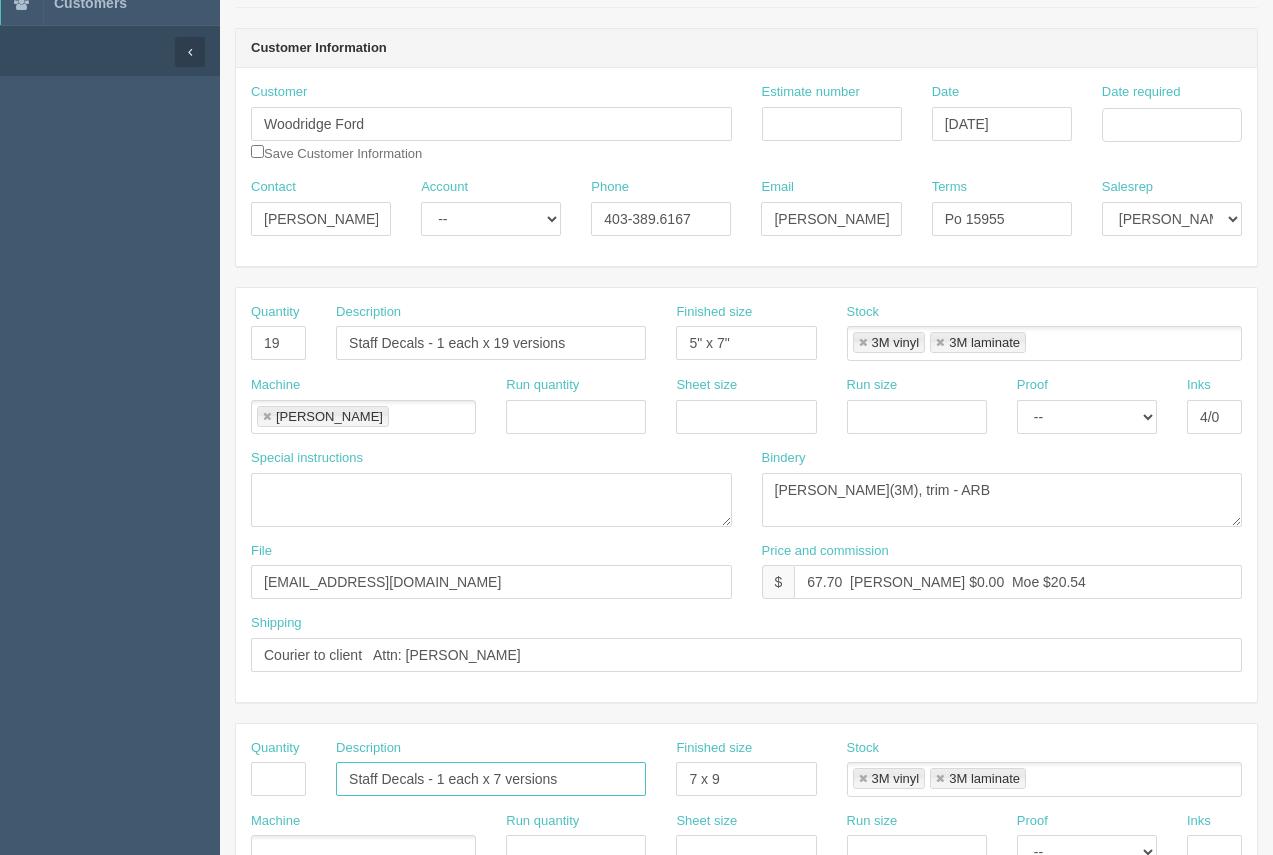 type on "Staff Decals - 1 each x 7 versions" 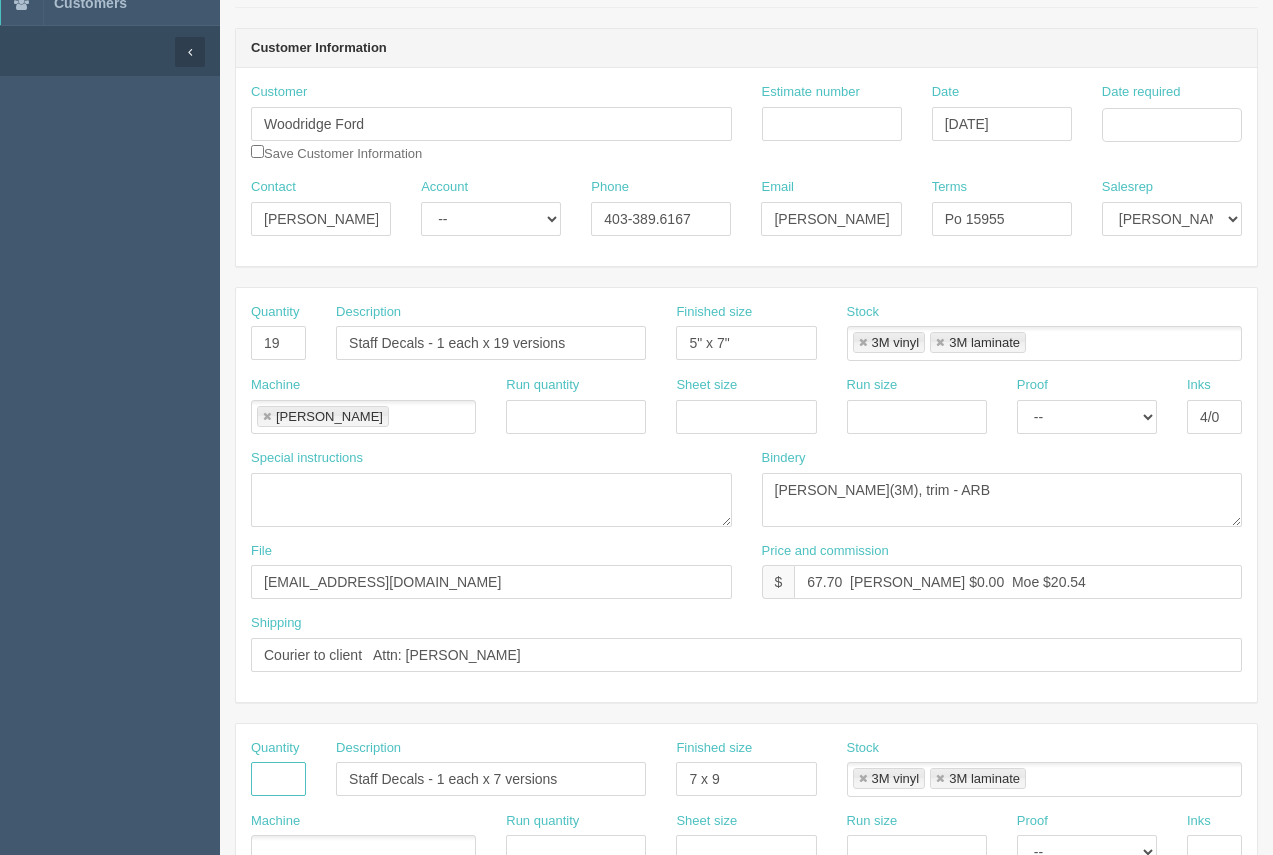 click at bounding box center (278, 779) 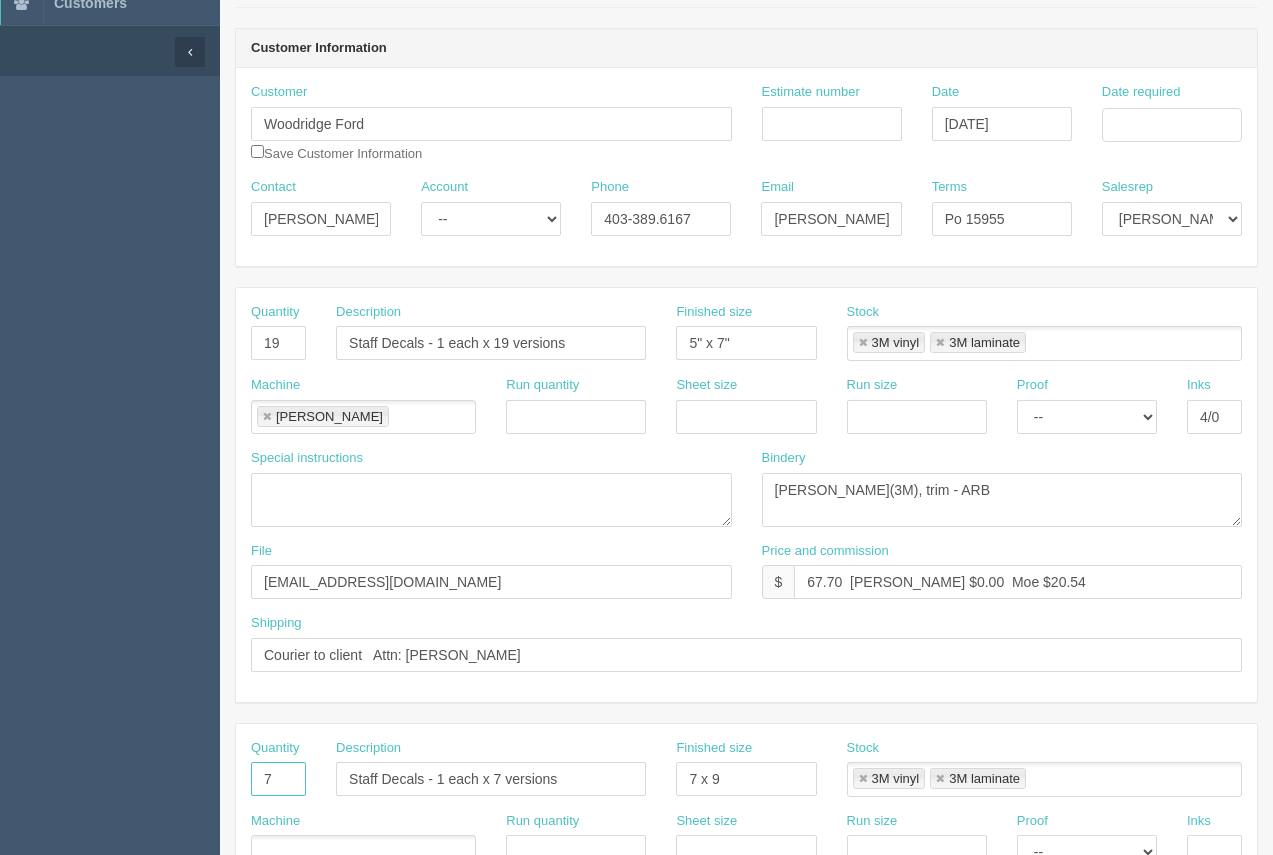 type on "7" 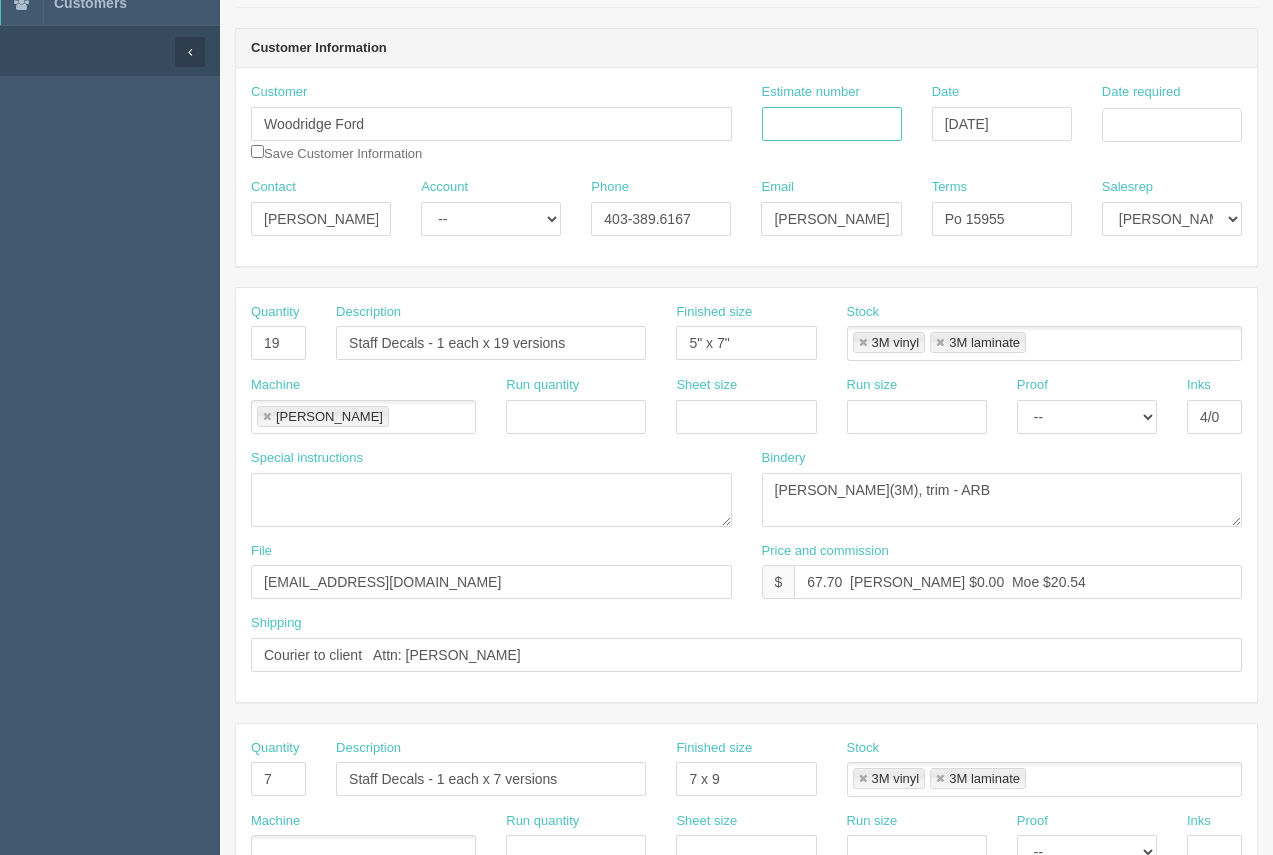 click on "Estimate number" at bounding box center [832, 124] 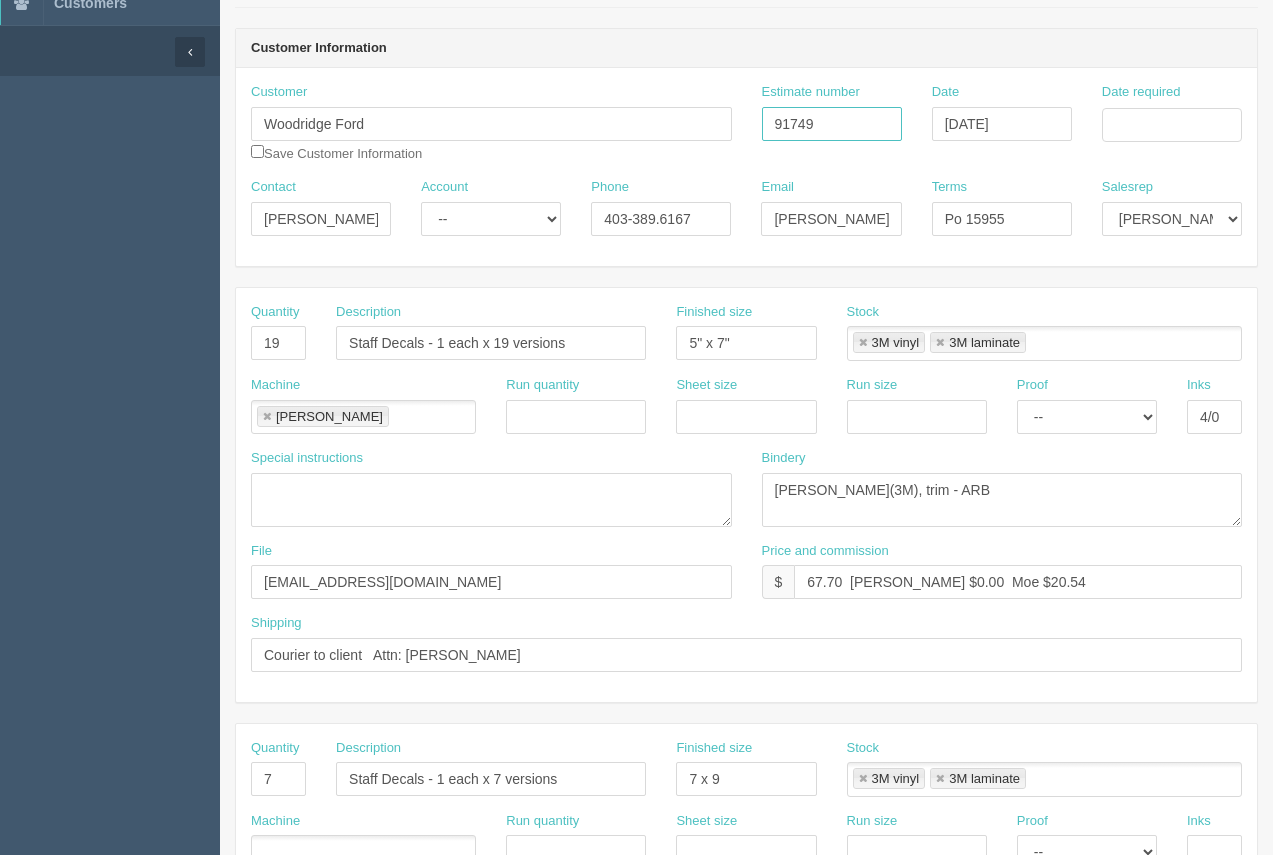 type on "91749" 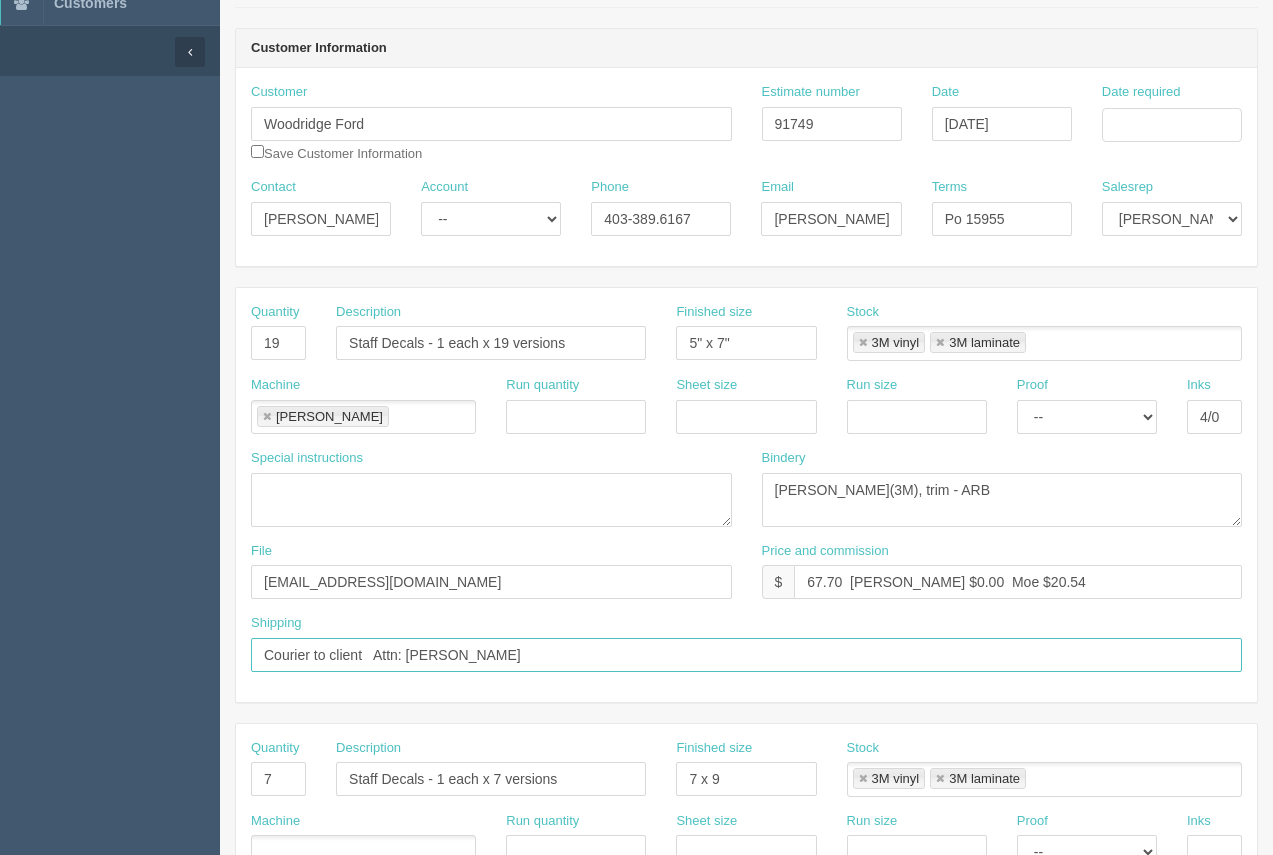 drag, startPoint x: 591, startPoint y: 657, endPoint x: 408, endPoint y: 648, distance: 183.22118 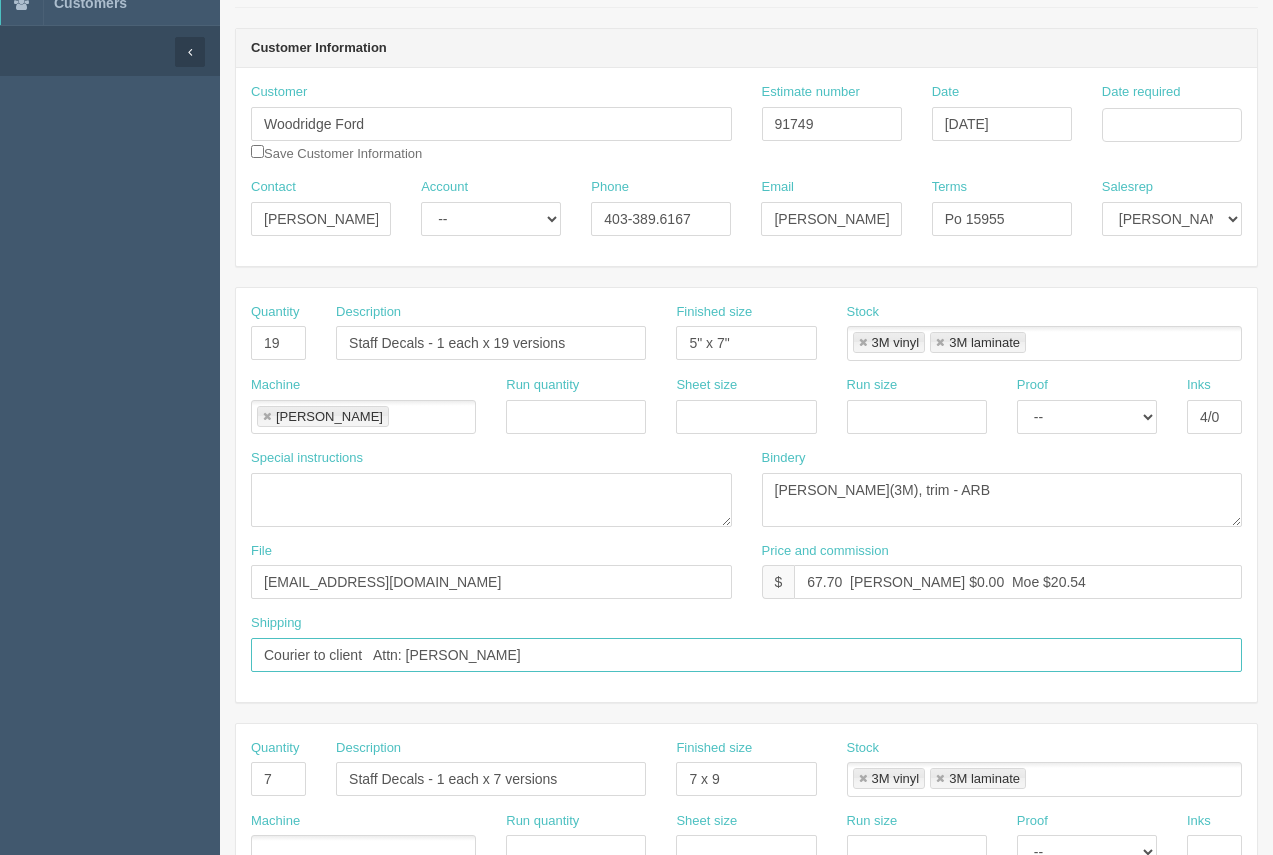 click on "Courier to client   Attn: Shane Doyle" at bounding box center (746, 655) 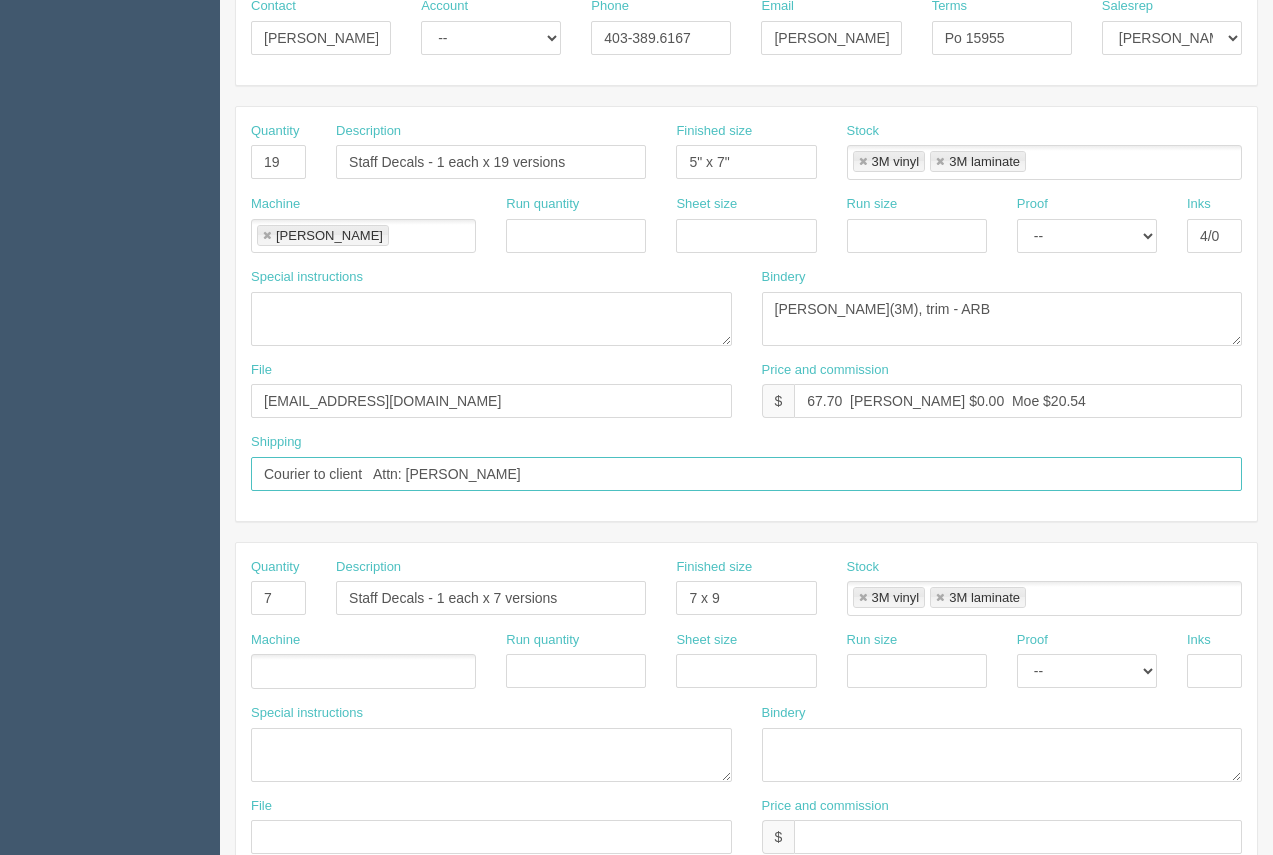 scroll, scrollTop: 334, scrollLeft: 0, axis: vertical 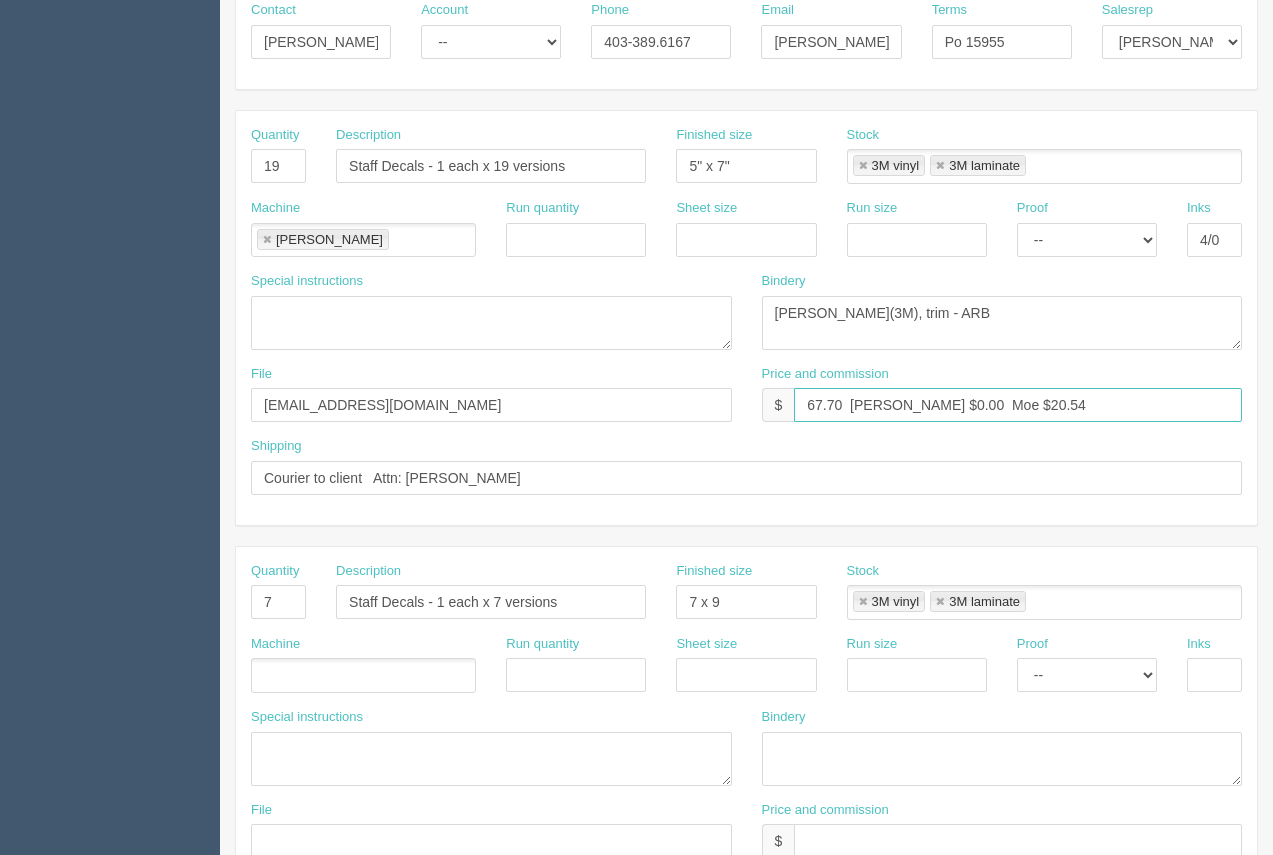 drag, startPoint x: 848, startPoint y: 404, endPoint x: 742, endPoint y: 421, distance: 107.35455 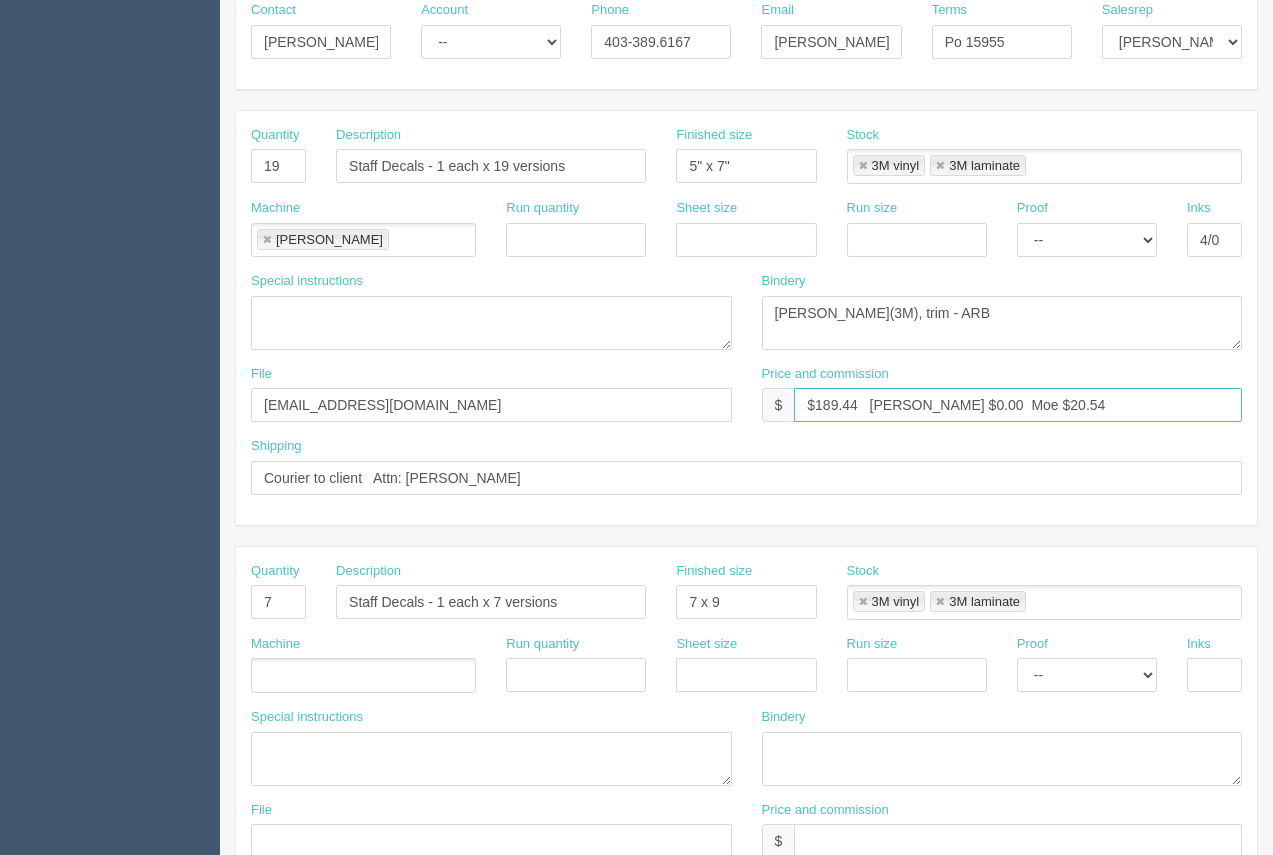 drag, startPoint x: 933, startPoint y: 407, endPoint x: 903, endPoint y: 390, distance: 34.48188 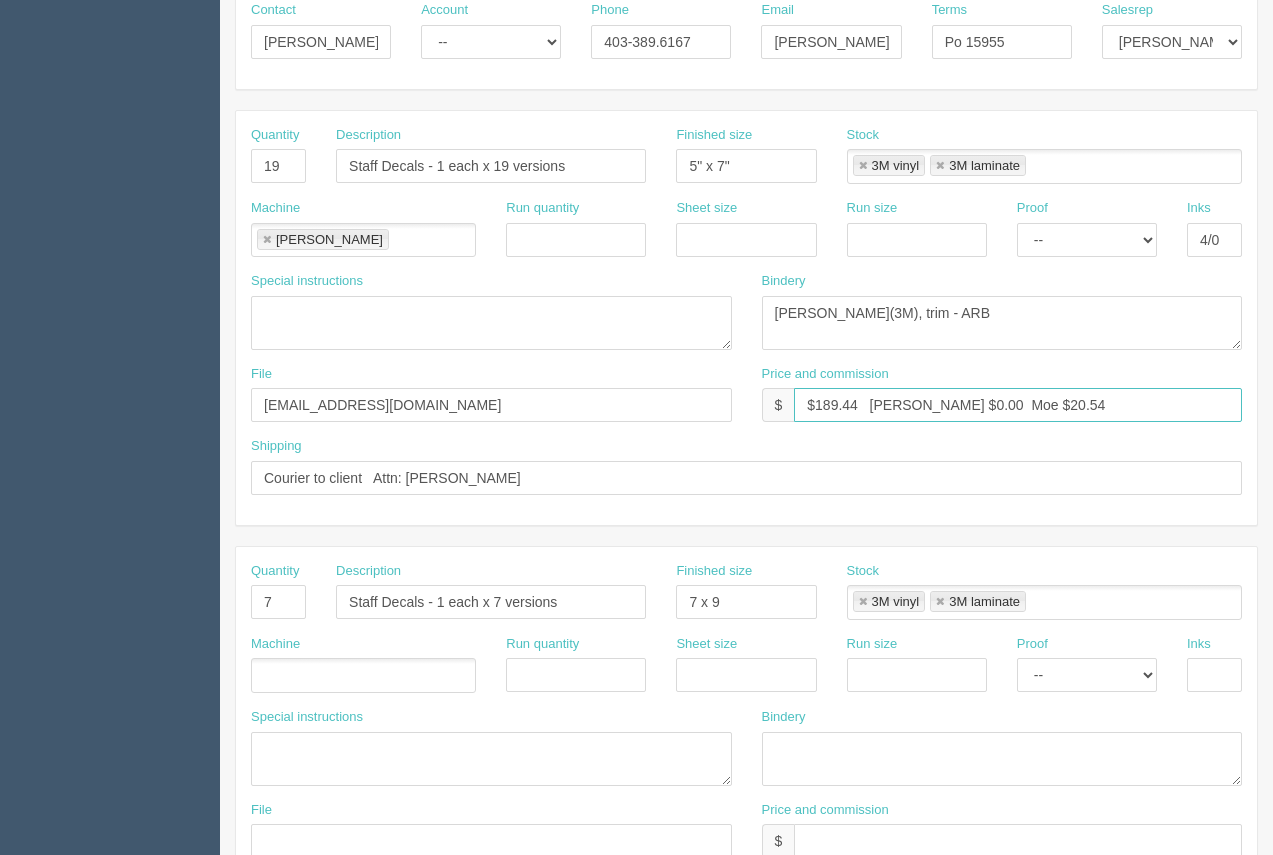 click on "$189.44   Arif $0.00  Moe $20.54" at bounding box center (1018, 405) 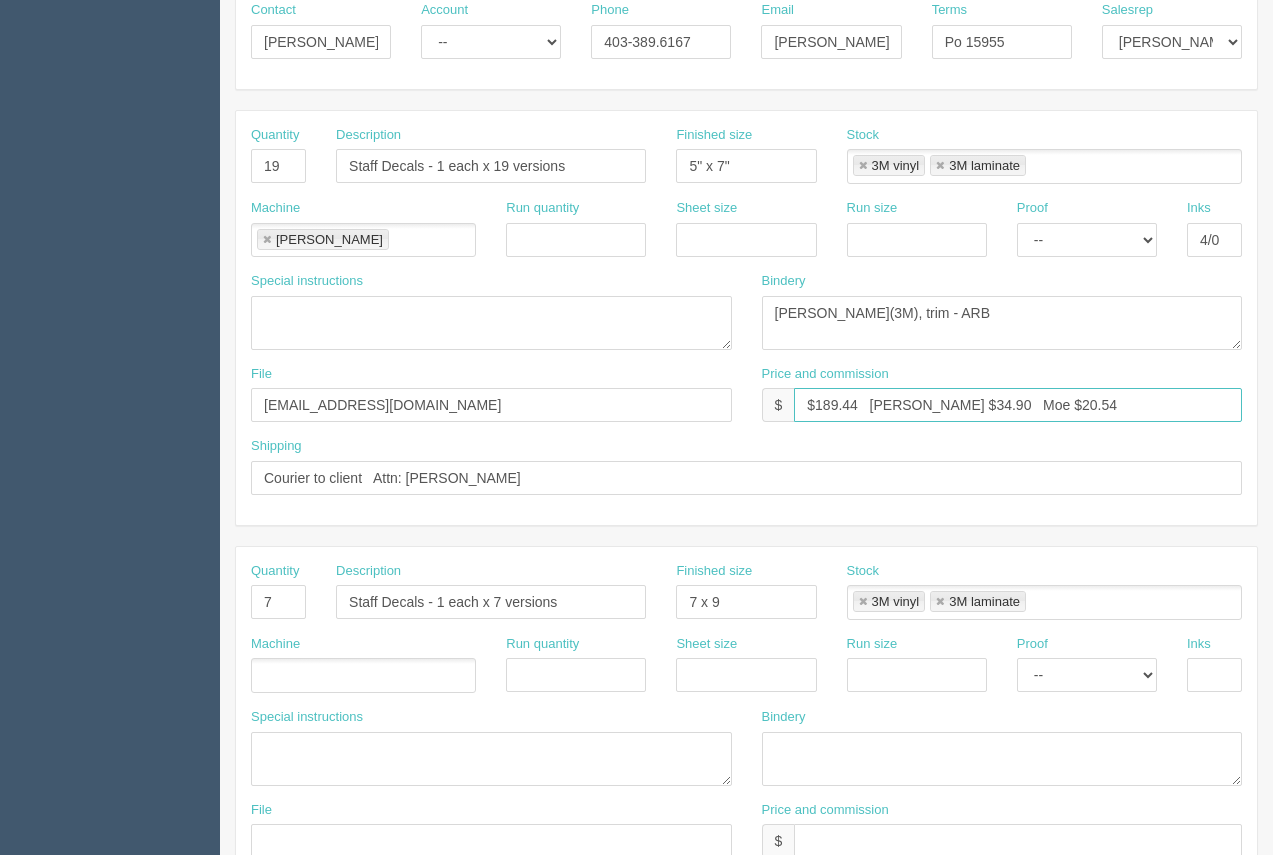 drag, startPoint x: 1066, startPoint y: 402, endPoint x: 991, endPoint y: 409, distance: 75.32596 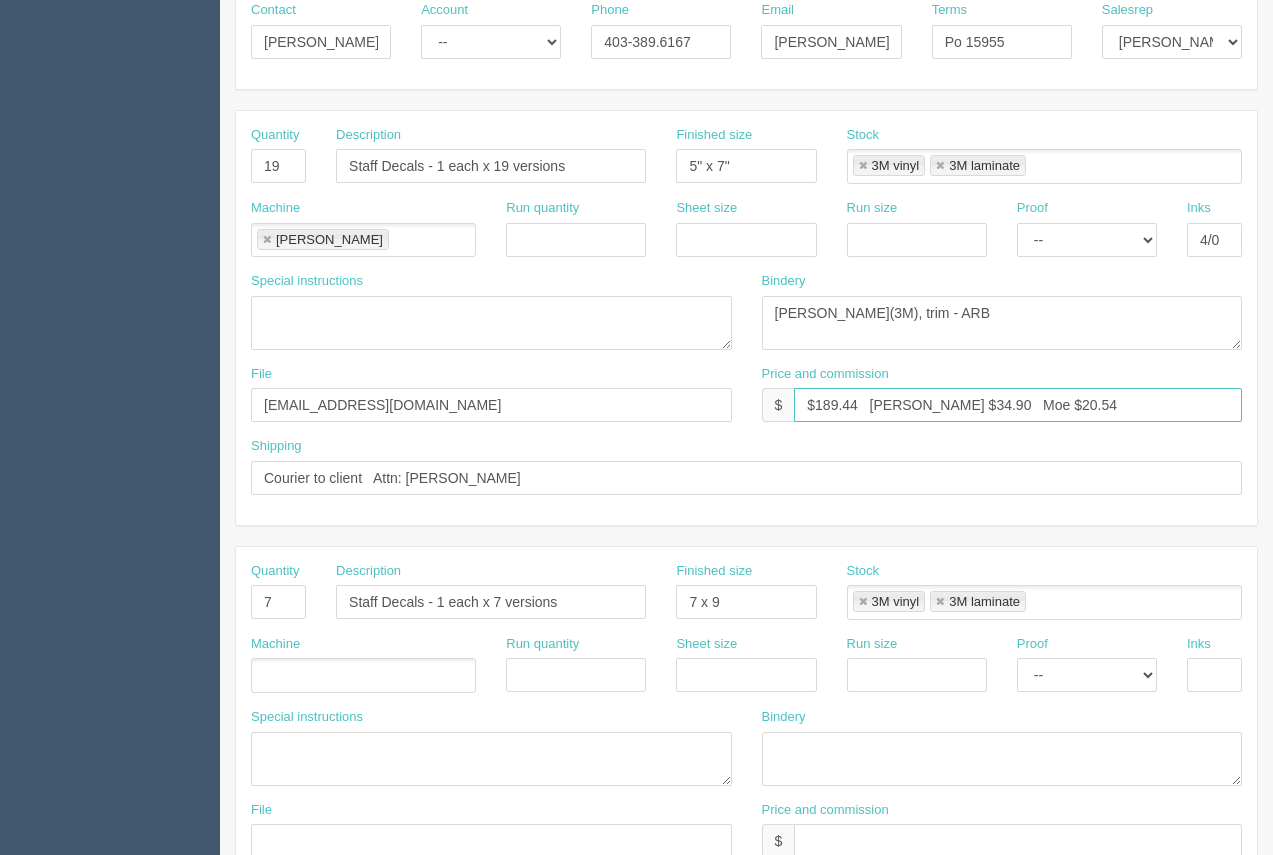 click on "$189.44   Arif $34.90   Moe $20.54" at bounding box center [1018, 405] 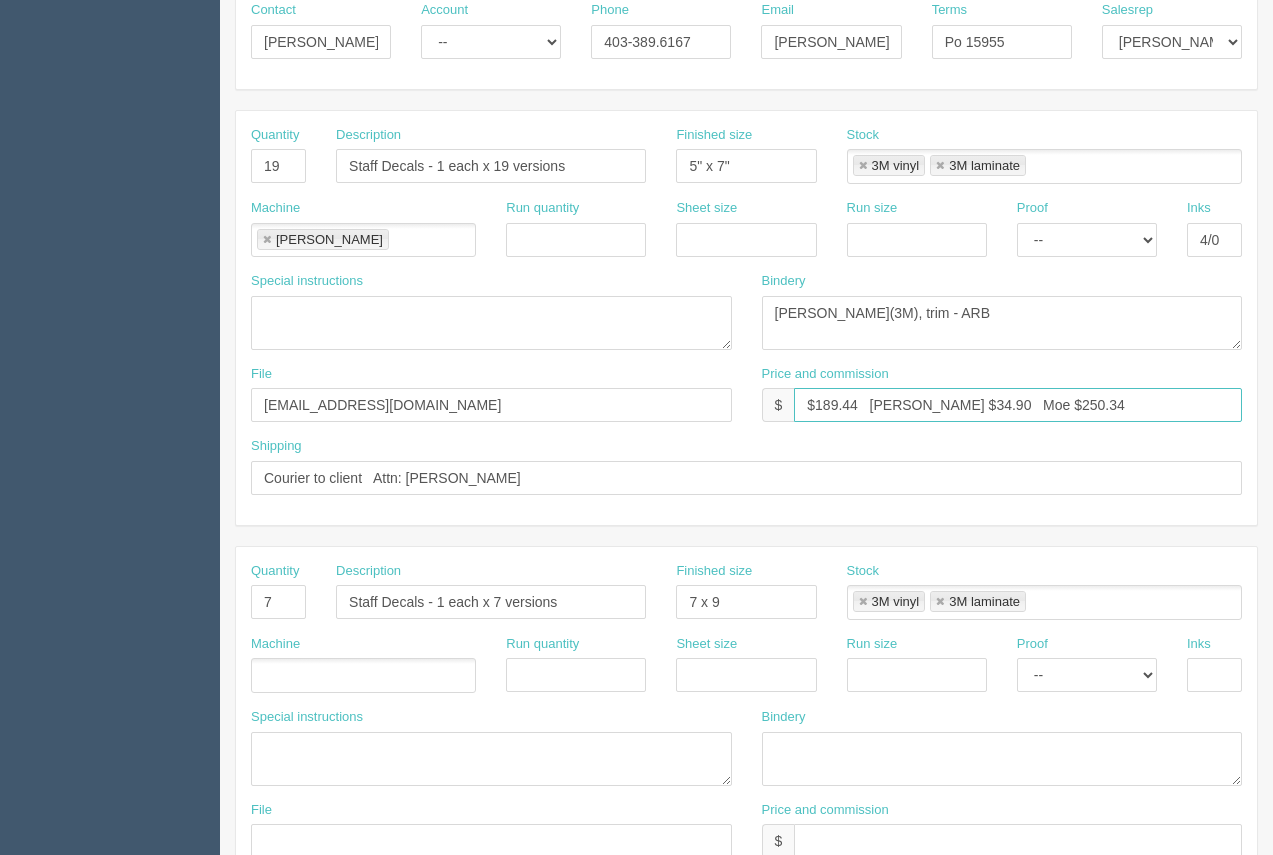 type on "$189.44   Arif $34.90   Moe $250.34" 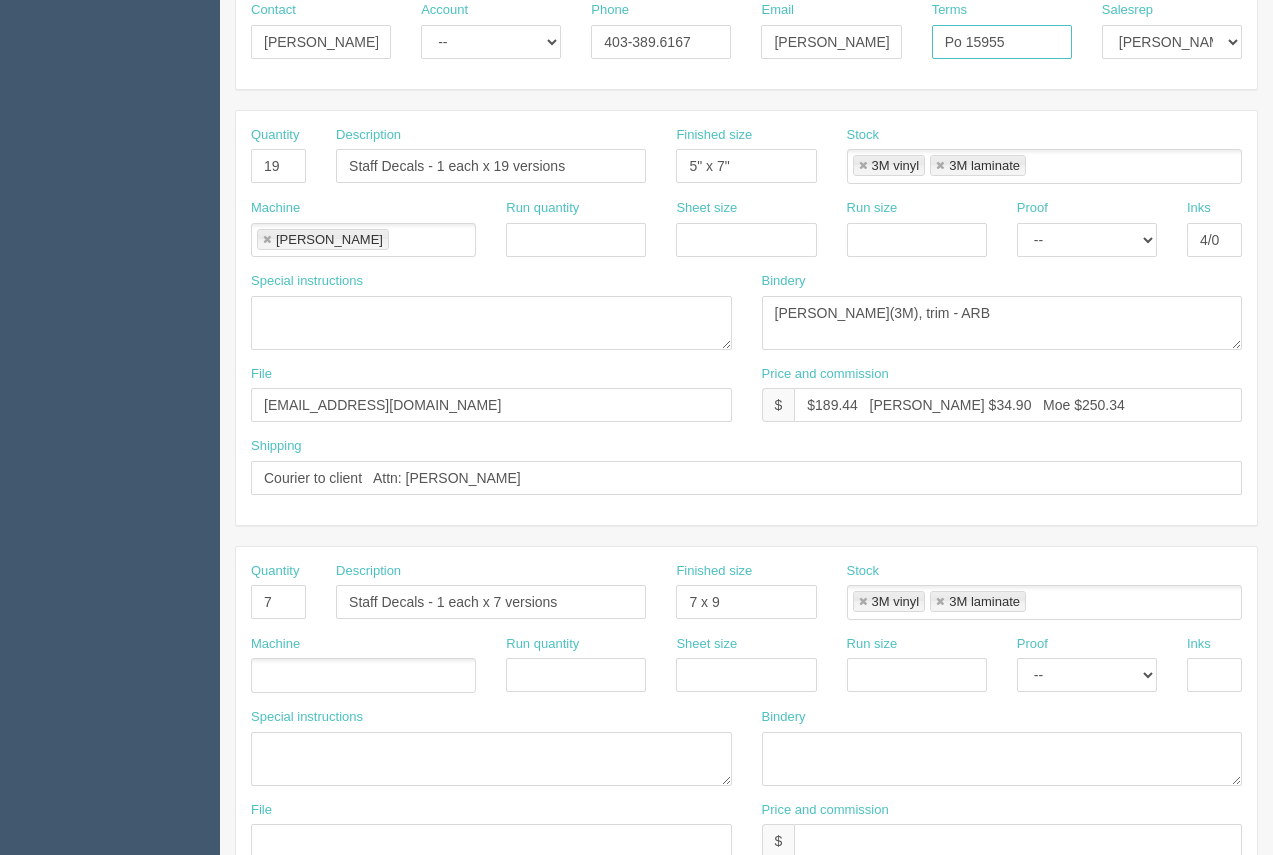 drag, startPoint x: 1026, startPoint y: 39, endPoint x: 930, endPoint y: 33, distance: 96.18732 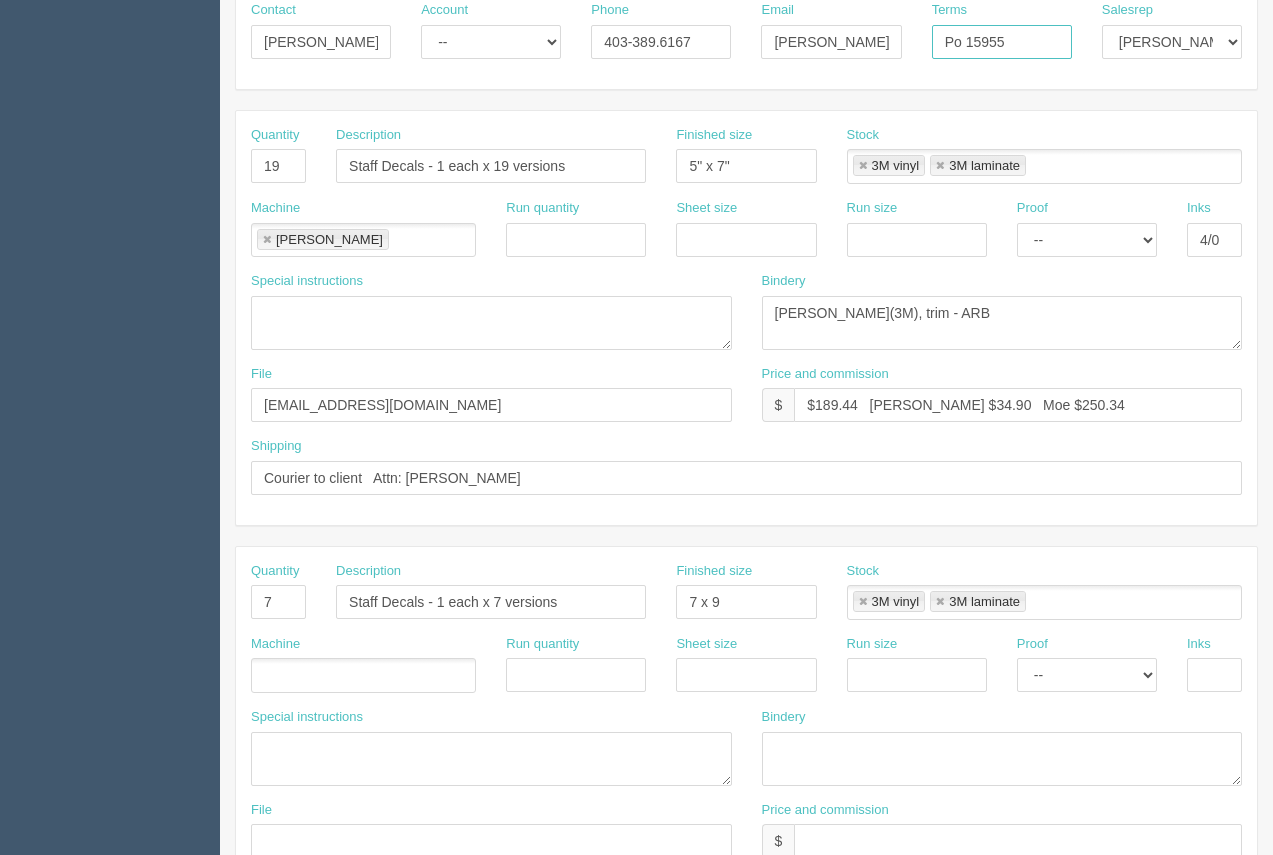 click on "Terms
Po 15955" at bounding box center (1002, 37) 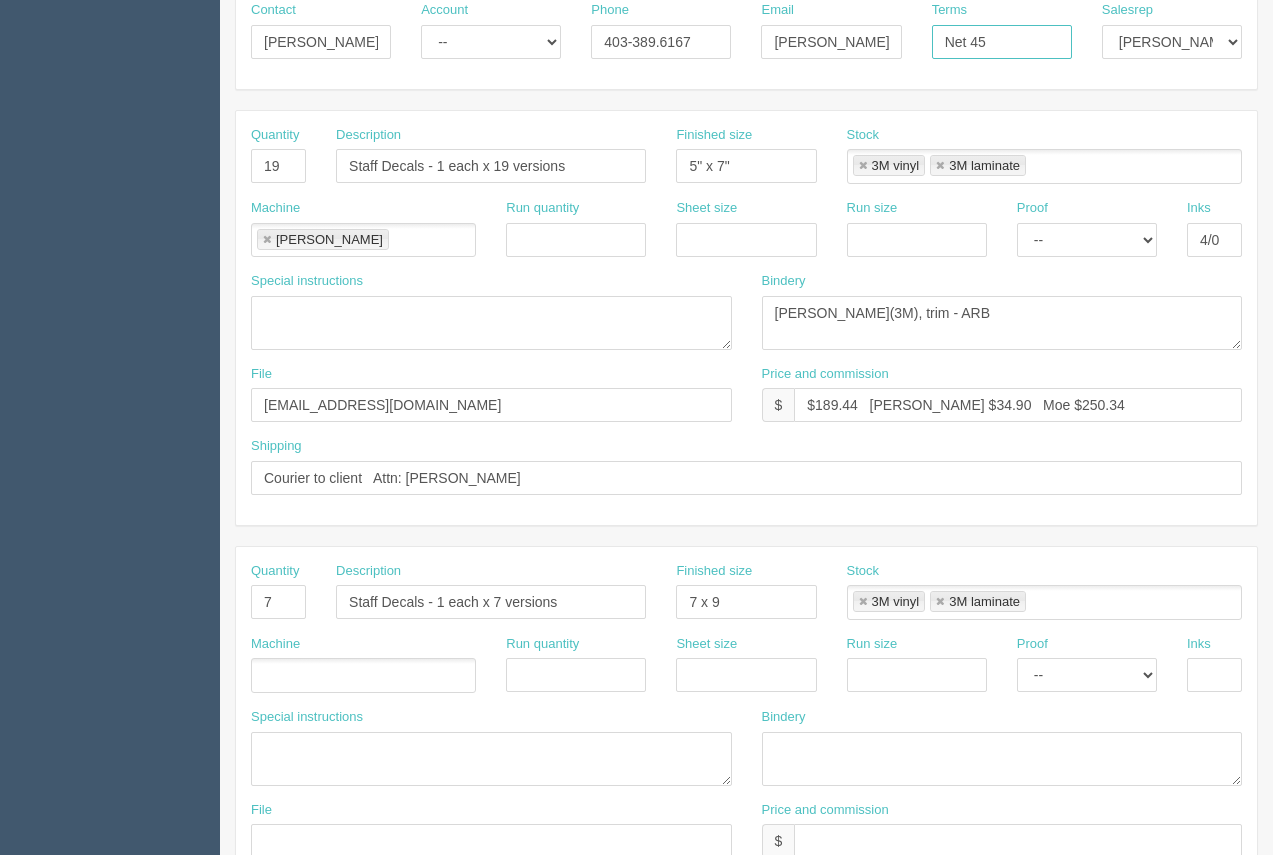 type on "Net 45" 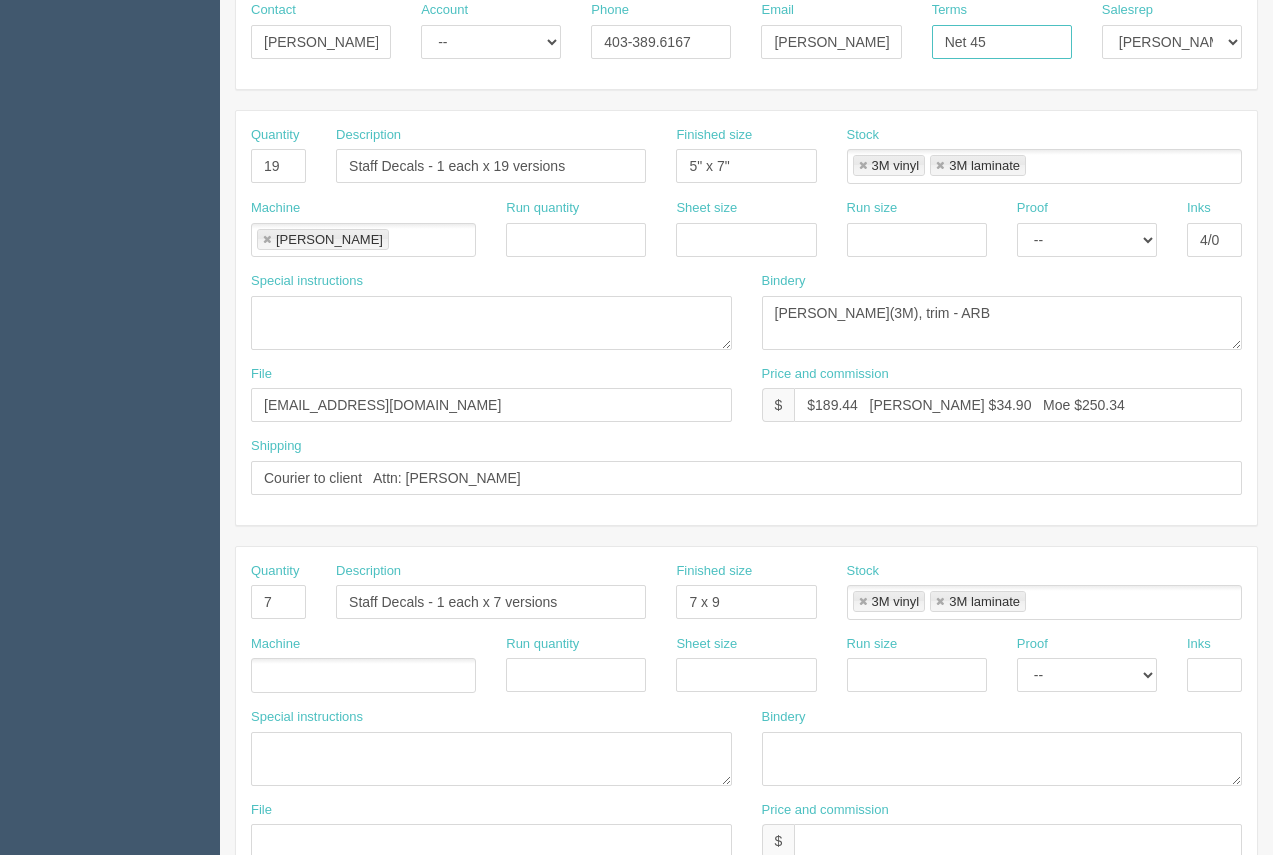 scroll, scrollTop: 0, scrollLeft: 0, axis: both 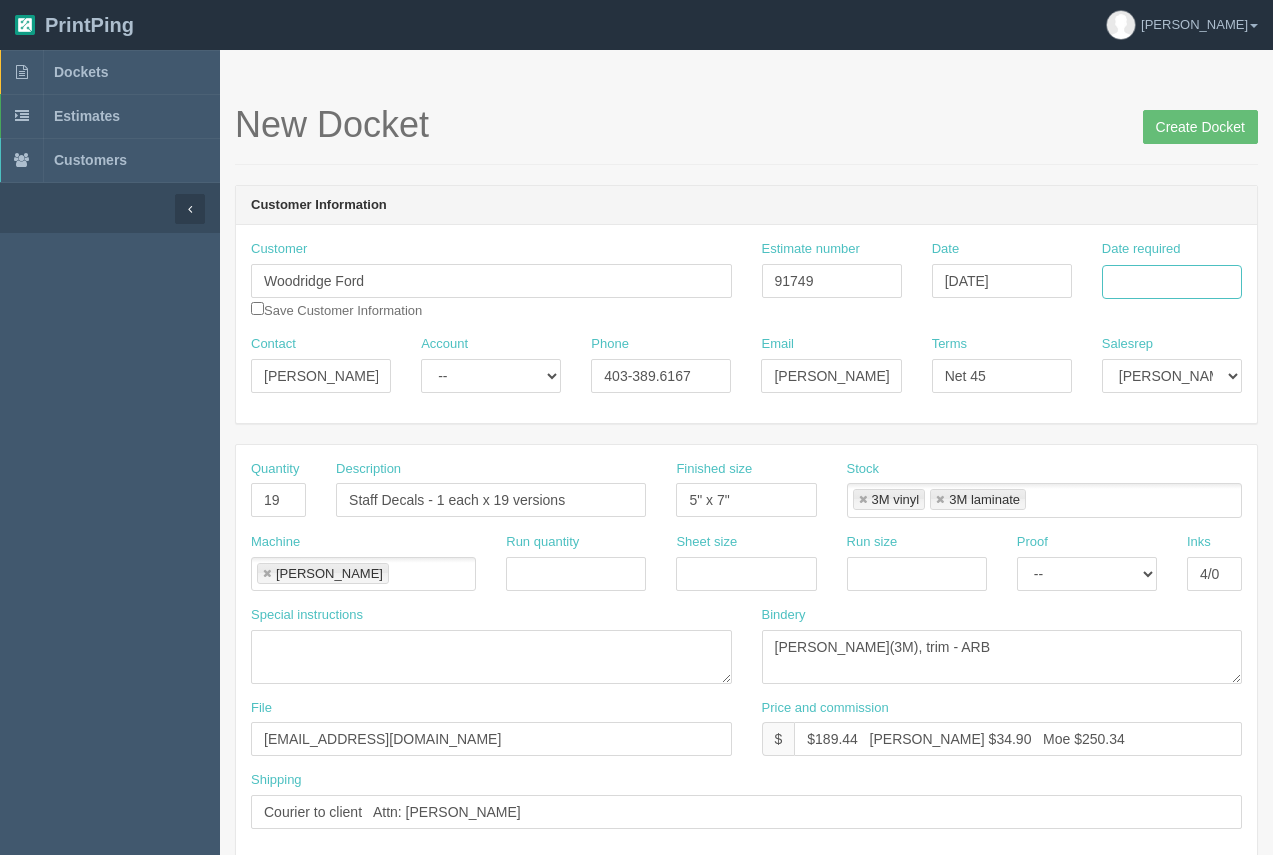 click on "Date required" at bounding box center (1172, 282) 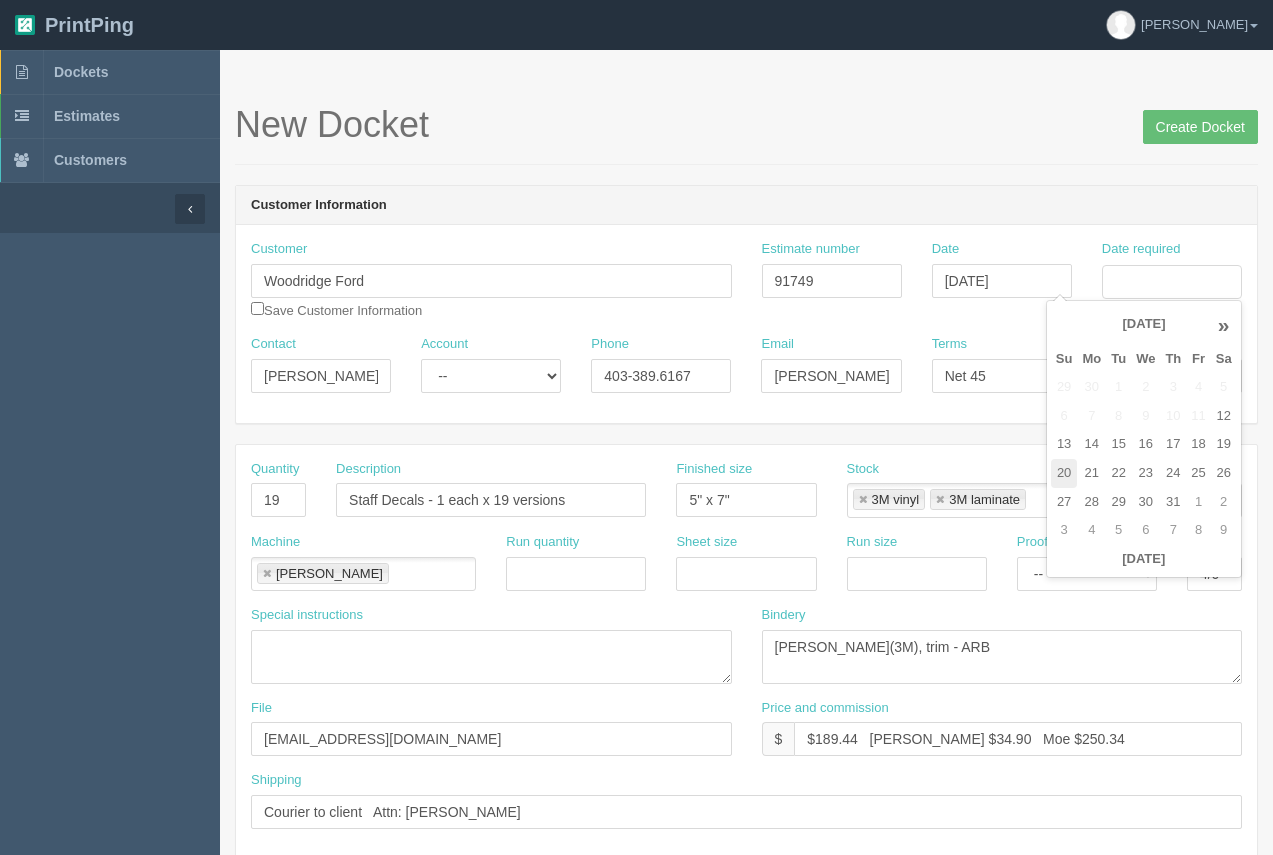 click on "20" at bounding box center (1064, 473) 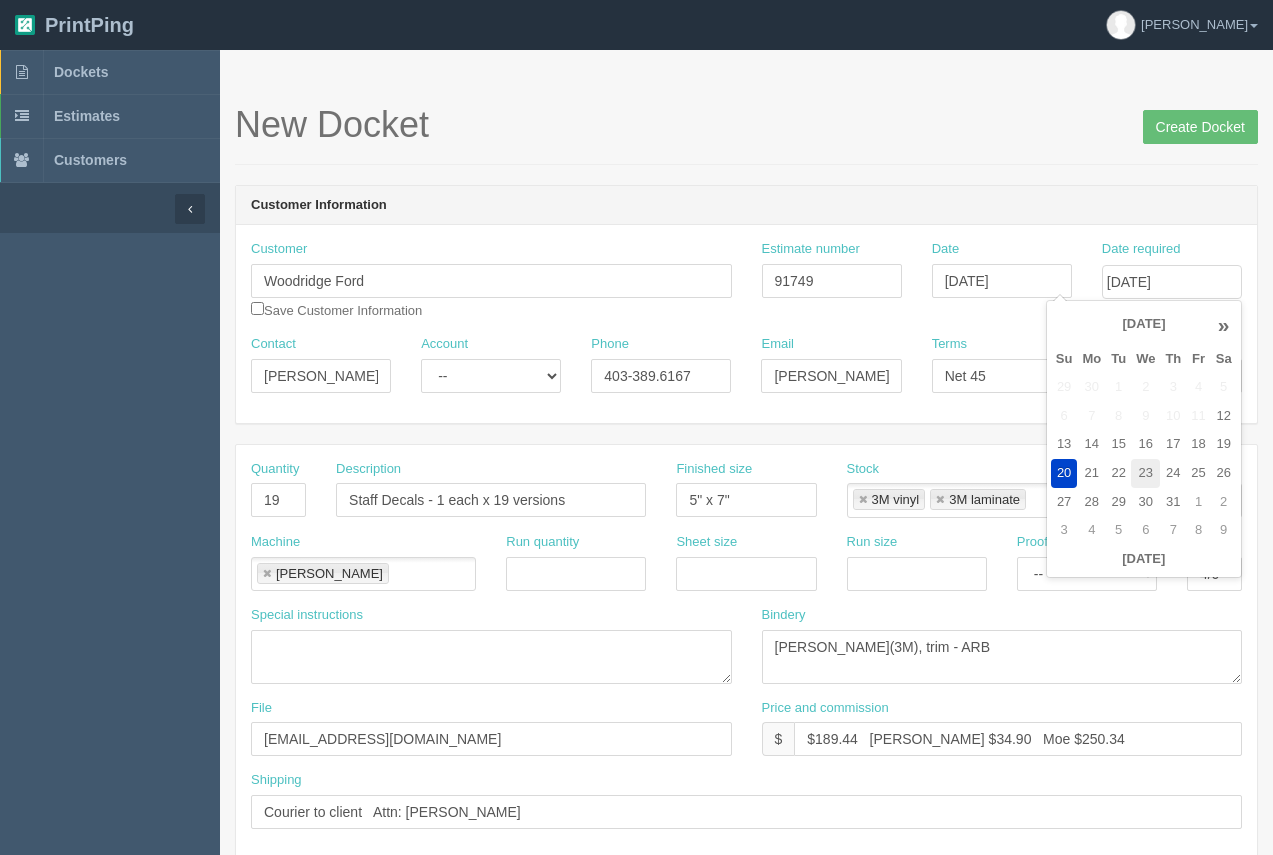 click on "23" at bounding box center [1145, 473] 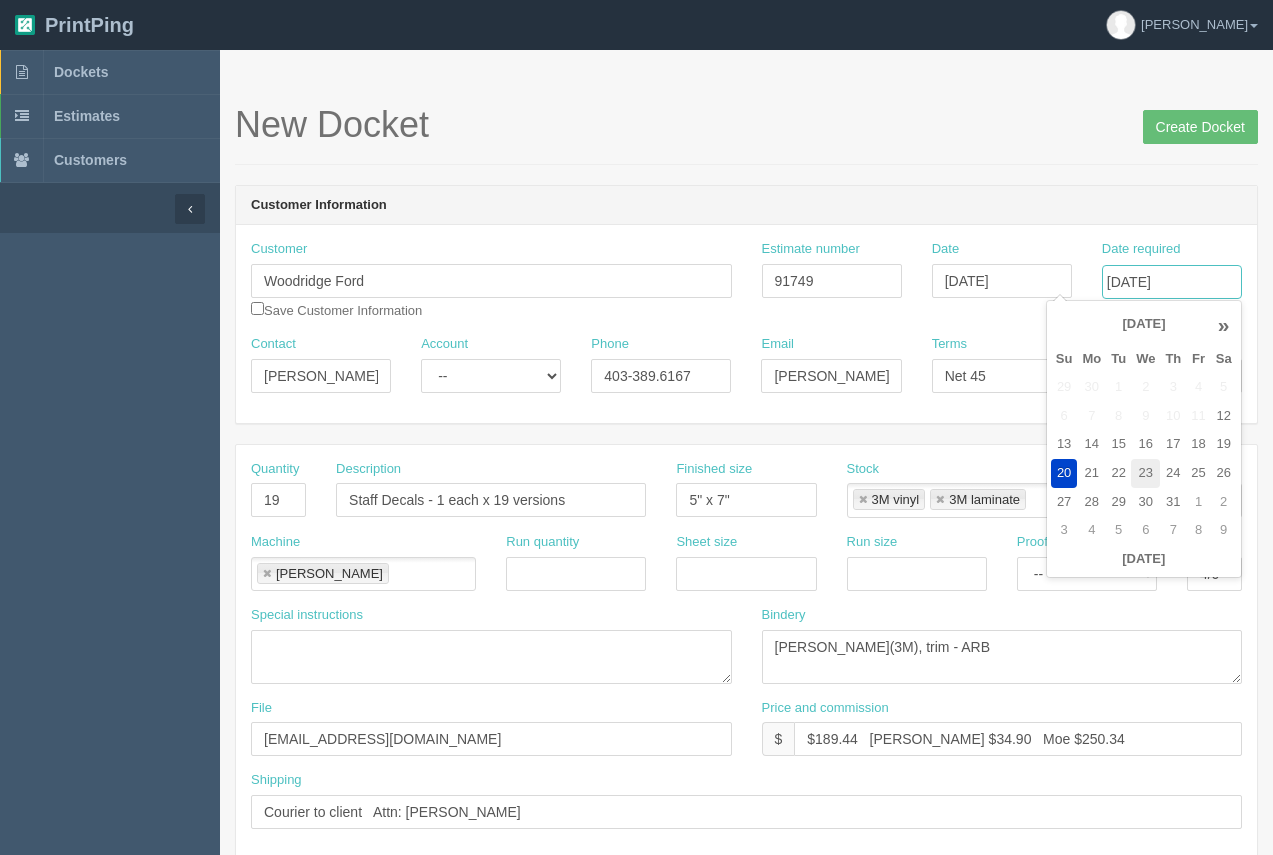 type on "July 23, 2025" 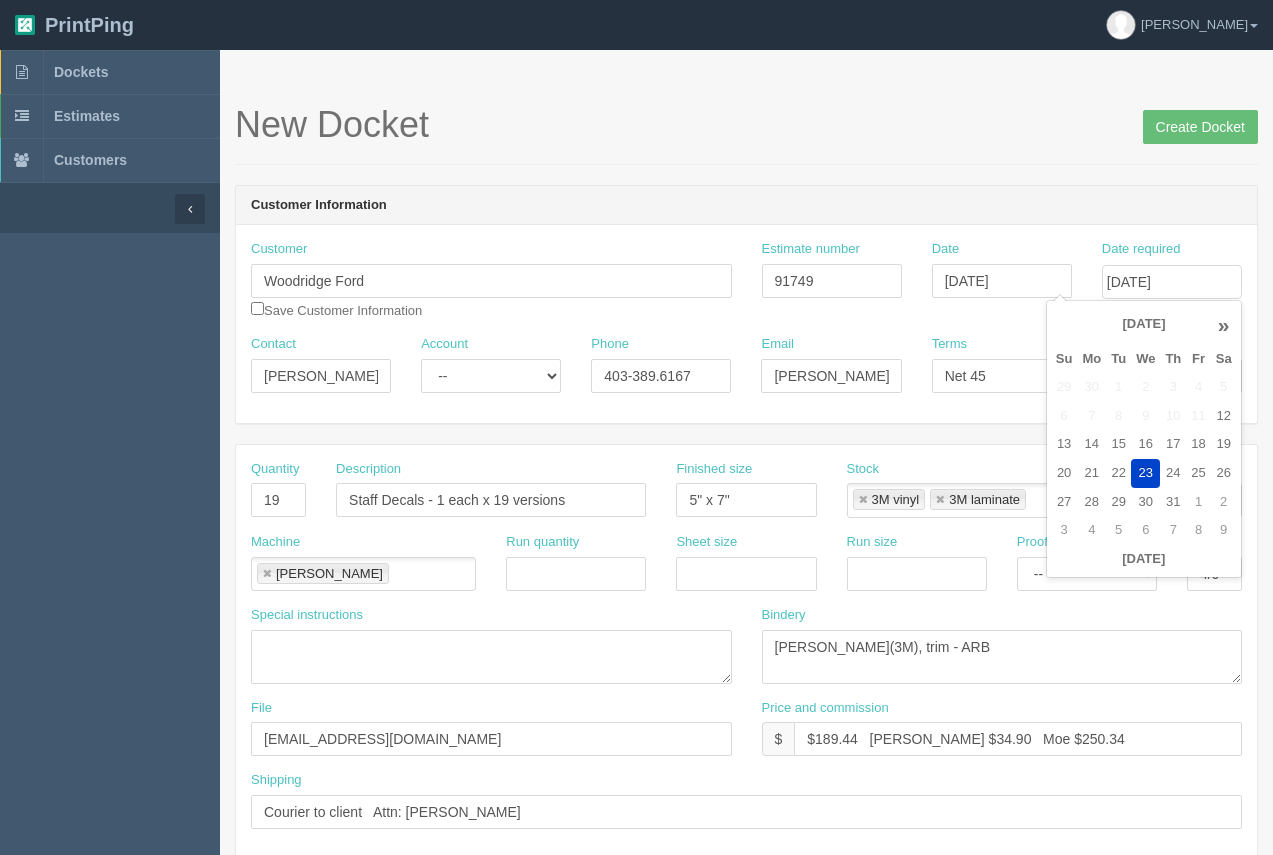click on "Customer Information" at bounding box center (746, 206) 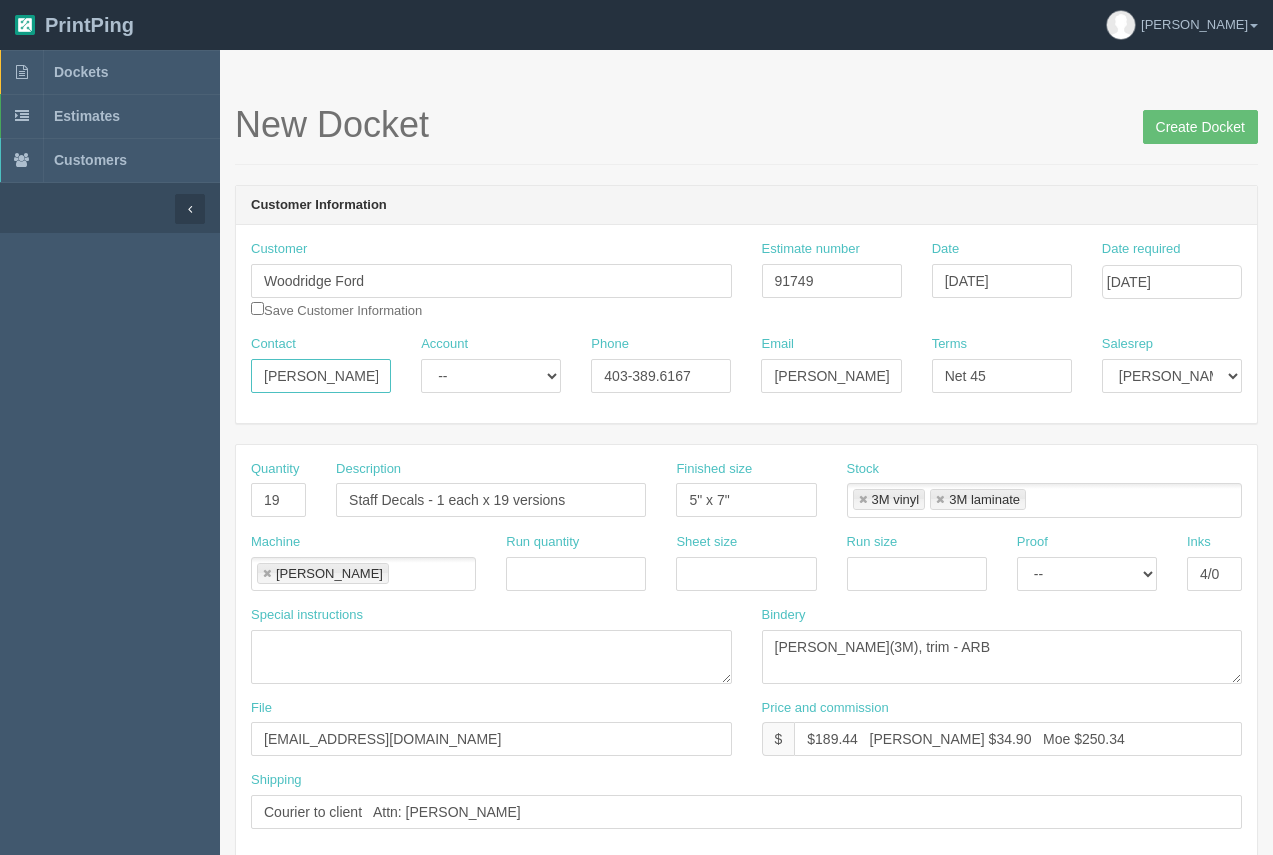 drag, startPoint x: 360, startPoint y: 379, endPoint x: 275, endPoint y: 346, distance: 91.18114 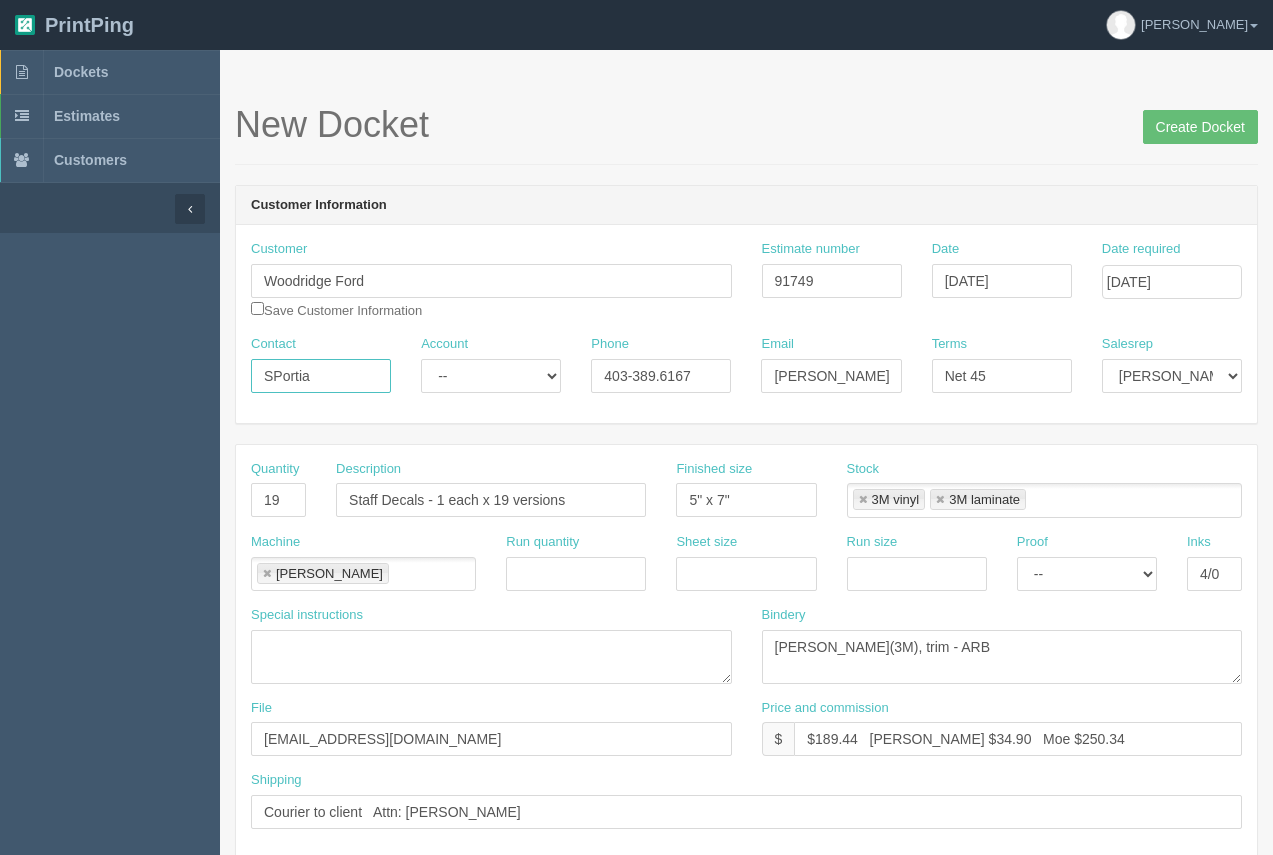 click on "SPortia" at bounding box center (321, 376) 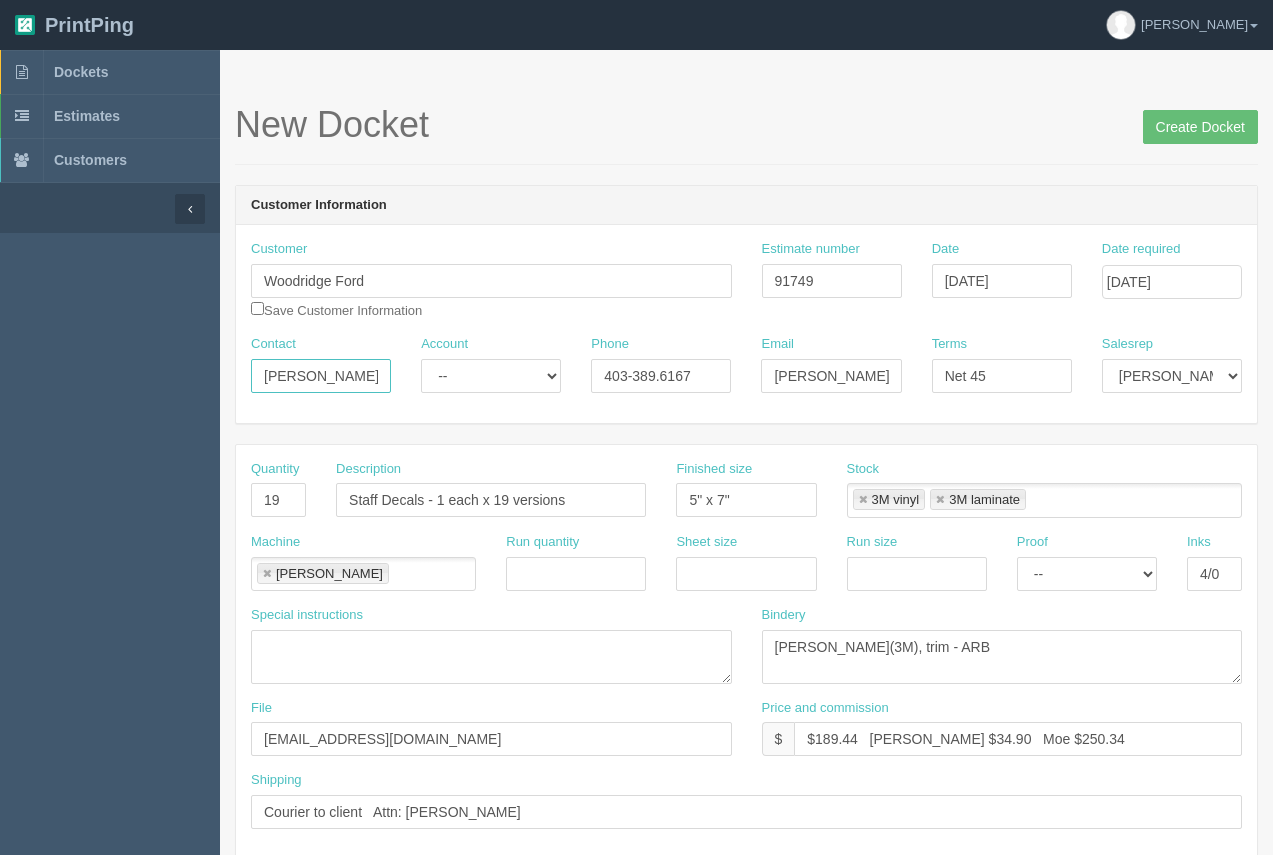 type on "Portia" 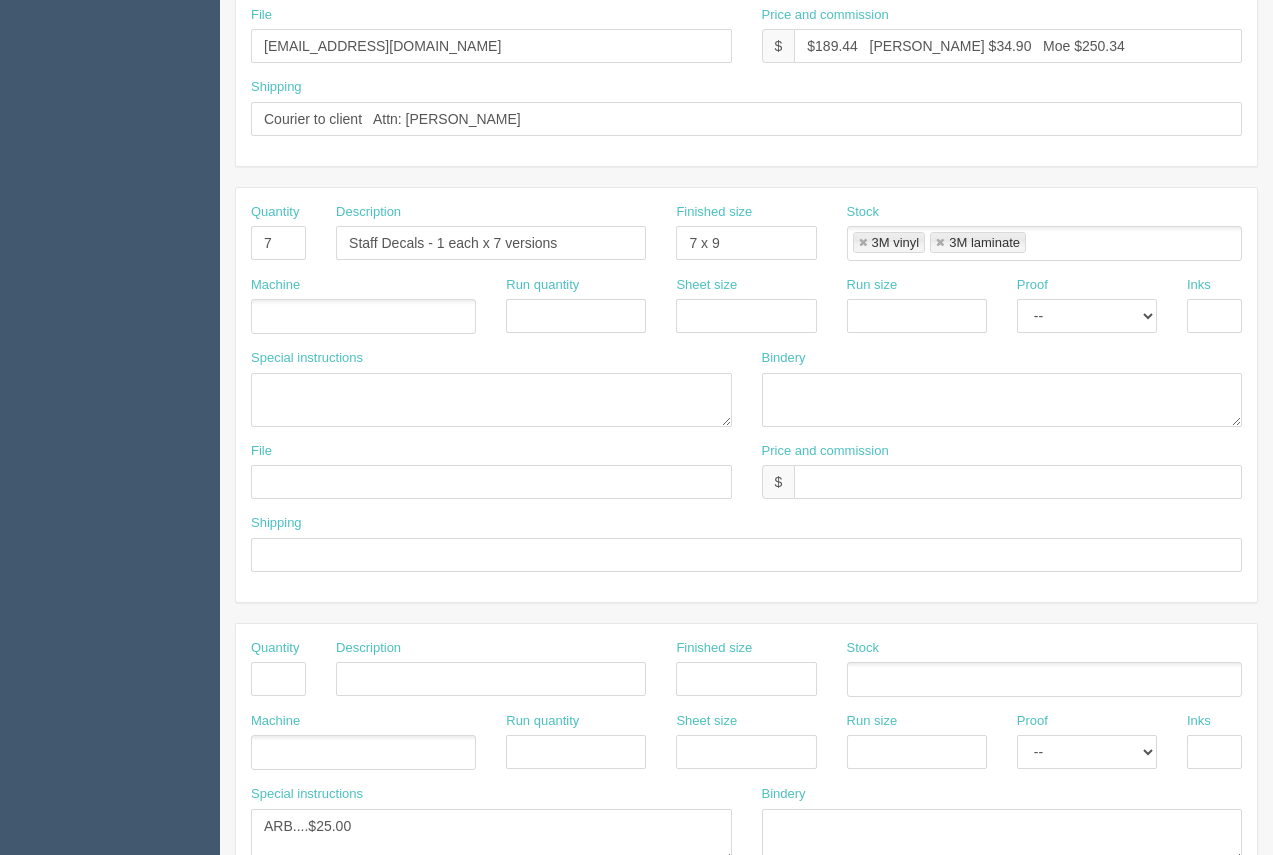 scroll, scrollTop: 961, scrollLeft: 0, axis: vertical 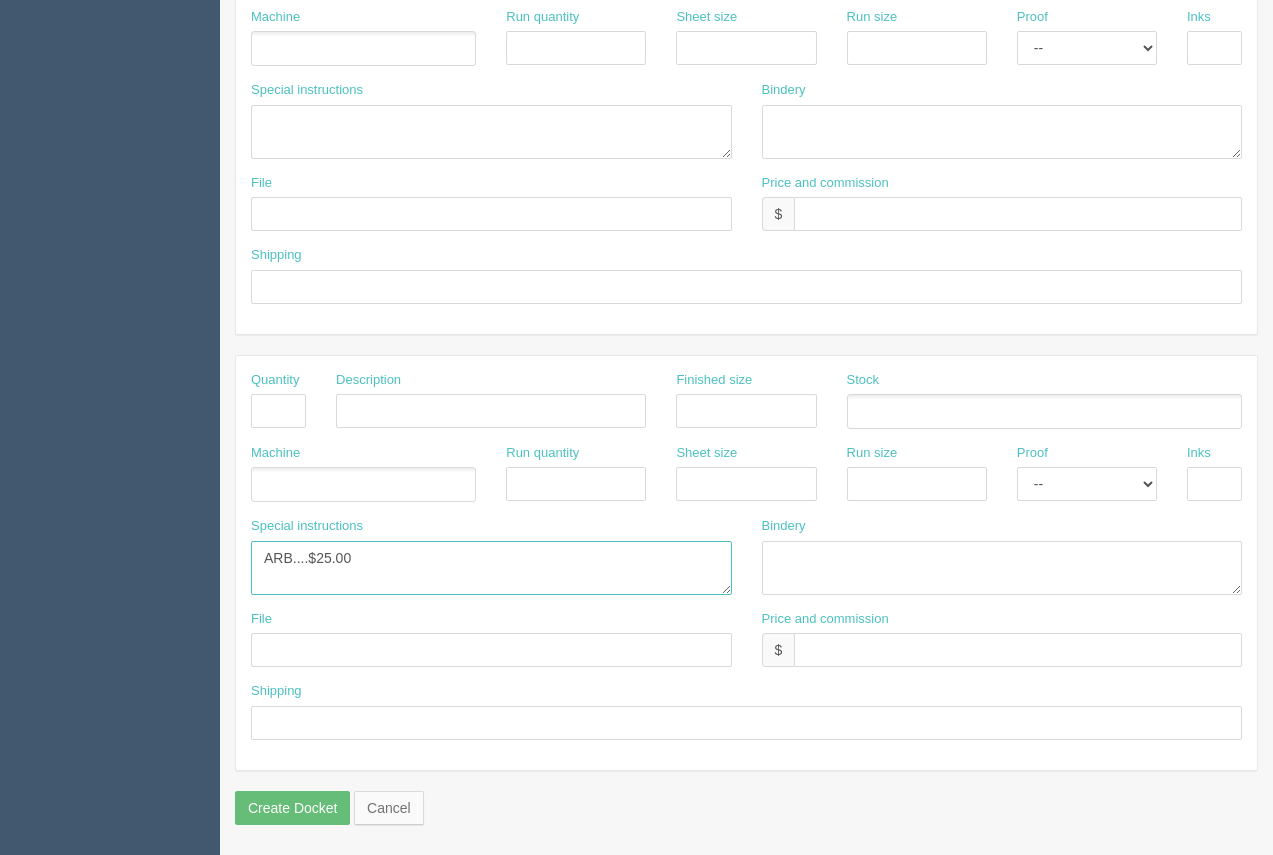 click on "ARB....$25.00" at bounding box center [491, 568] 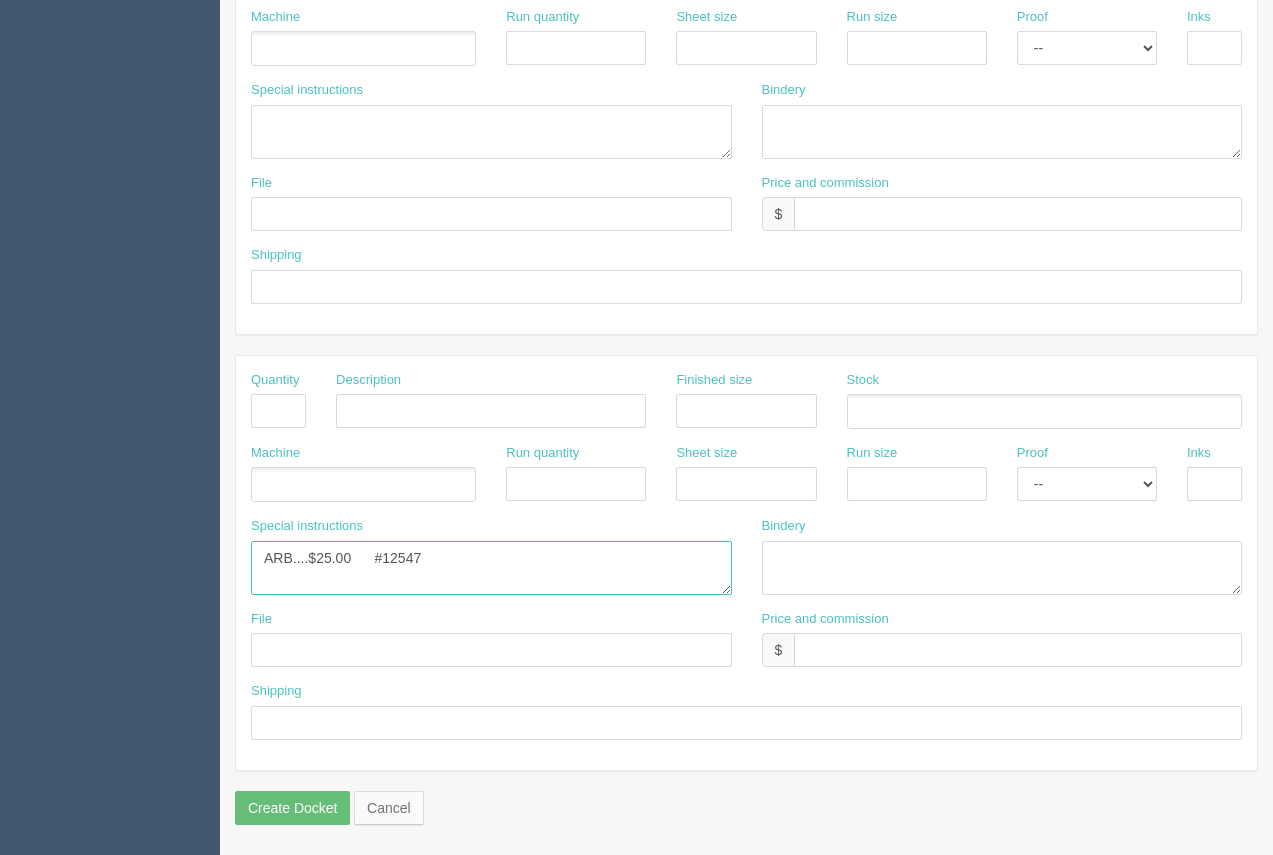 click on "ARB....$25.00" at bounding box center (491, 568) 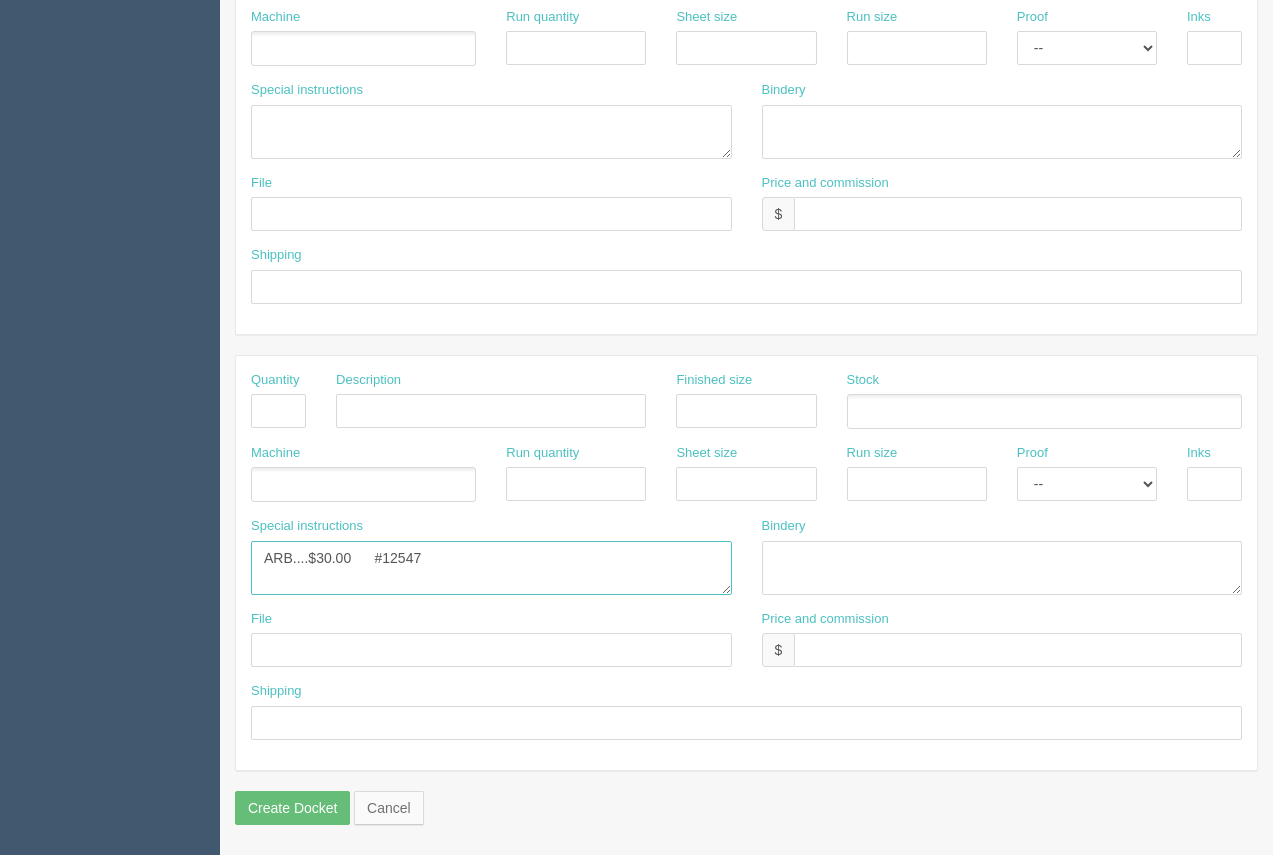 scroll, scrollTop: 213, scrollLeft: 0, axis: vertical 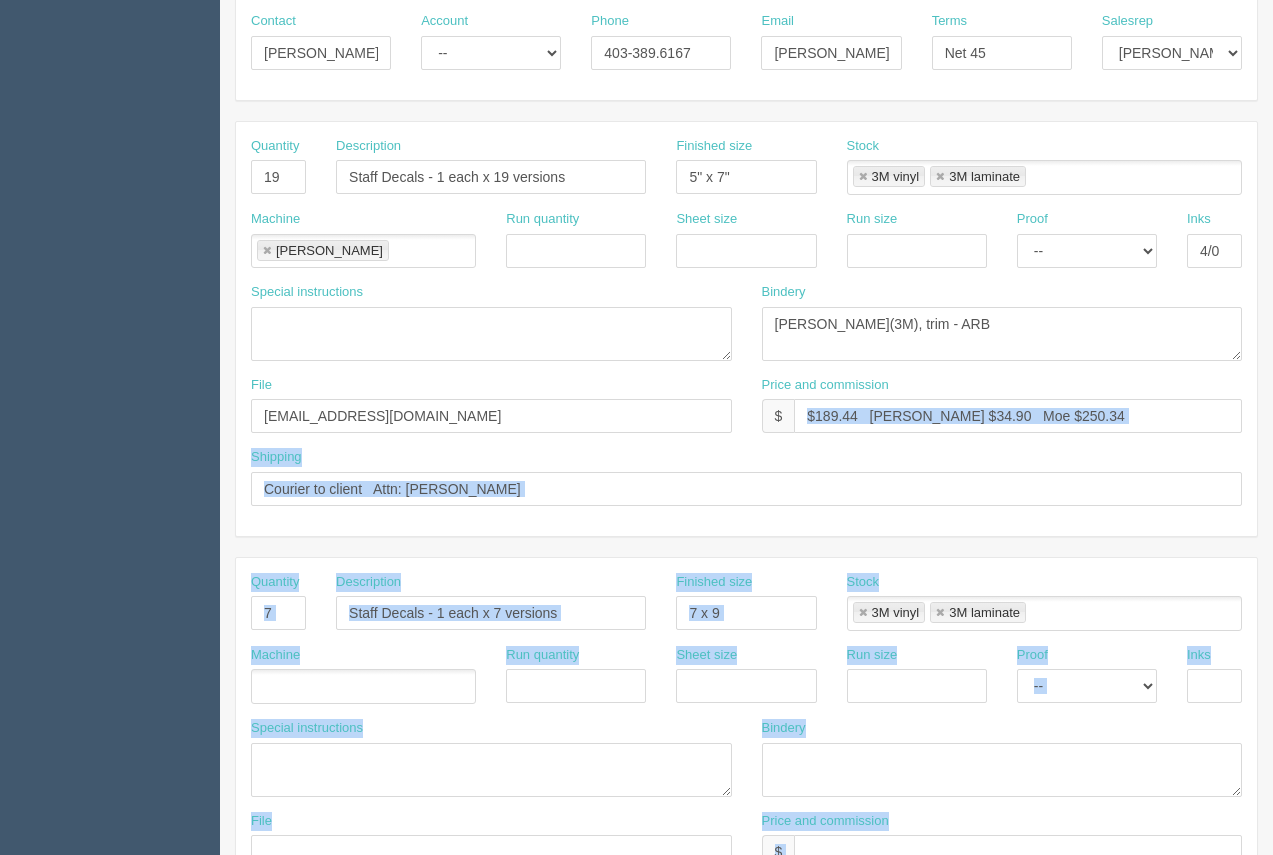 drag, startPoint x: 1270, startPoint y: 441, endPoint x: 1223, endPoint y: 670, distance: 233.77339 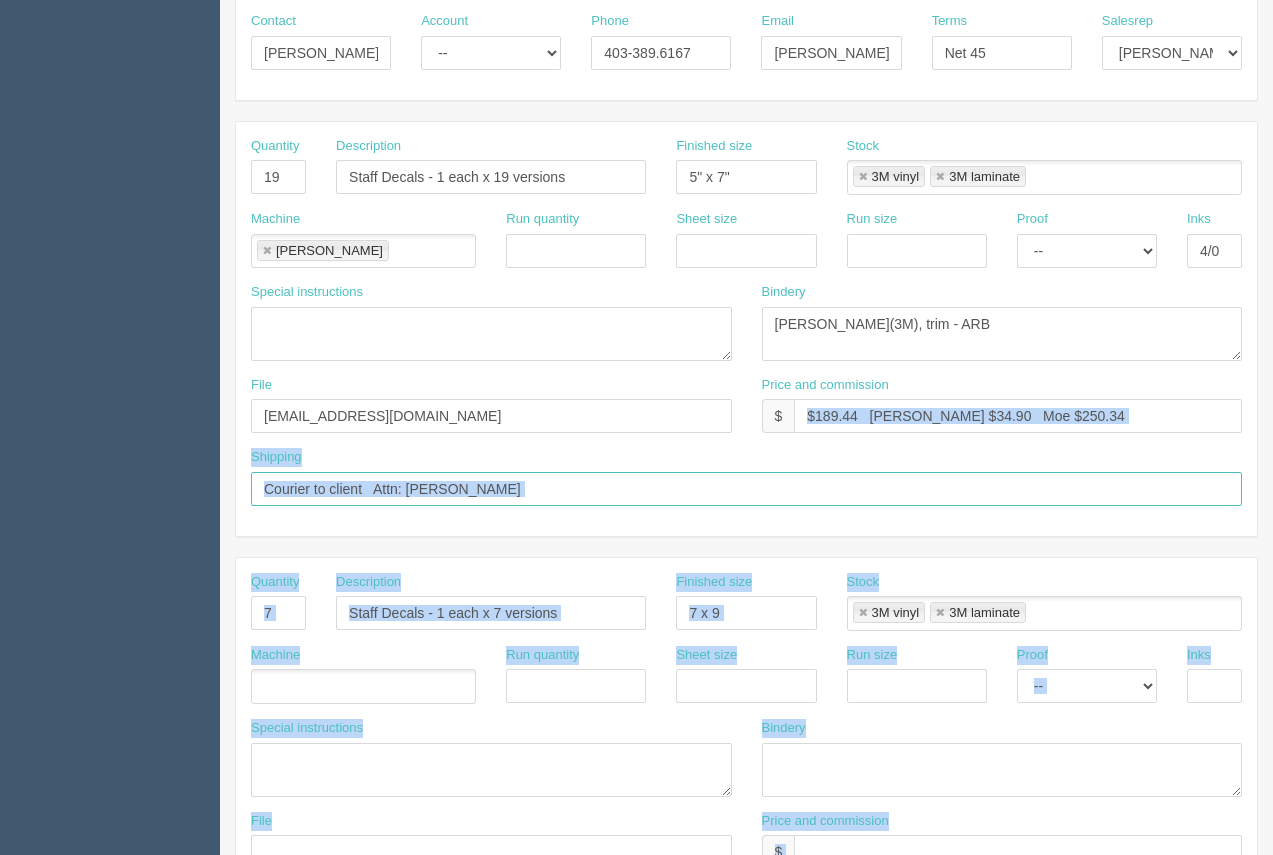 click on "Courier to client   Attn: Shane Doyle" at bounding box center [746, 489] 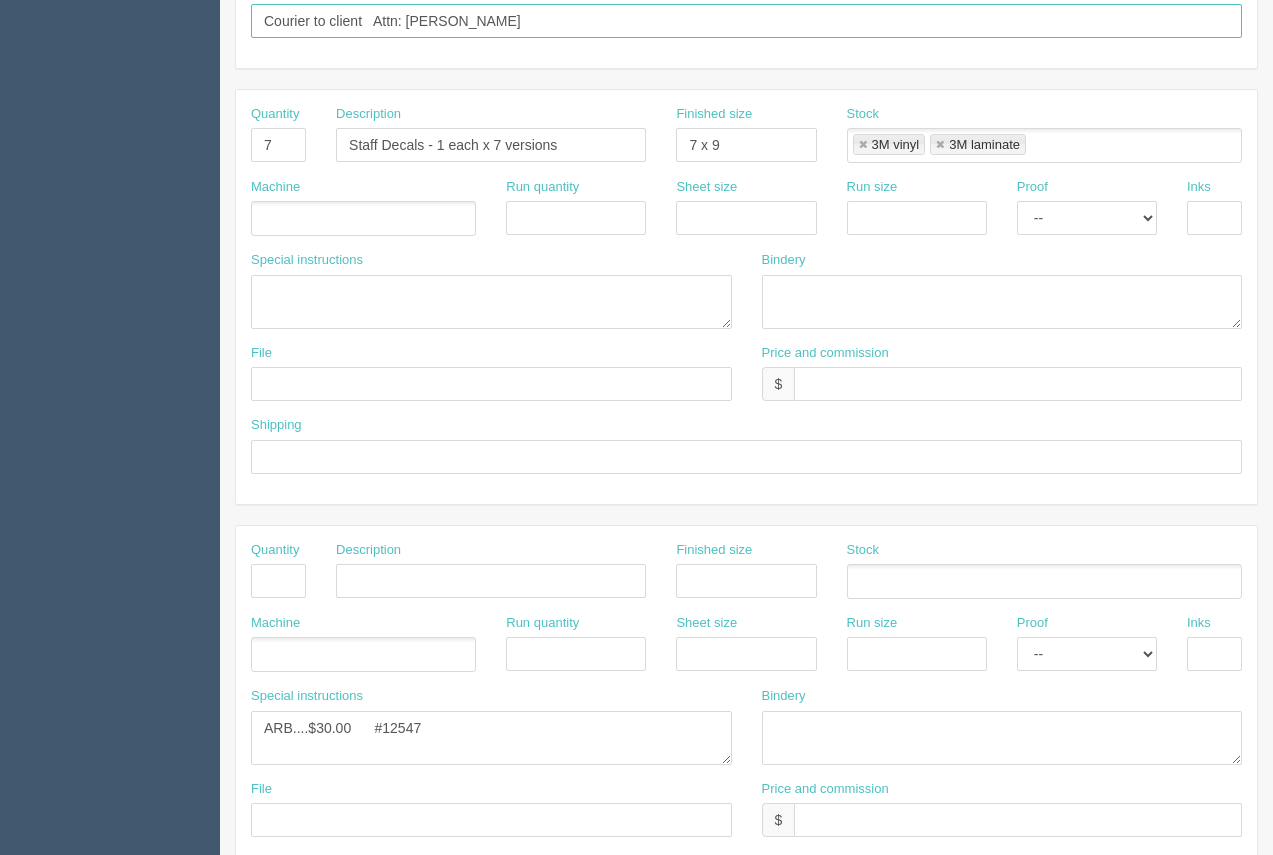 scroll, scrollTop: 784, scrollLeft: 0, axis: vertical 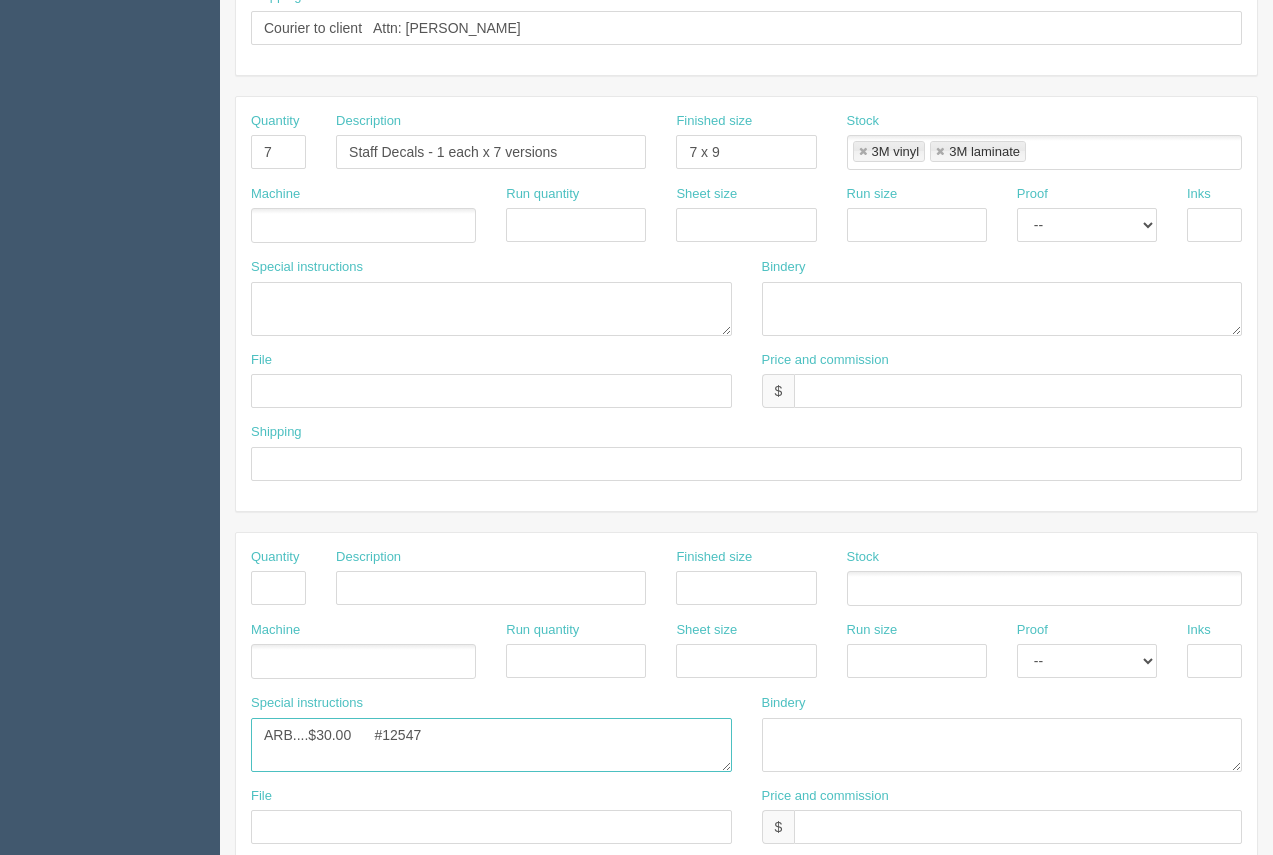 drag, startPoint x: 352, startPoint y: 738, endPoint x: 326, endPoint y: 729, distance: 27.513634 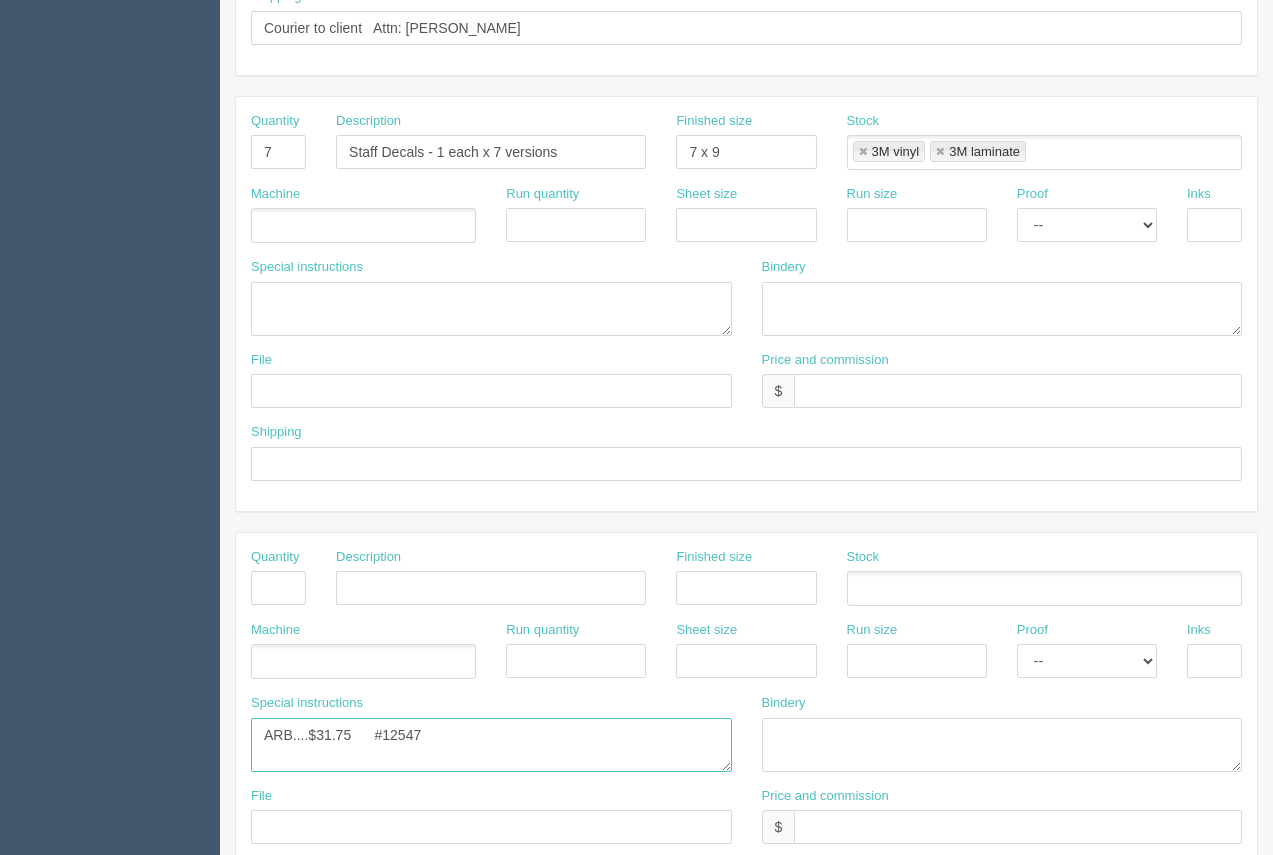 type on "ARB....$31.75      #12547" 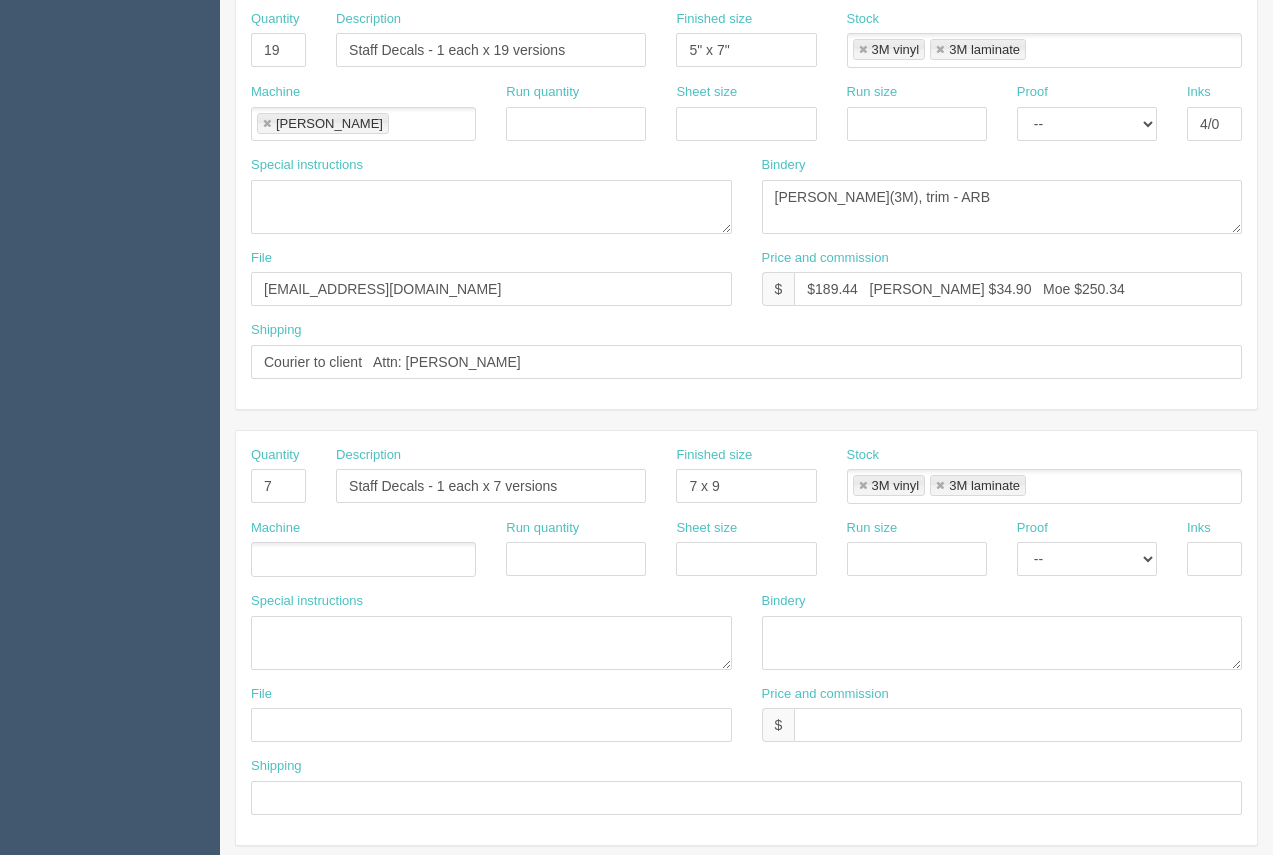 scroll, scrollTop: 453, scrollLeft: 0, axis: vertical 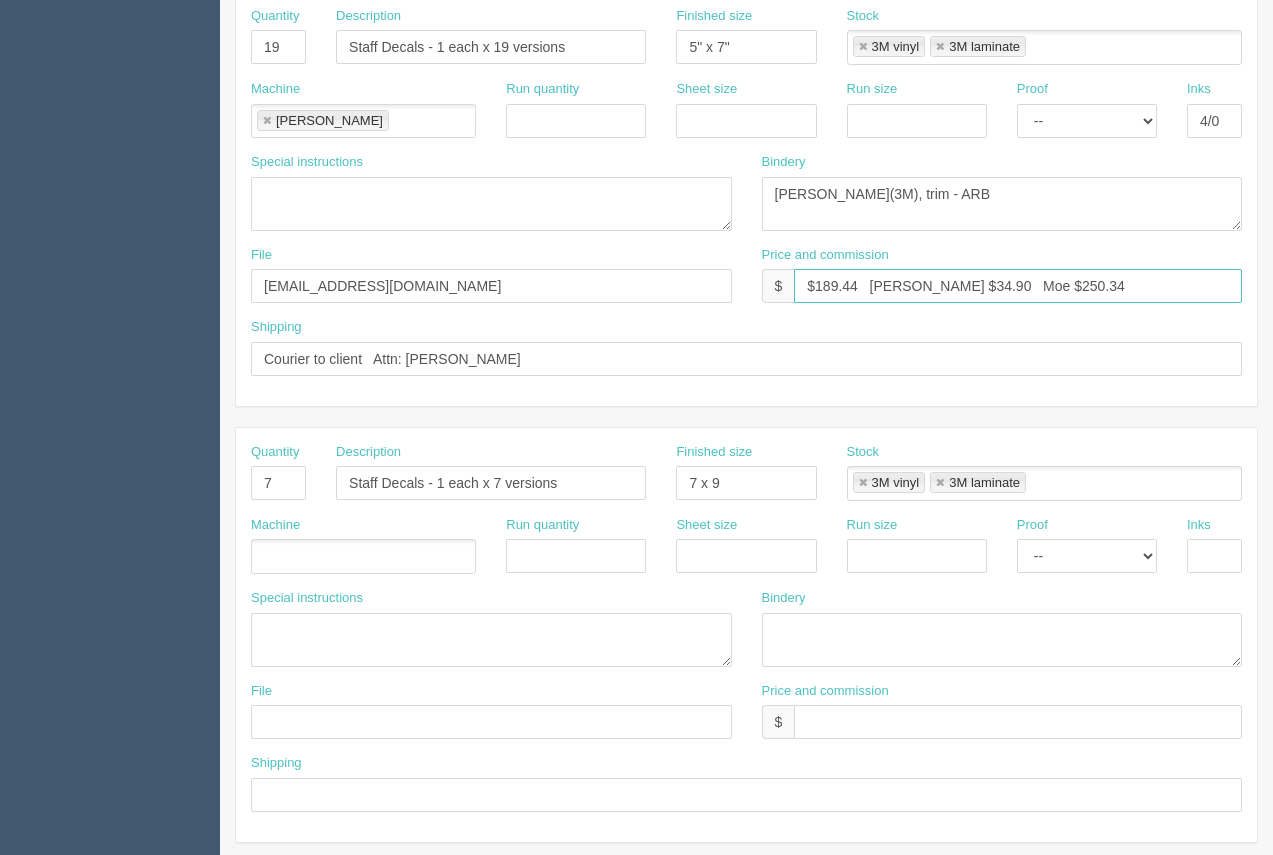 drag, startPoint x: 857, startPoint y: 287, endPoint x: 823, endPoint y: 275, distance: 36.05551 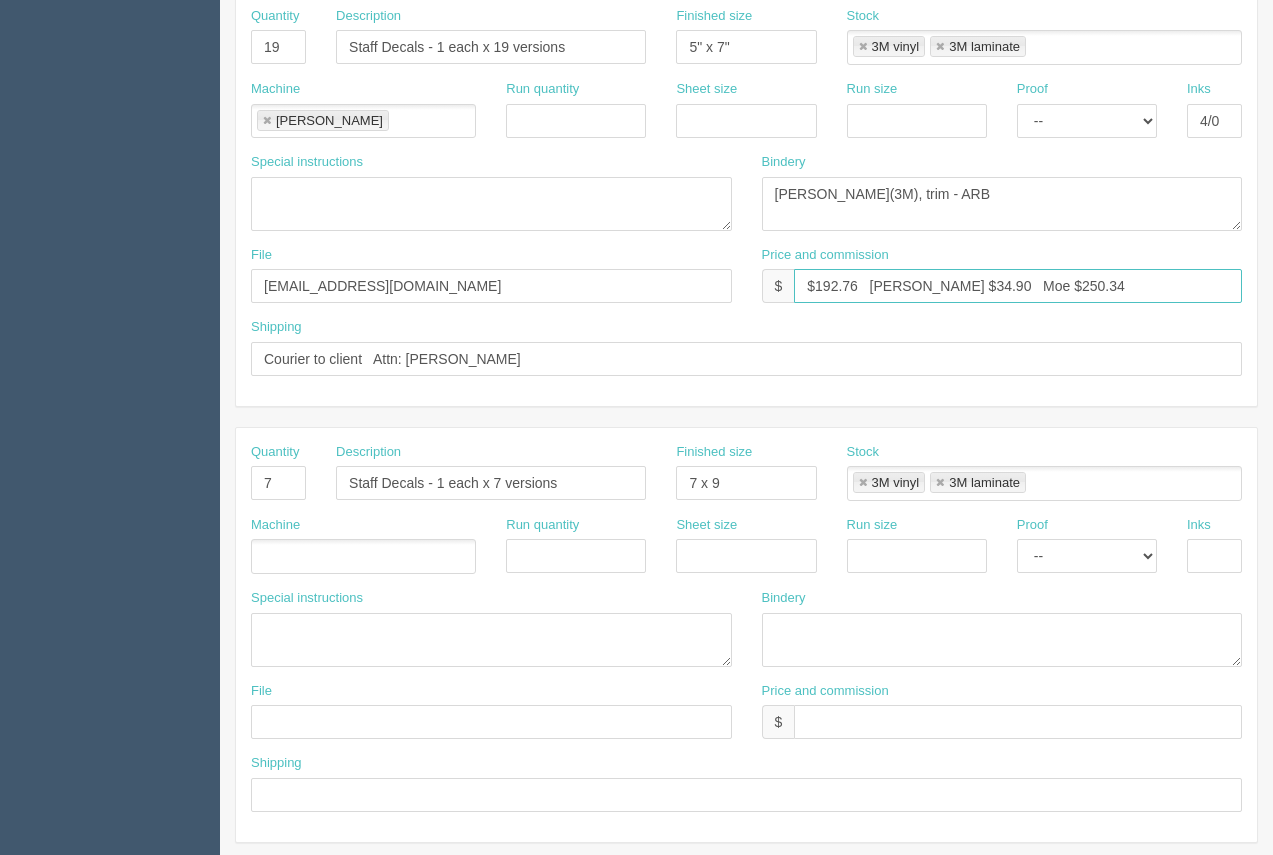 drag, startPoint x: 939, startPoint y: 286, endPoint x: 909, endPoint y: 279, distance: 30.805843 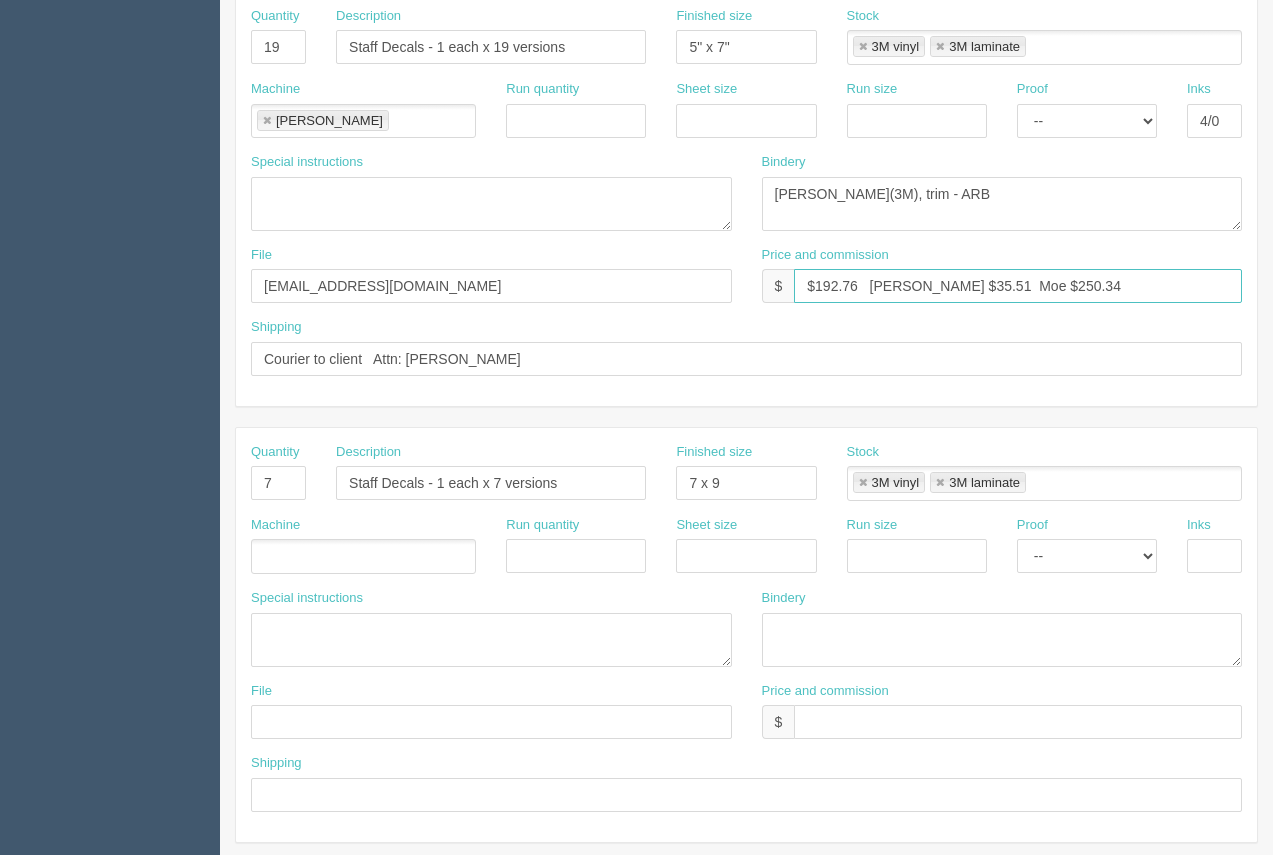 drag, startPoint x: 1069, startPoint y: 281, endPoint x: 994, endPoint y: 276, distance: 75.16648 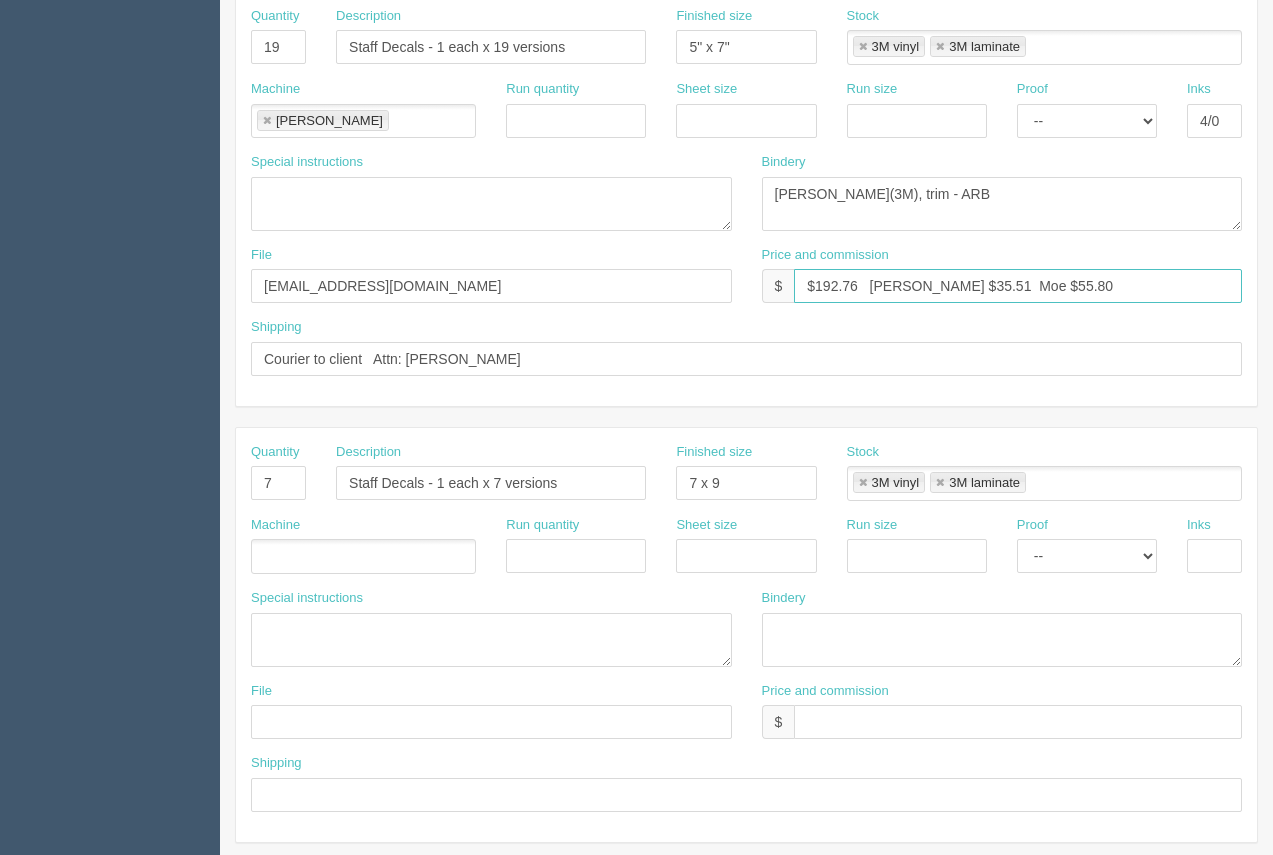 type on "$192.76   Arif $35.51  Moe $55.80" 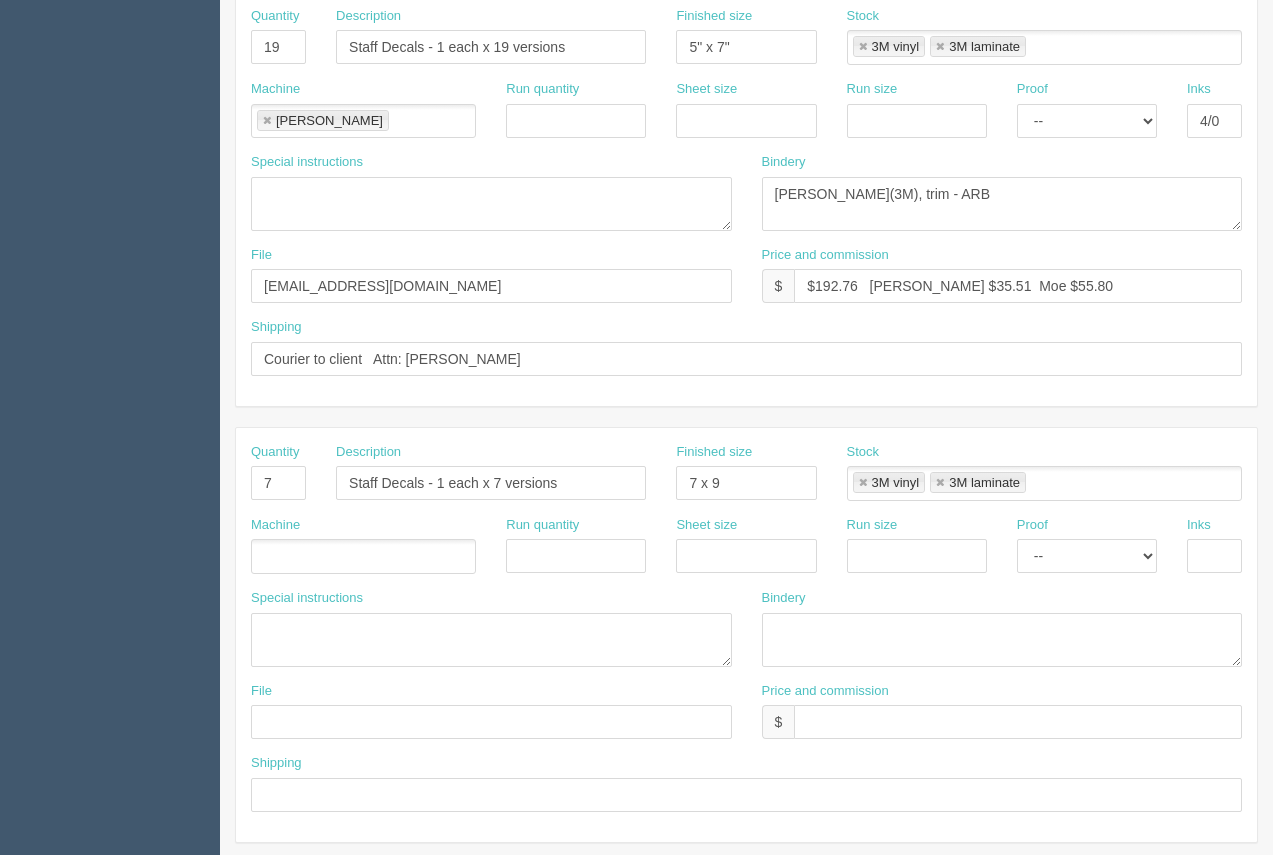 click at bounding box center (363, 556) 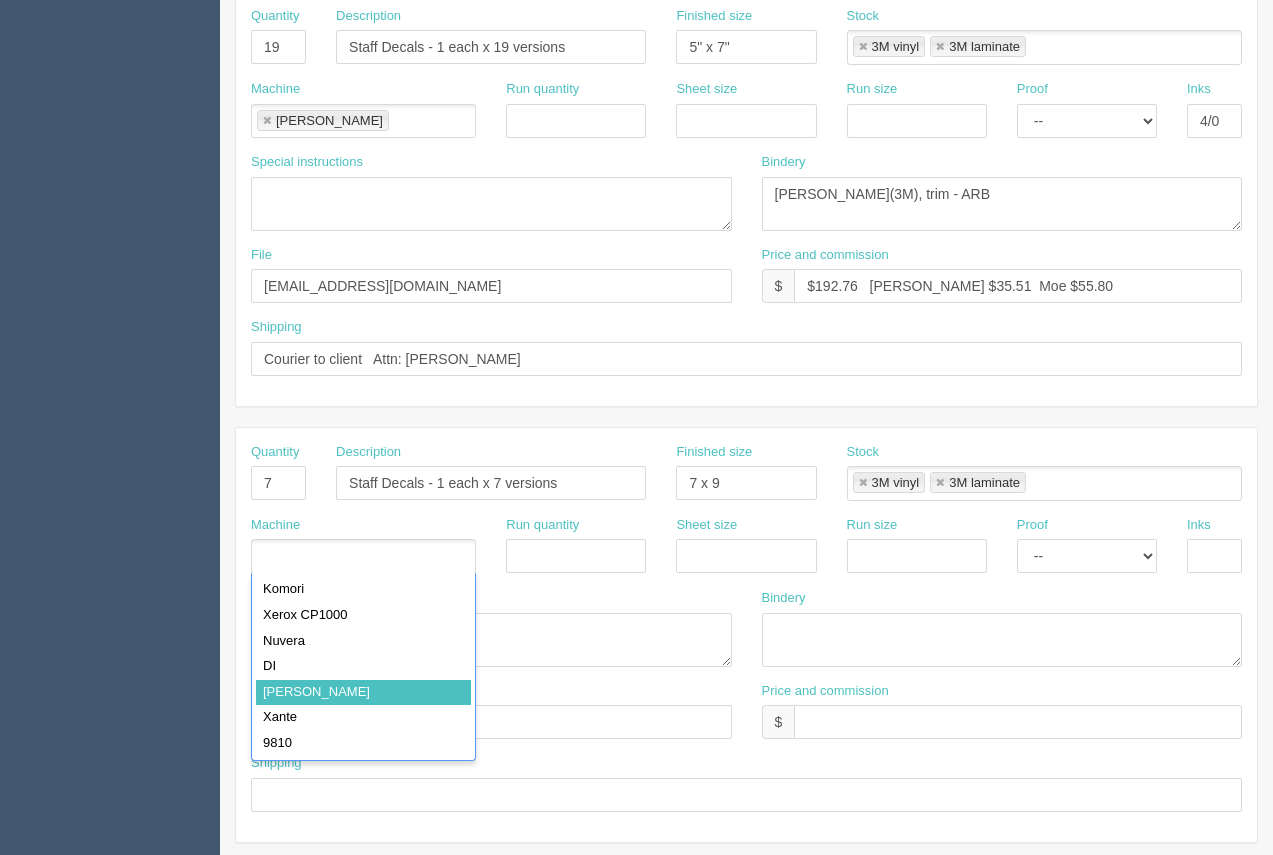 drag, startPoint x: 298, startPoint y: 687, endPoint x: 584, endPoint y: 621, distance: 293.5166 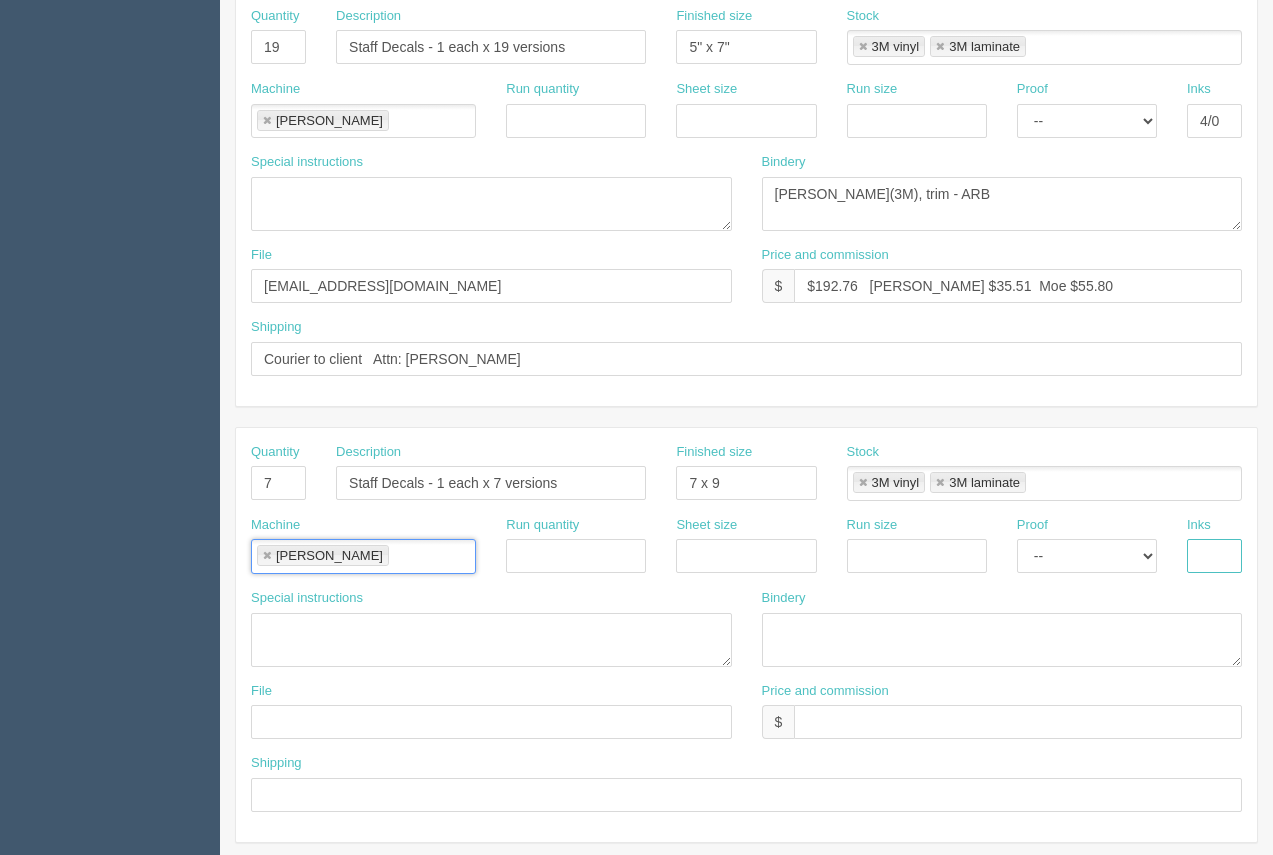 click at bounding box center [1214, 556] 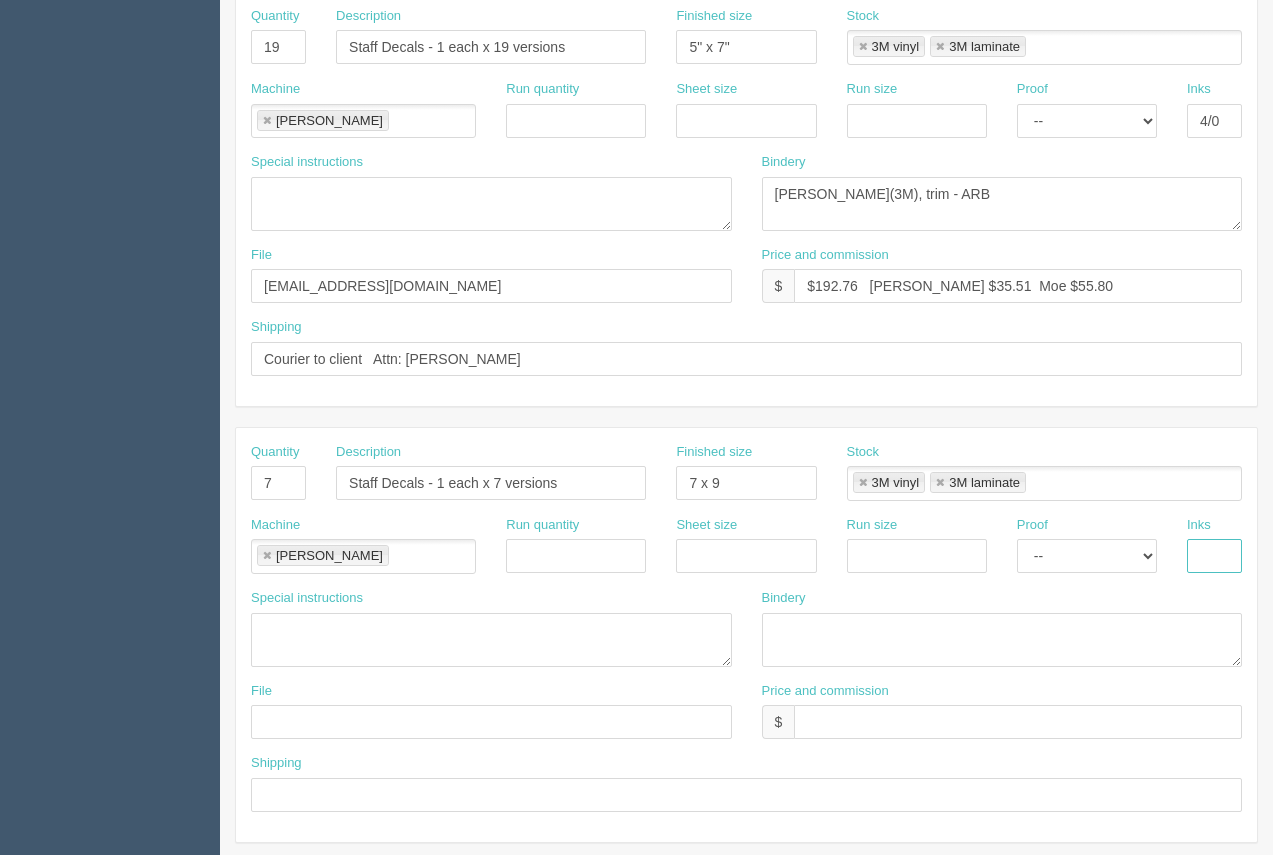 type on "4/0" 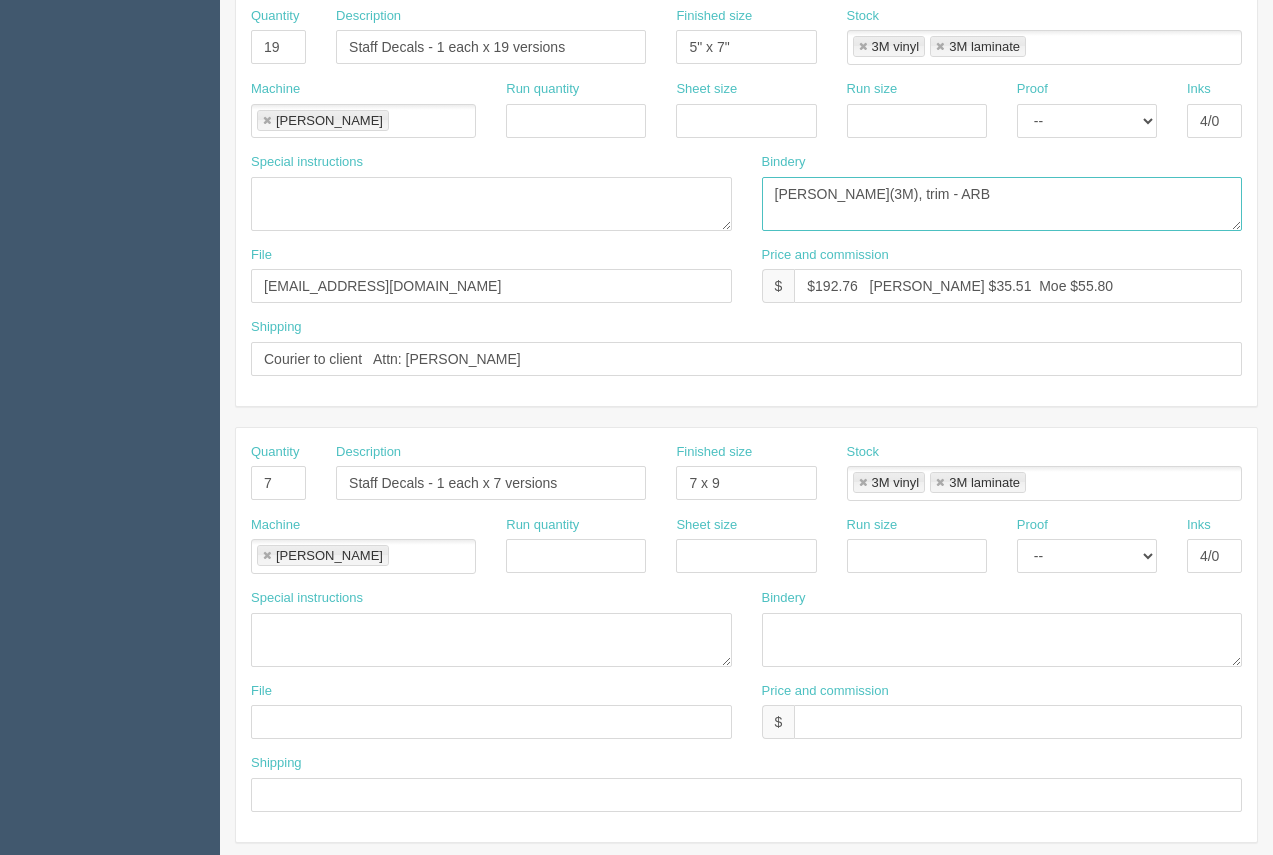 drag, startPoint x: 940, startPoint y: 203, endPoint x: 802, endPoint y: 182, distance: 139.58868 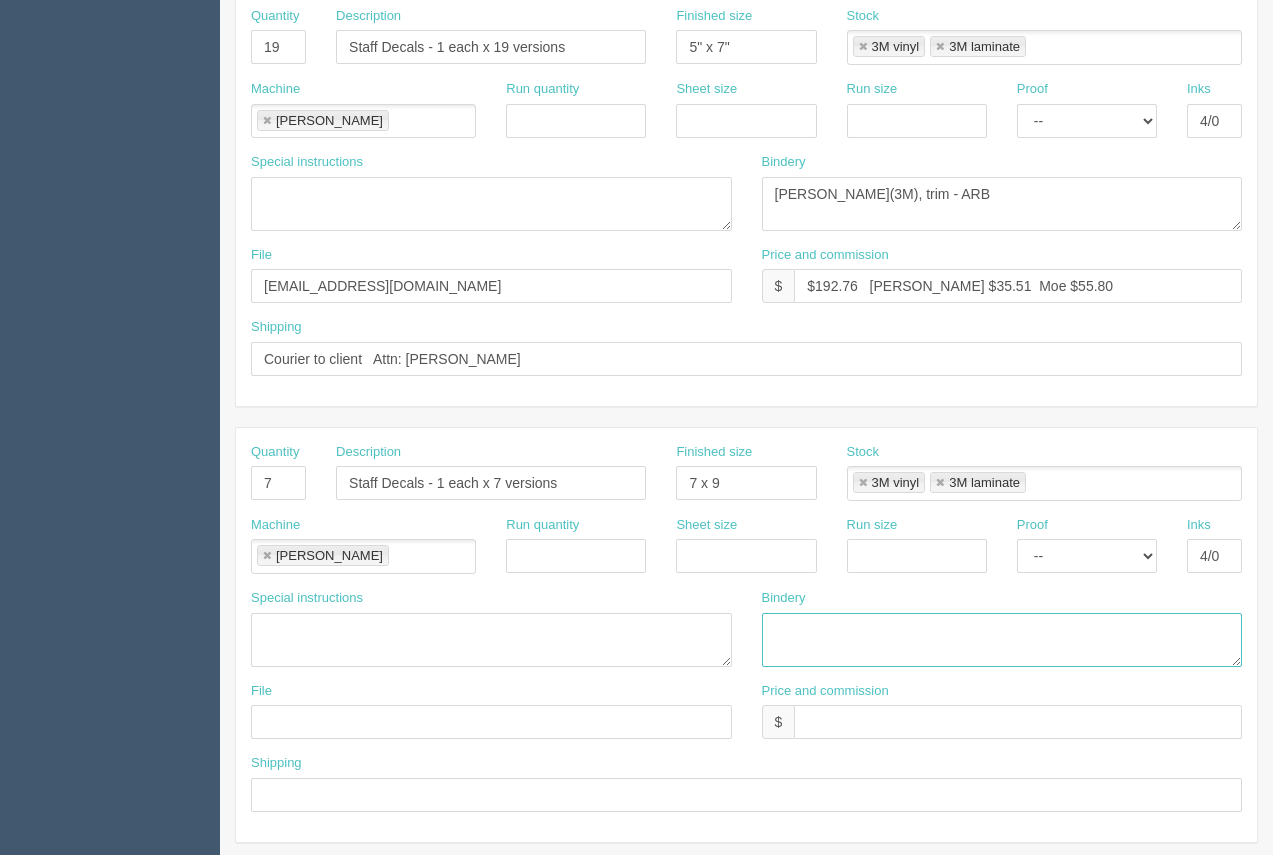 paste on "lam(3M), trim - ARB" 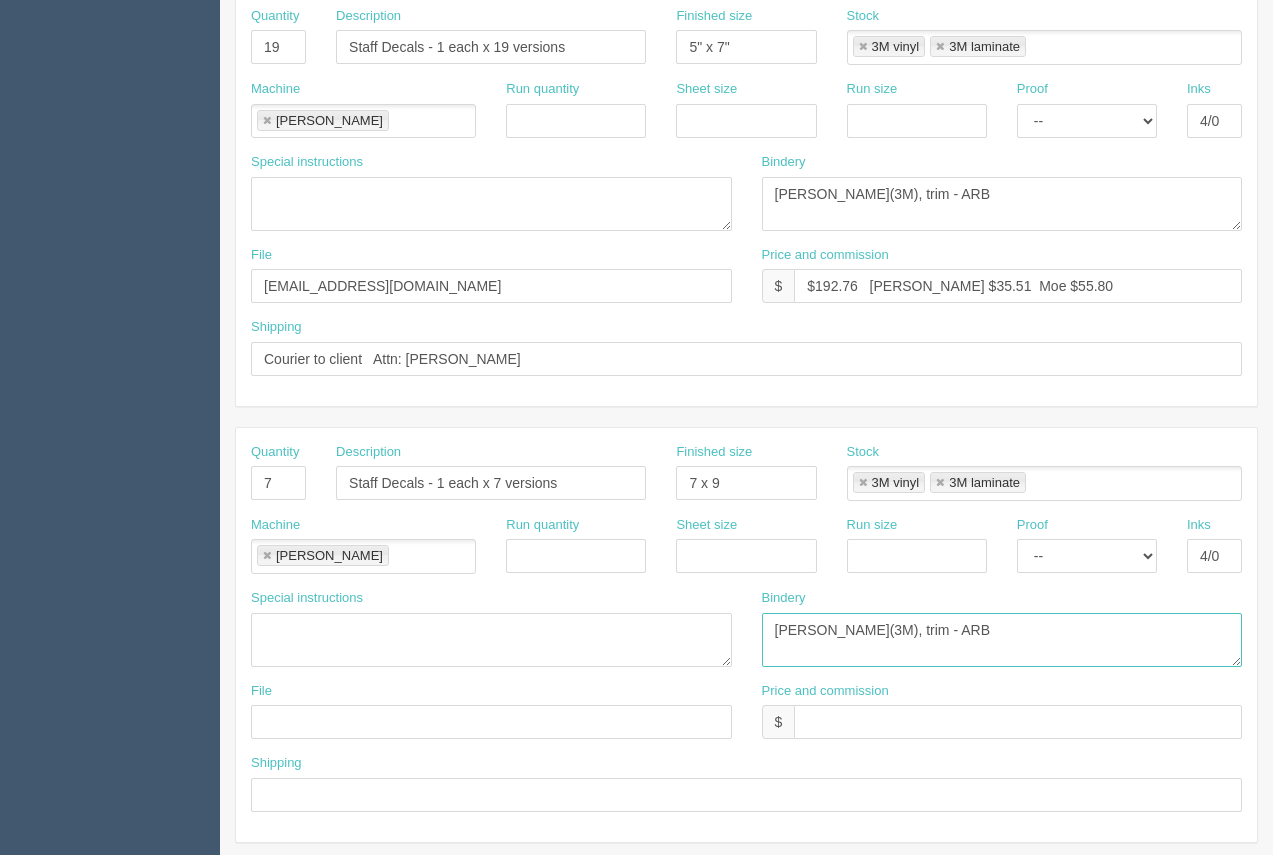 type on "lam(3M), trim - ARB" 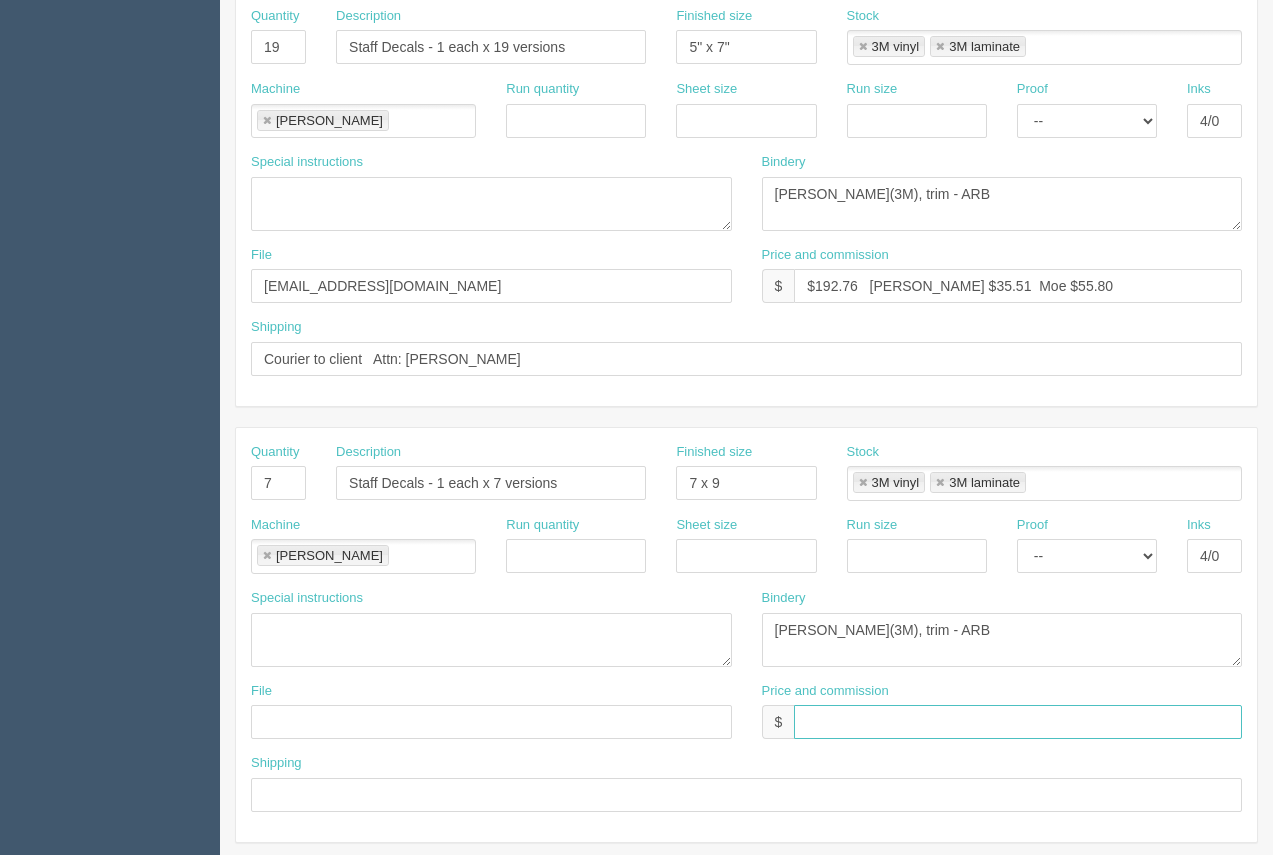 click at bounding box center (1018, 722) 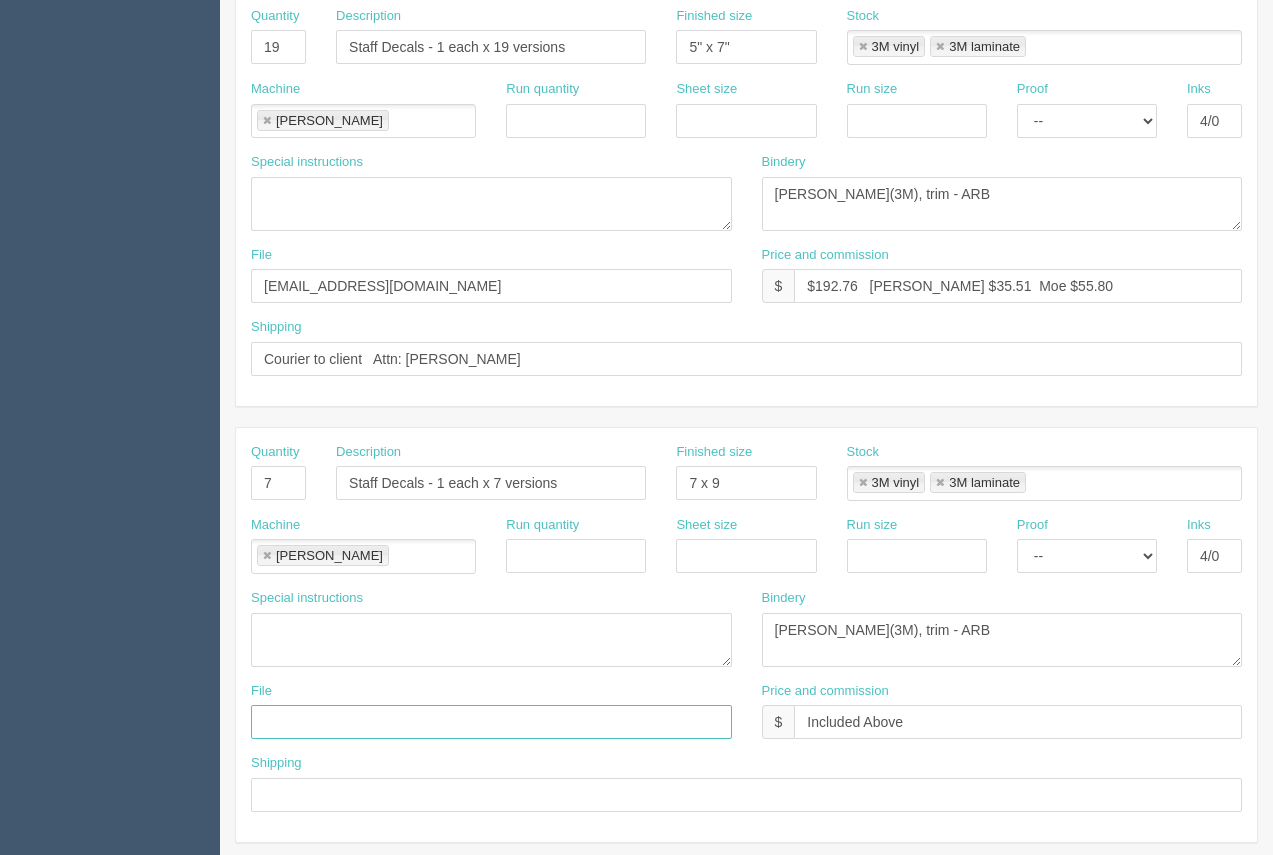 click at bounding box center [491, 722] 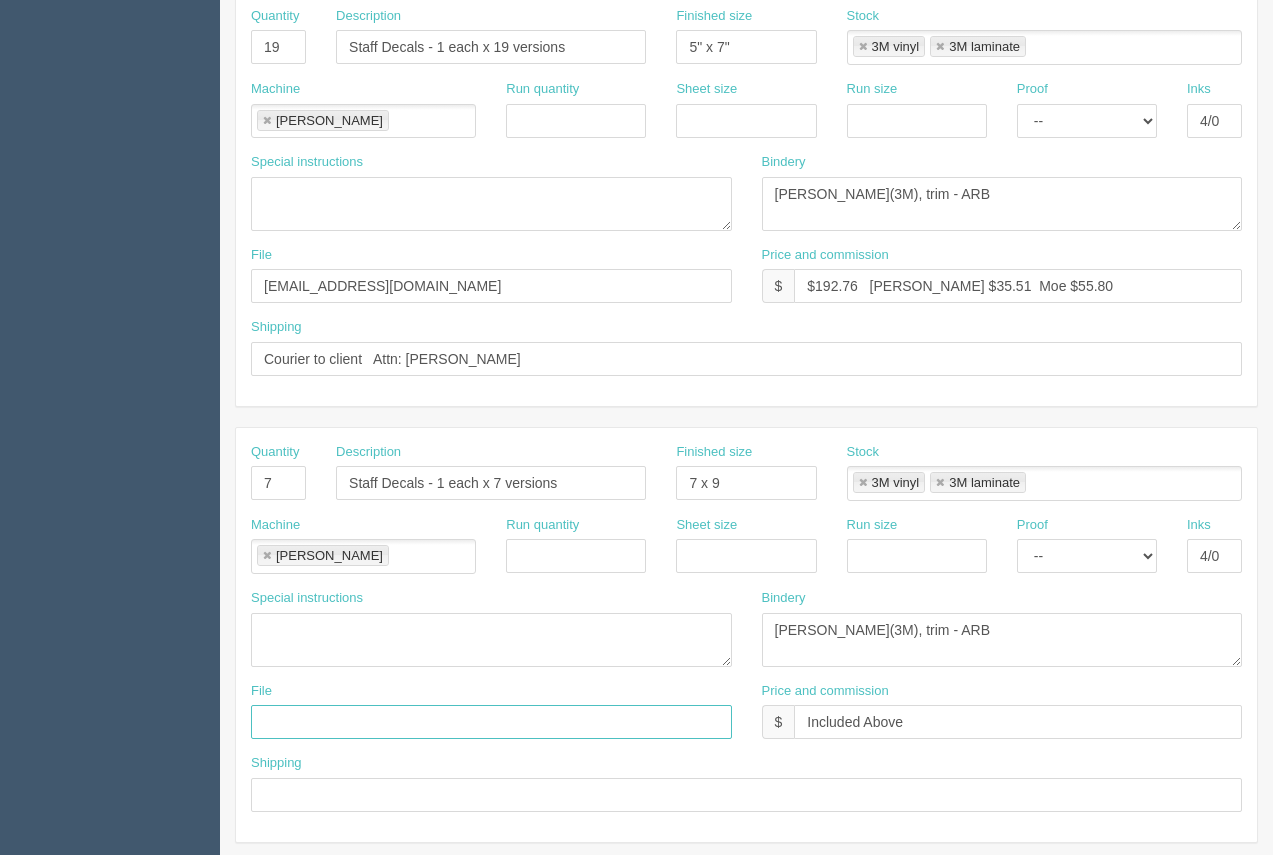 type on "files@allrush.ca" 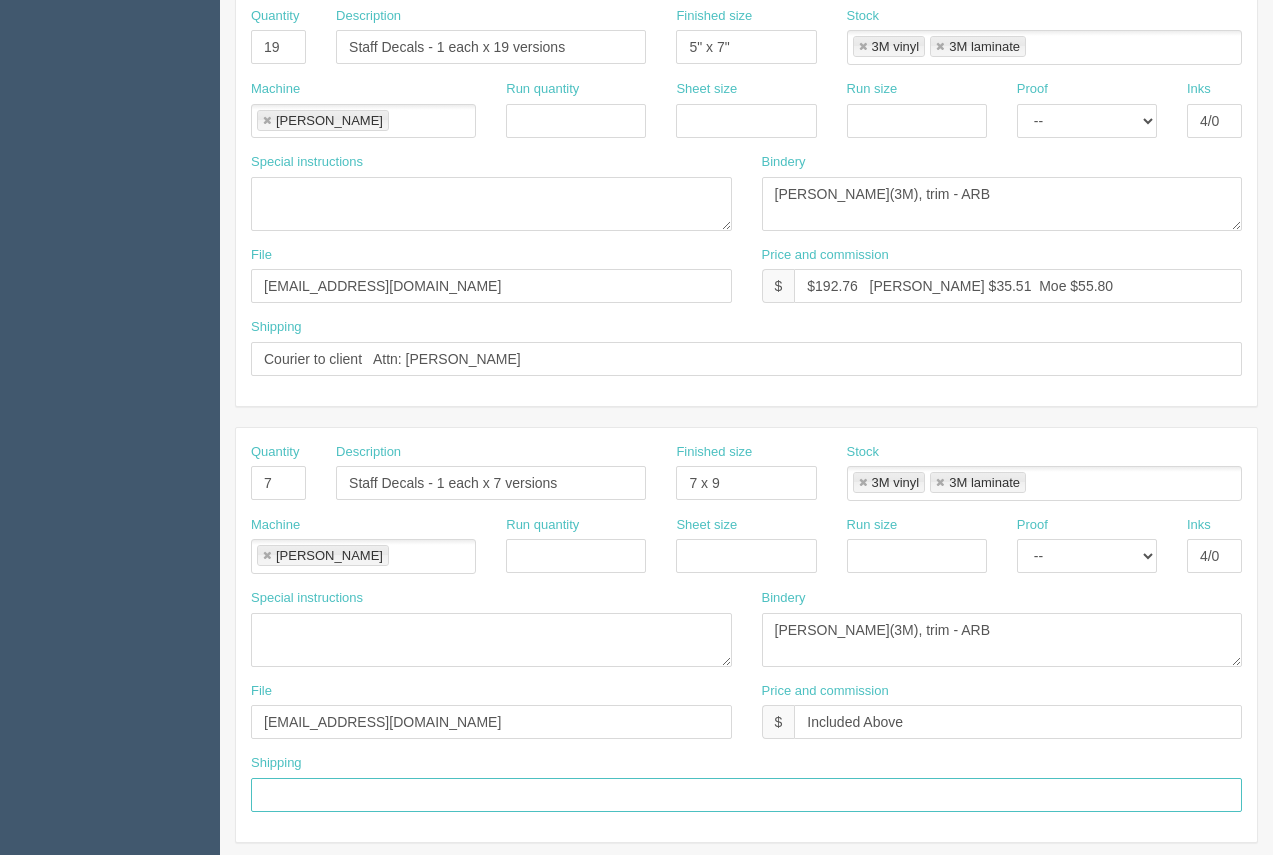 click at bounding box center [746, 795] 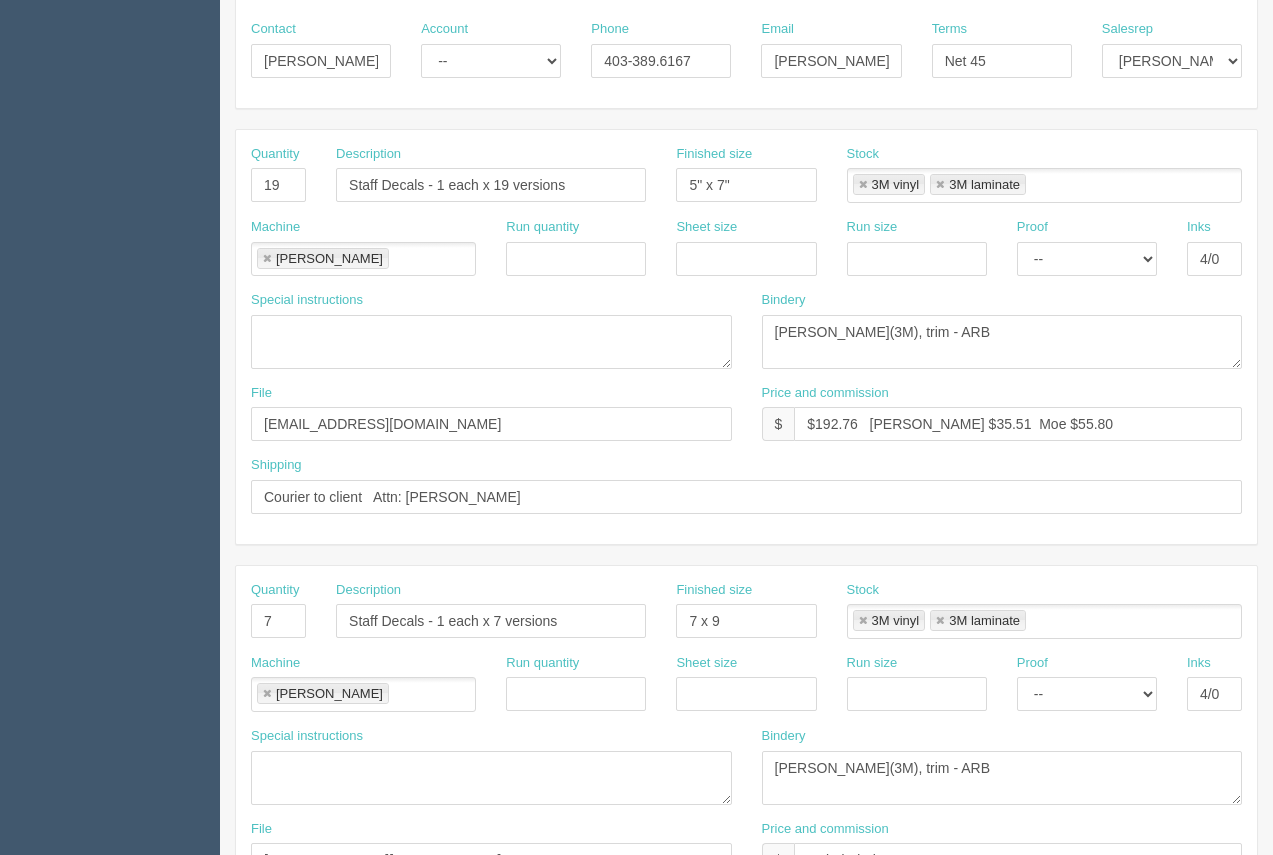 scroll, scrollTop: 317, scrollLeft: 0, axis: vertical 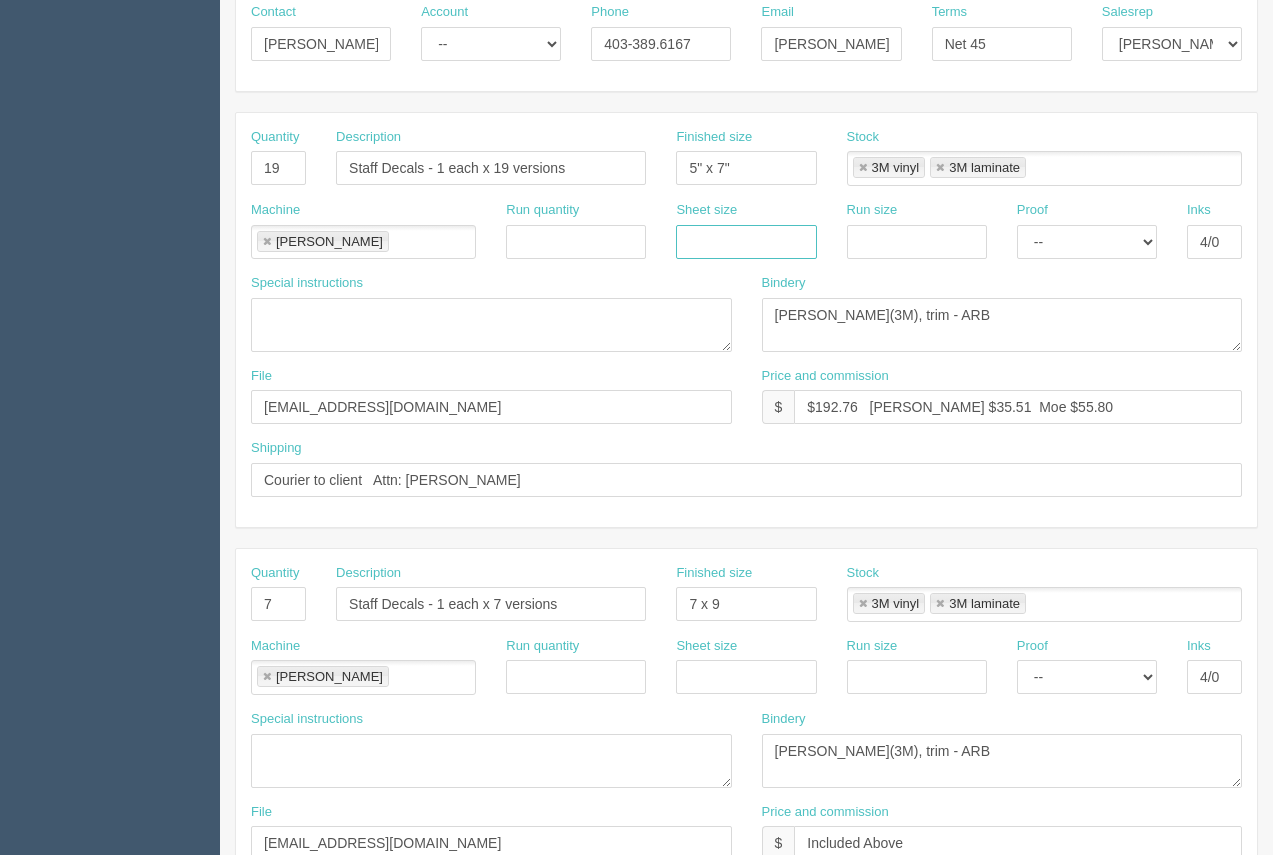 click at bounding box center [746, 242] 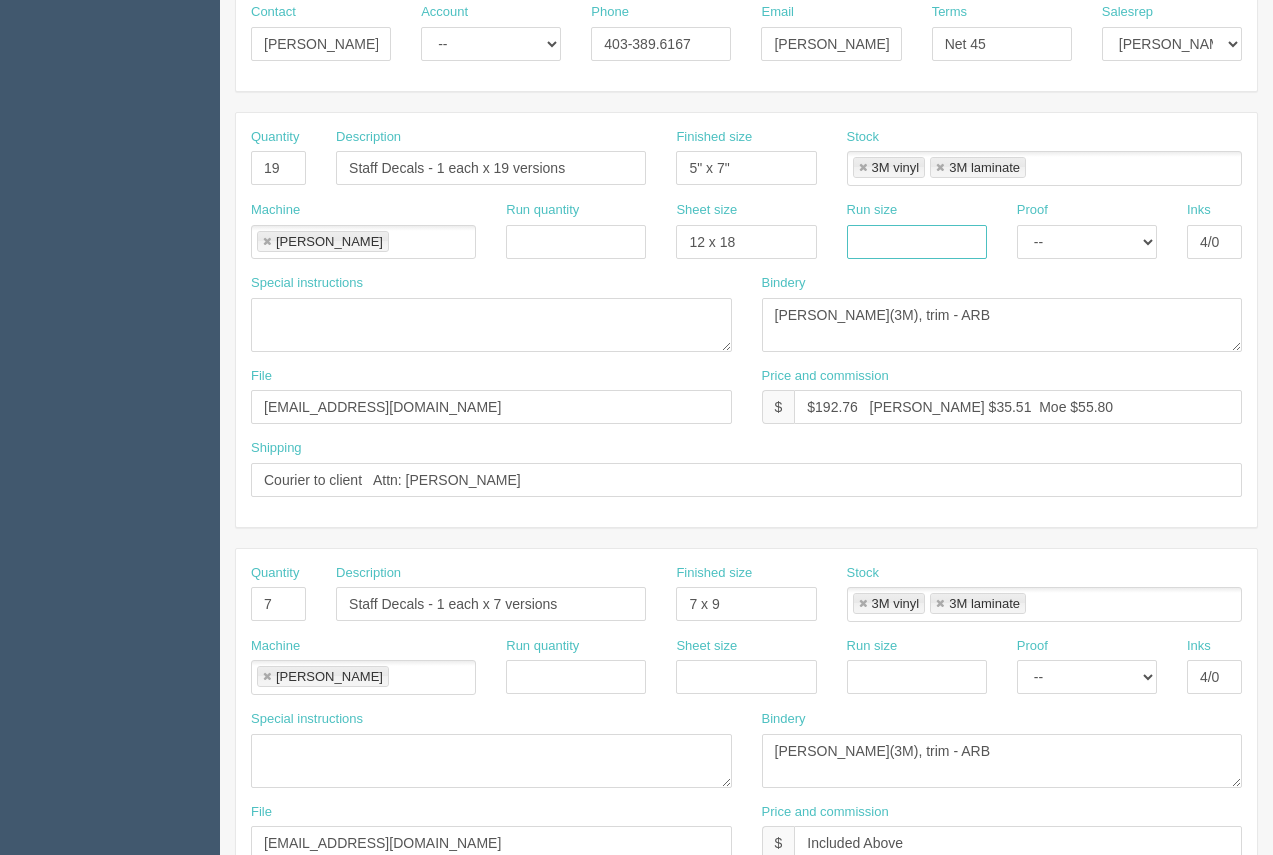 click at bounding box center [917, 242] 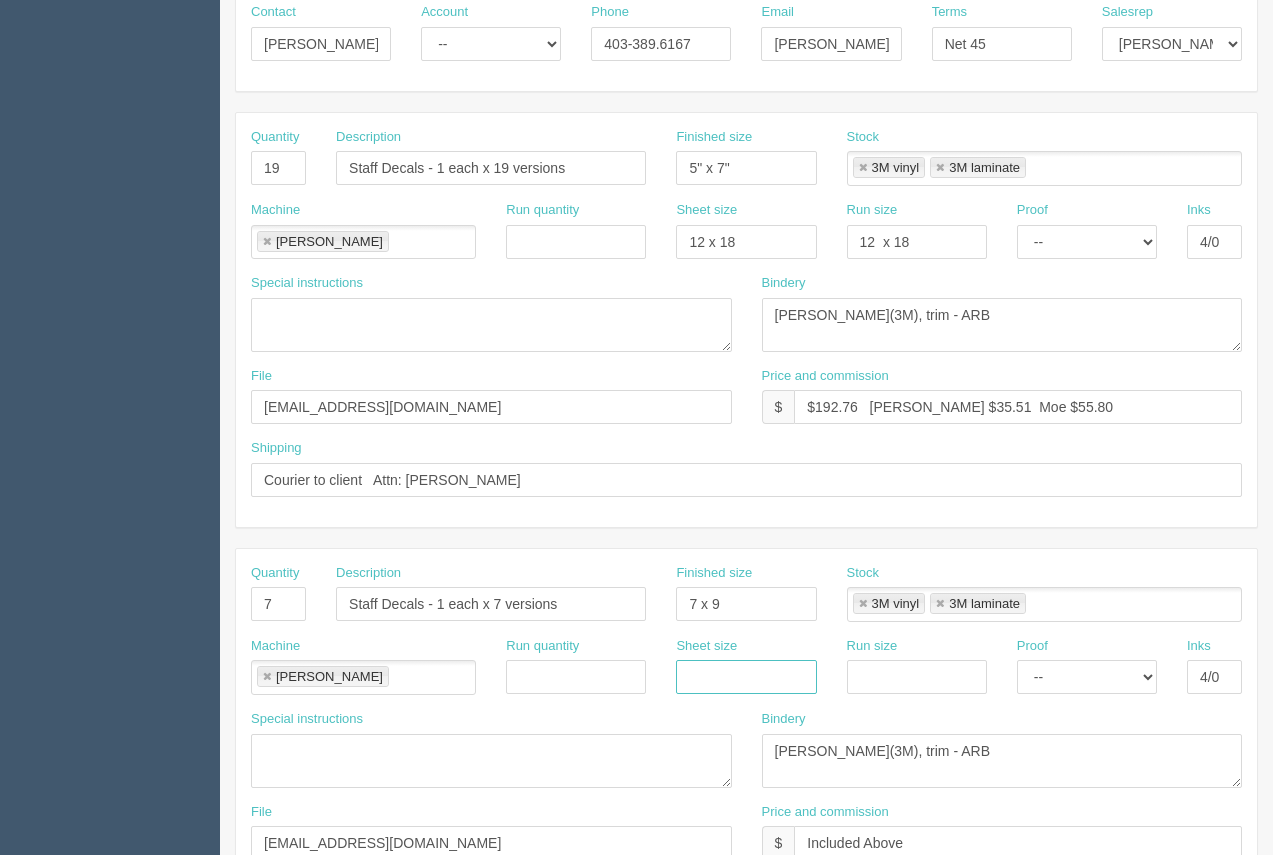 click at bounding box center (746, 677) 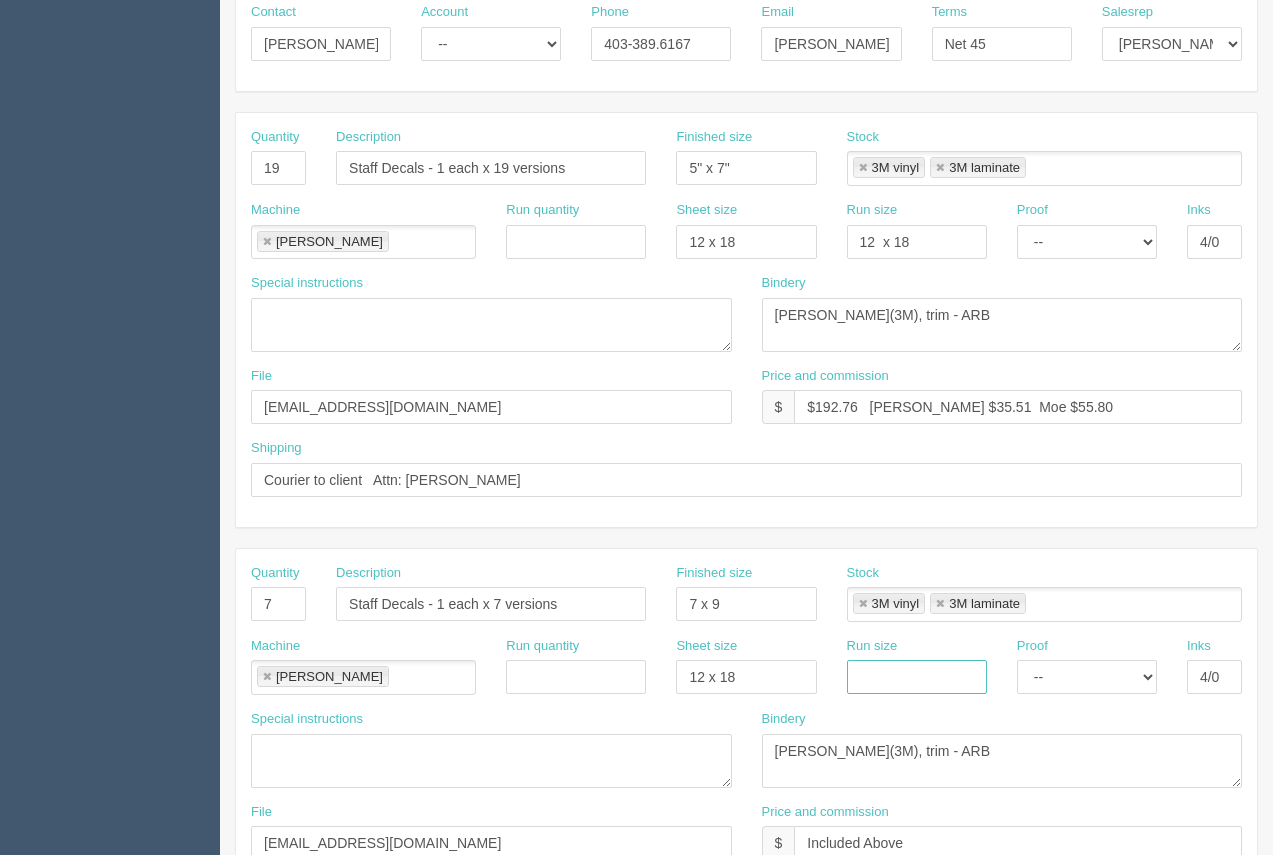 click at bounding box center [917, 677] 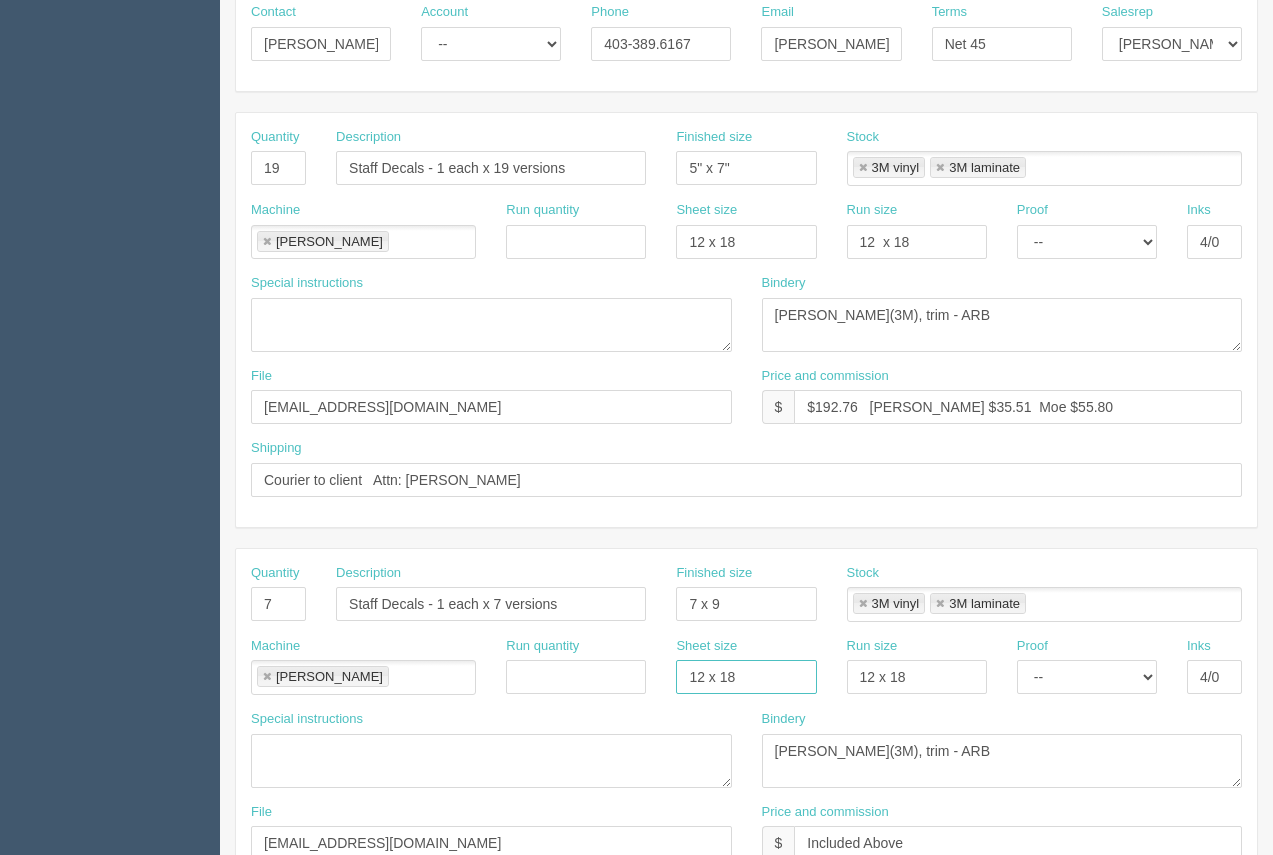 drag, startPoint x: 674, startPoint y: 673, endPoint x: 640, endPoint y: 674, distance: 34.0147 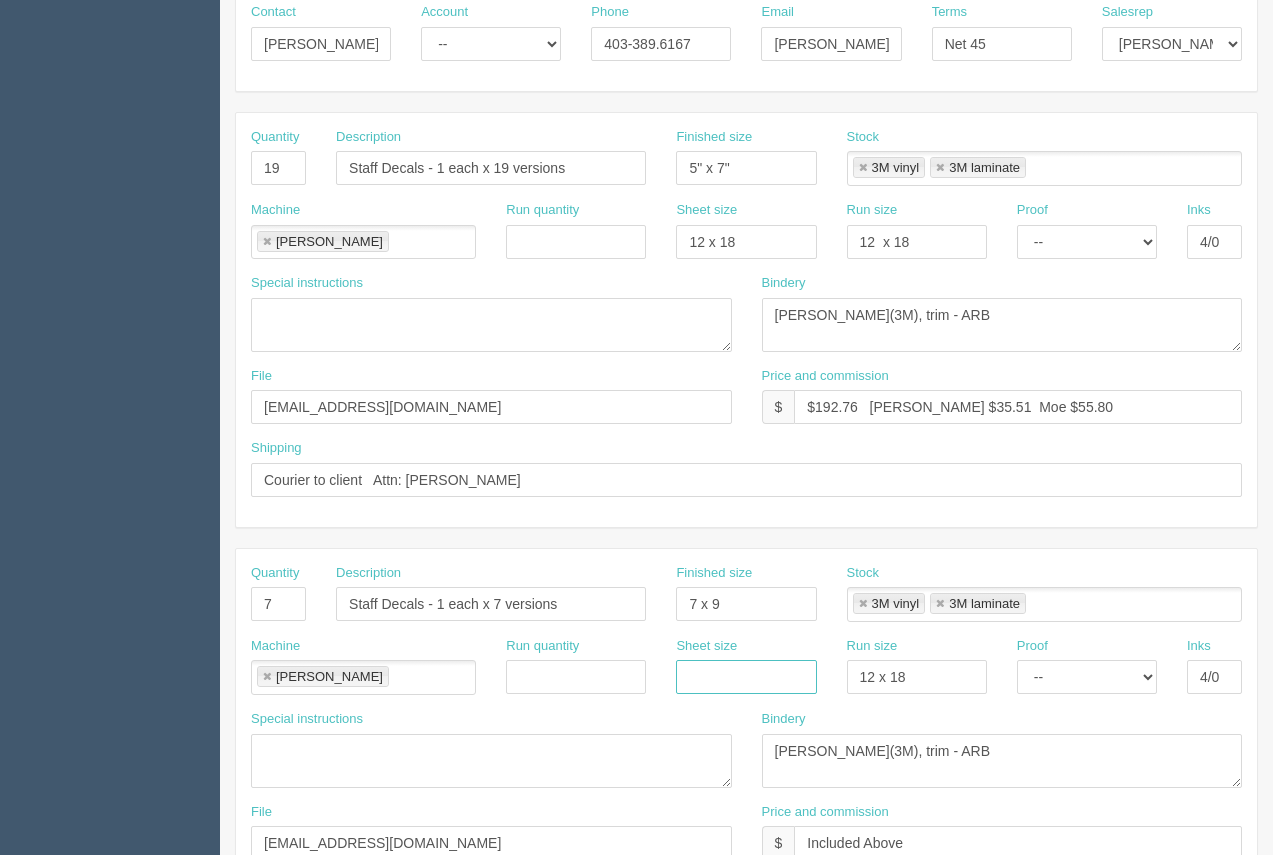 type 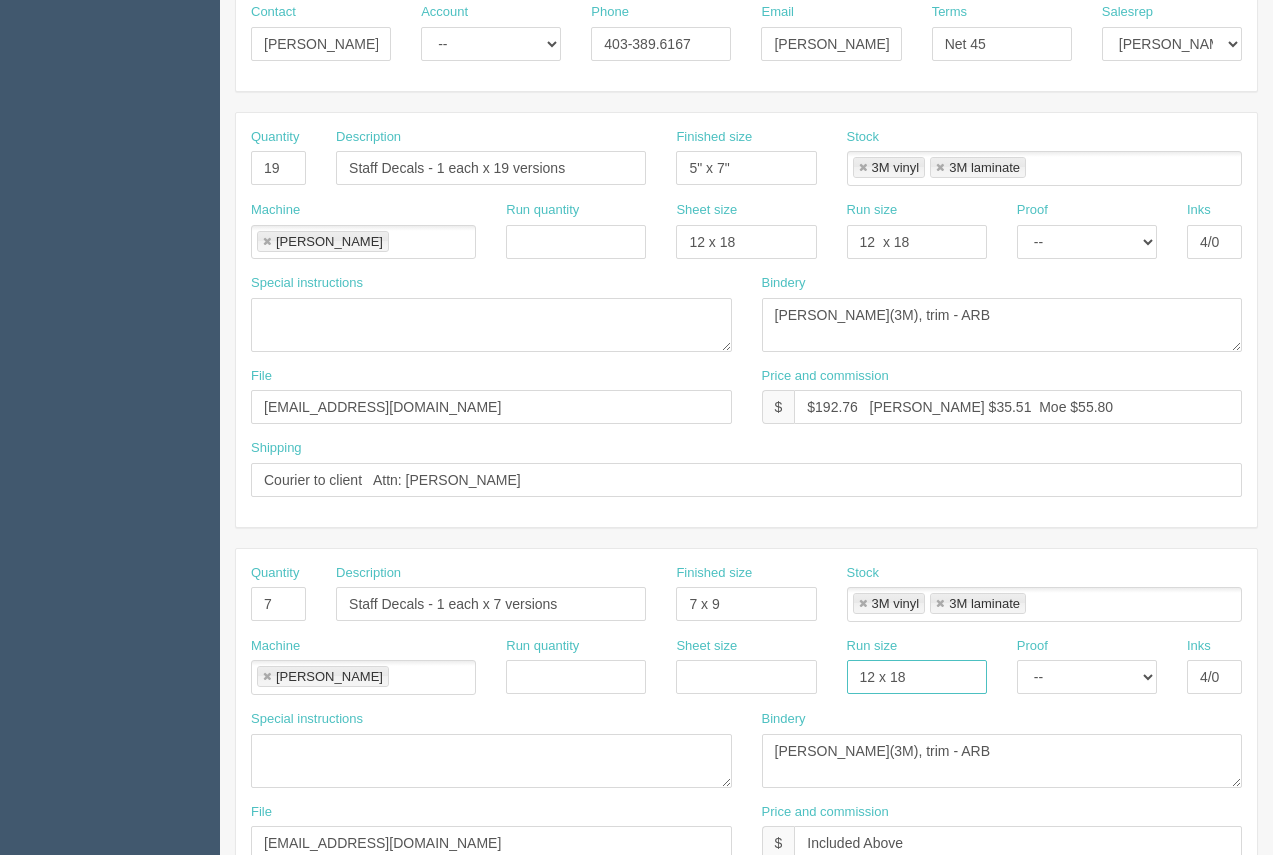 drag, startPoint x: 919, startPoint y: 677, endPoint x: 731, endPoint y: 272, distance: 446.50757 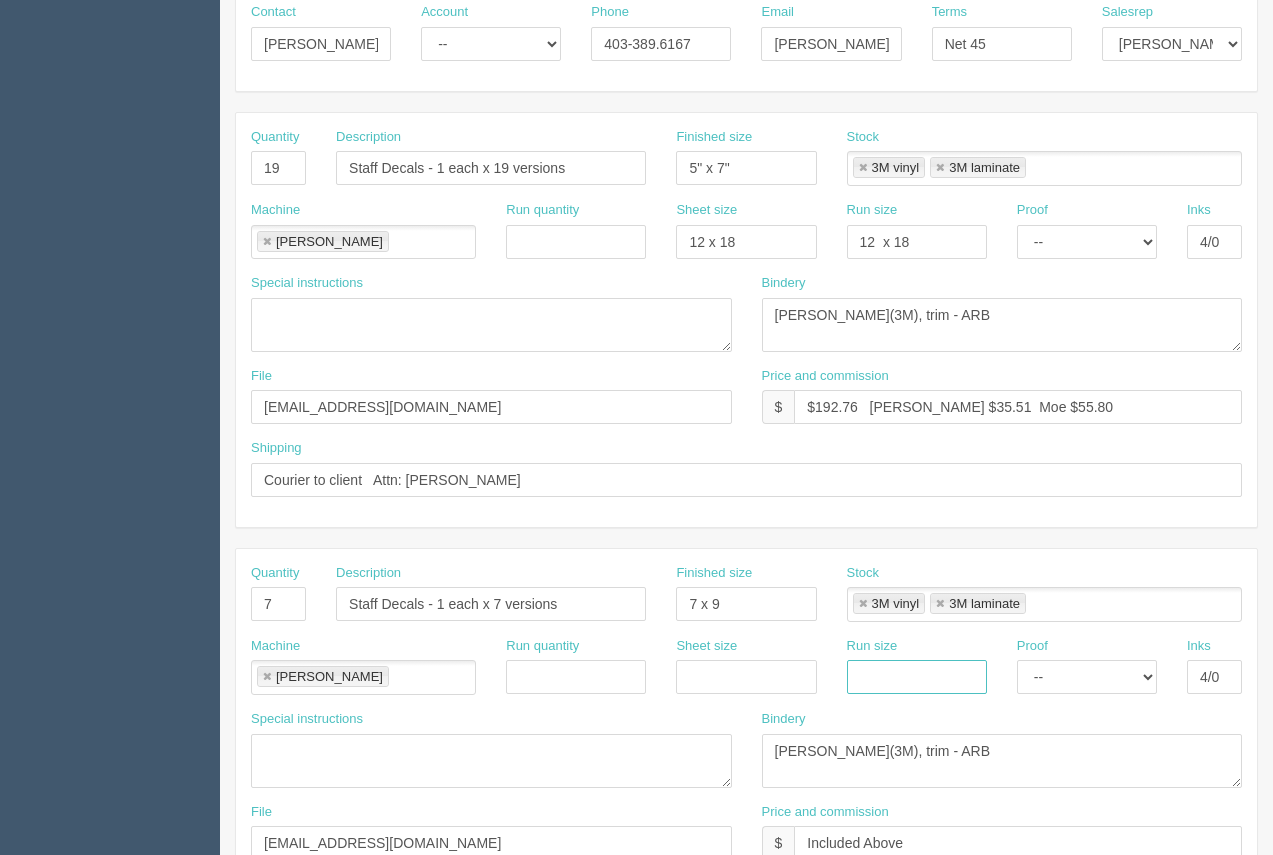 type 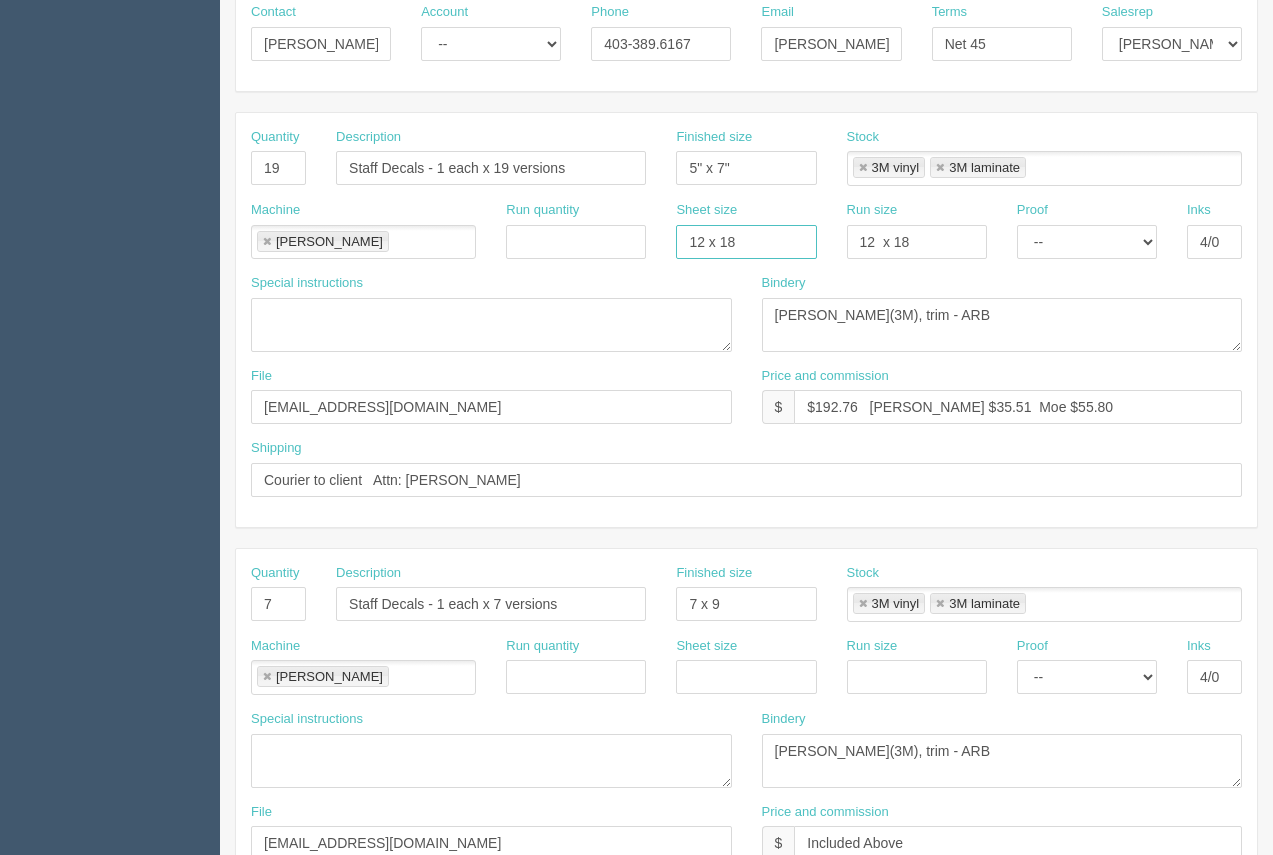 drag, startPoint x: 751, startPoint y: 233, endPoint x: 611, endPoint y: 235, distance: 140.01428 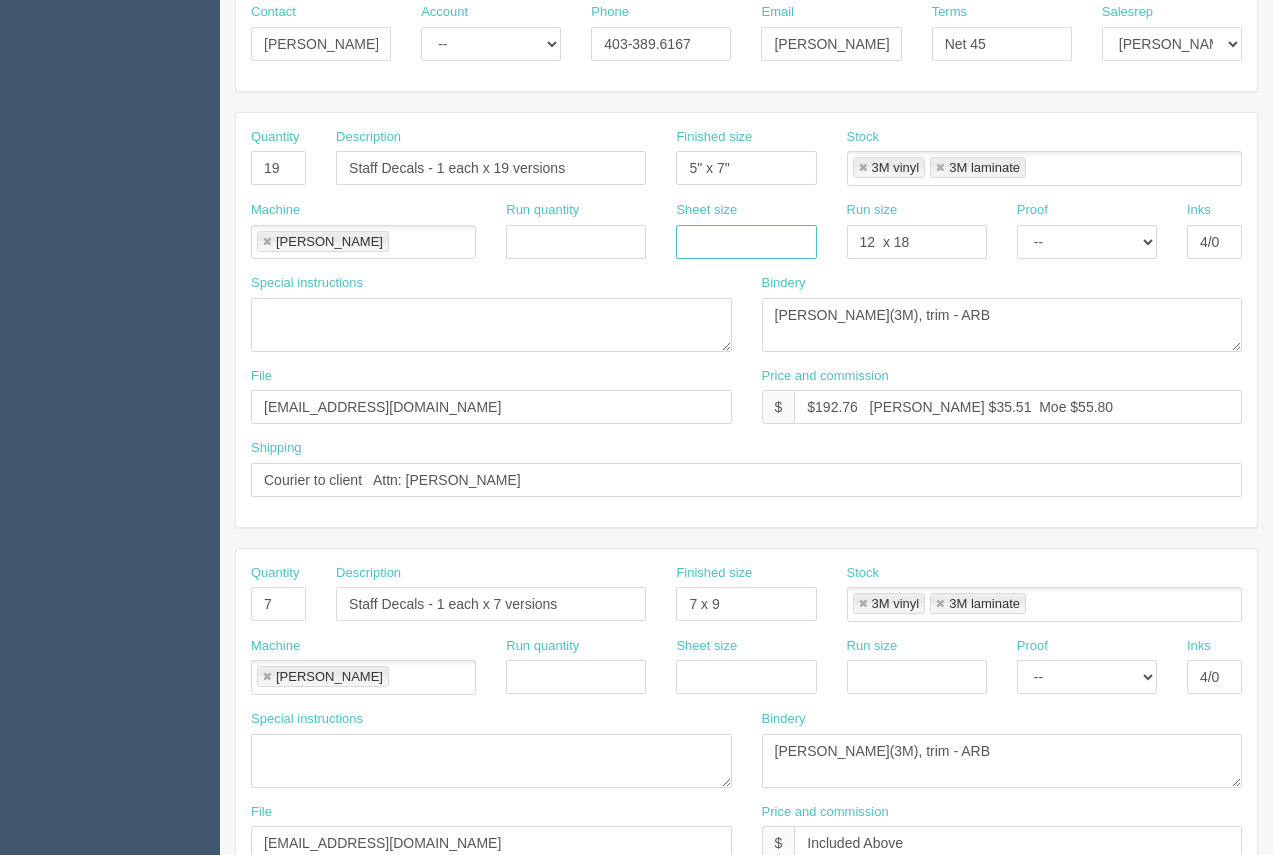 type 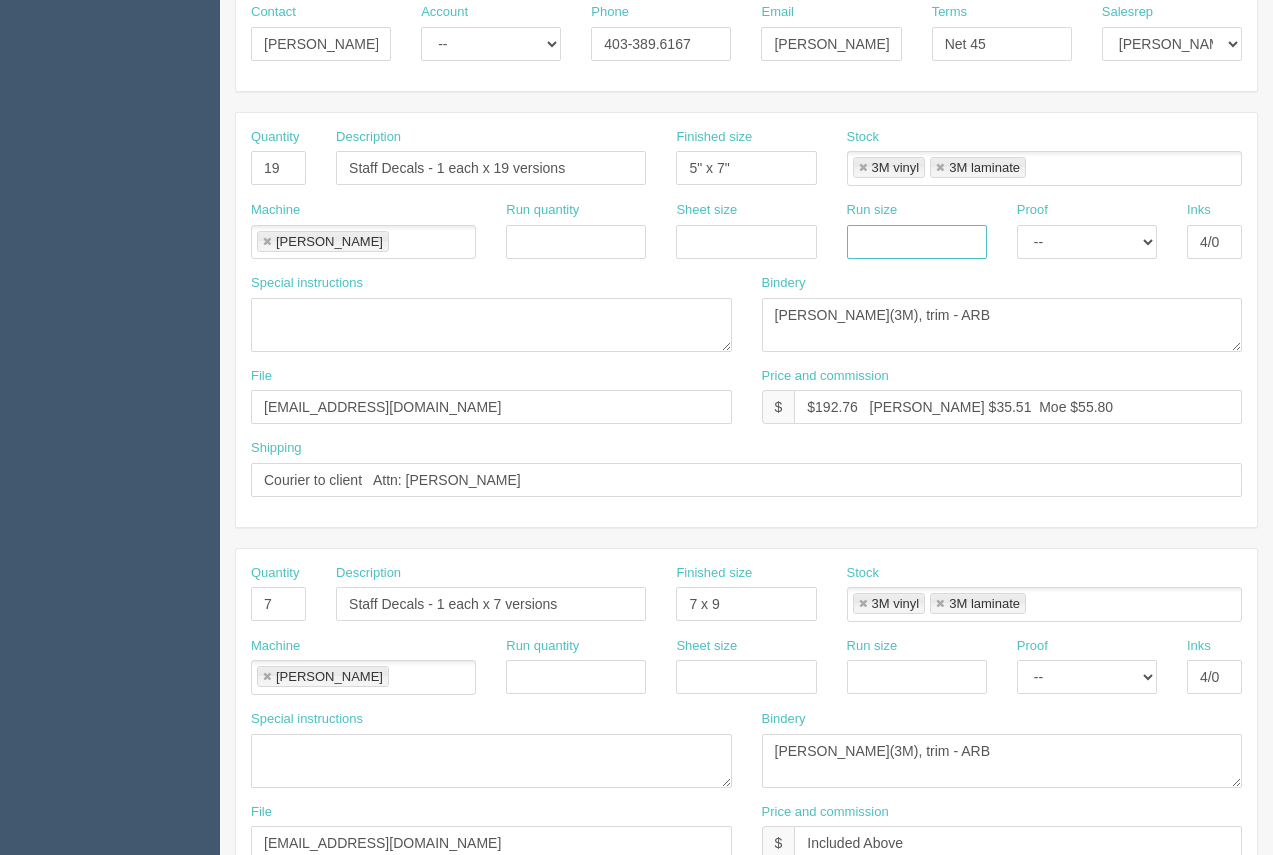 drag, startPoint x: 919, startPoint y: 246, endPoint x: 813, endPoint y: 242, distance: 106.07545 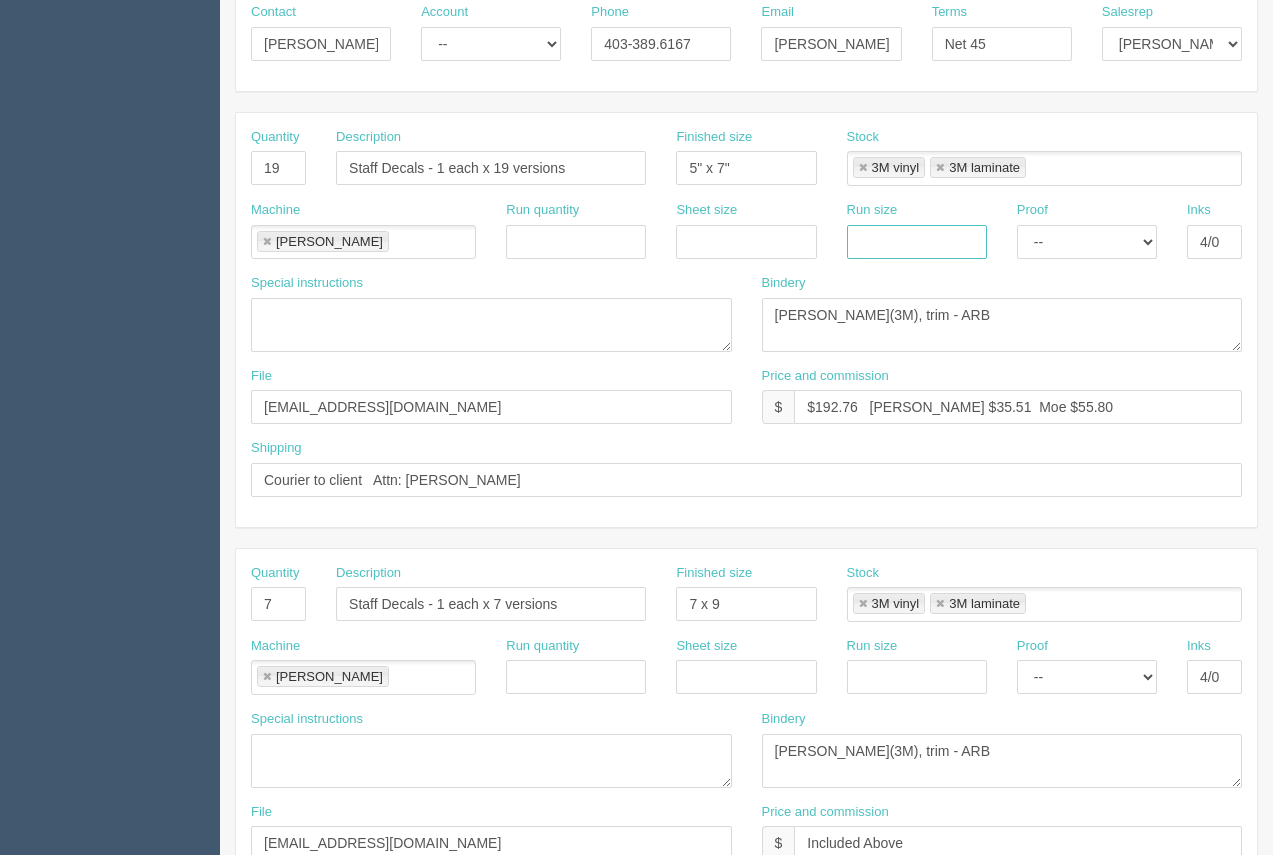 type 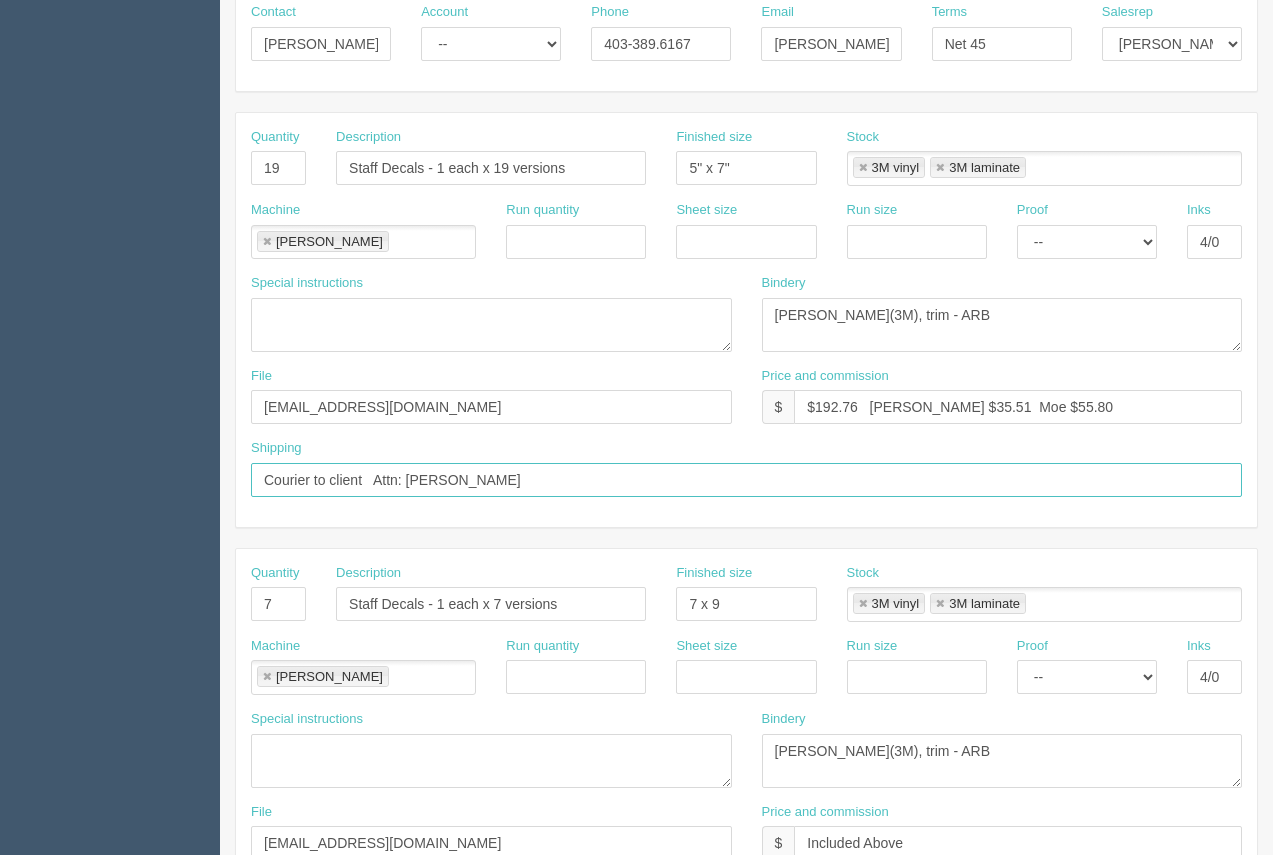 drag, startPoint x: 534, startPoint y: 486, endPoint x: 404, endPoint y: 475, distance: 130.46455 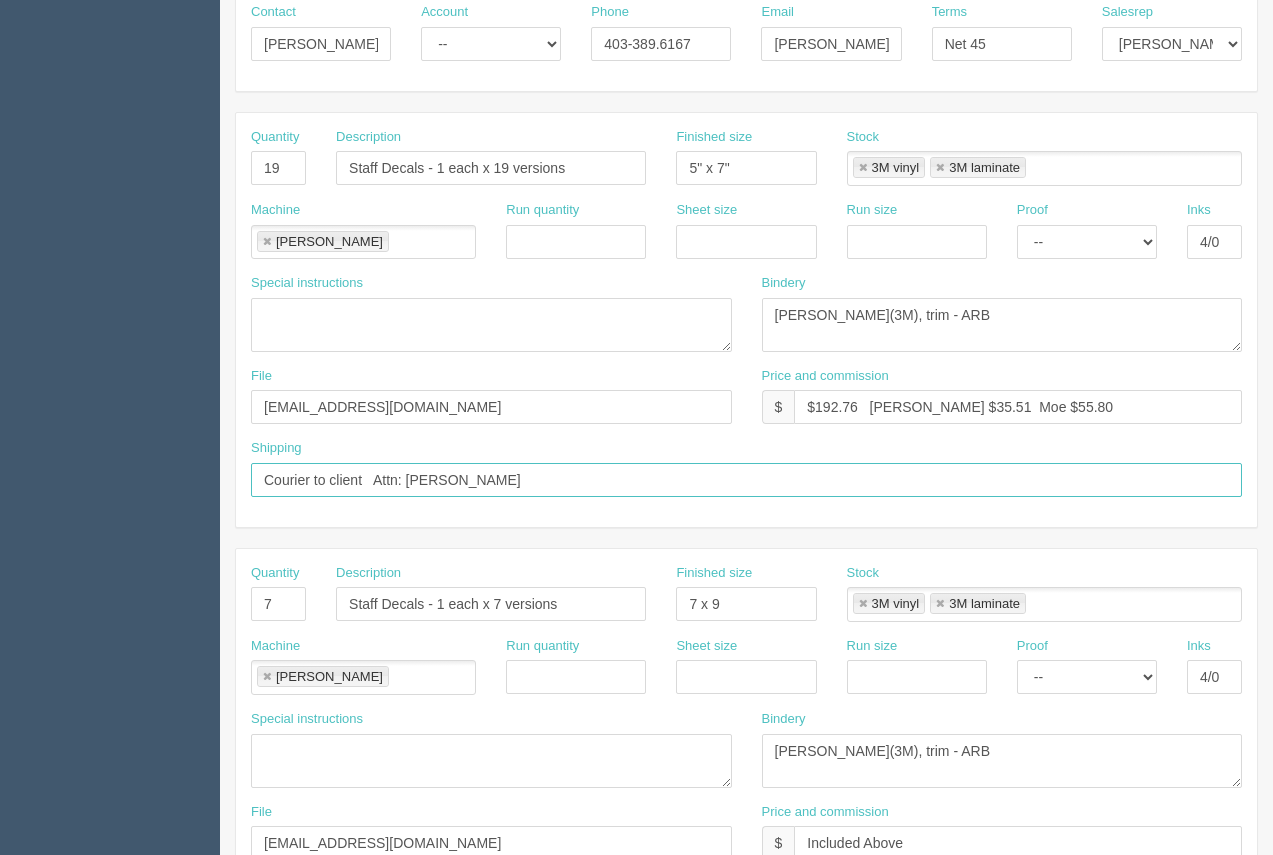 click on "Courier to client   Attn: Shane Doyle" at bounding box center [746, 480] 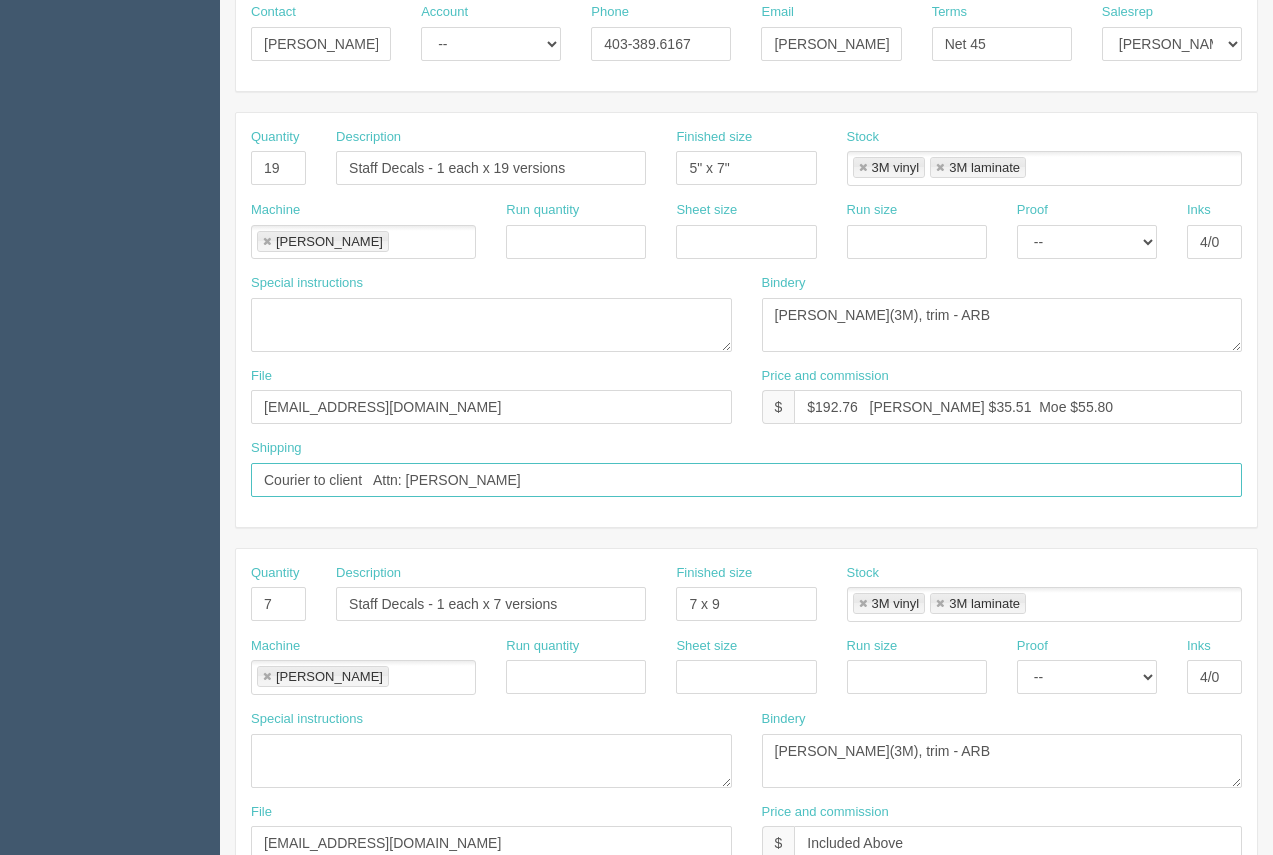paste on "Amie Bugera" 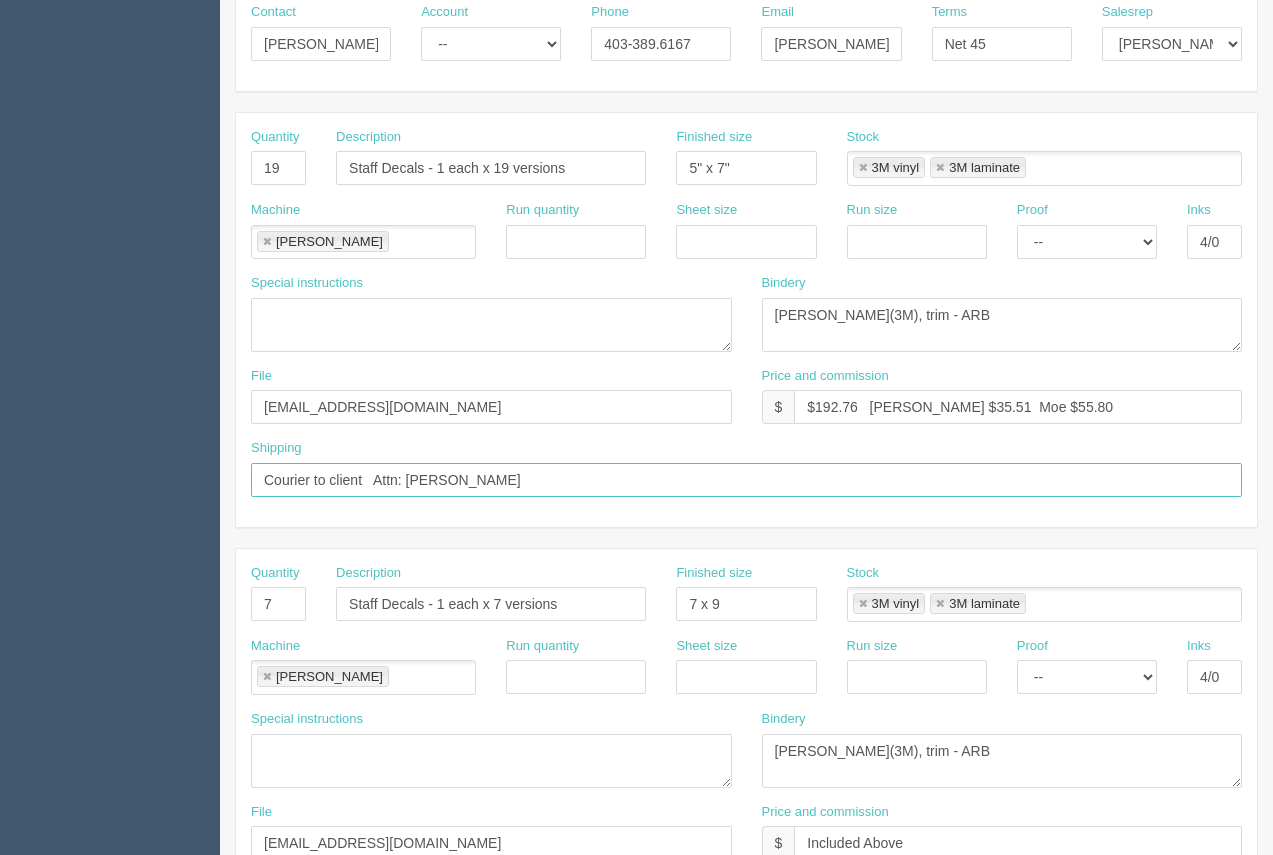 click on "Courier to client   Attn: Amie Bugera" at bounding box center (746, 480) 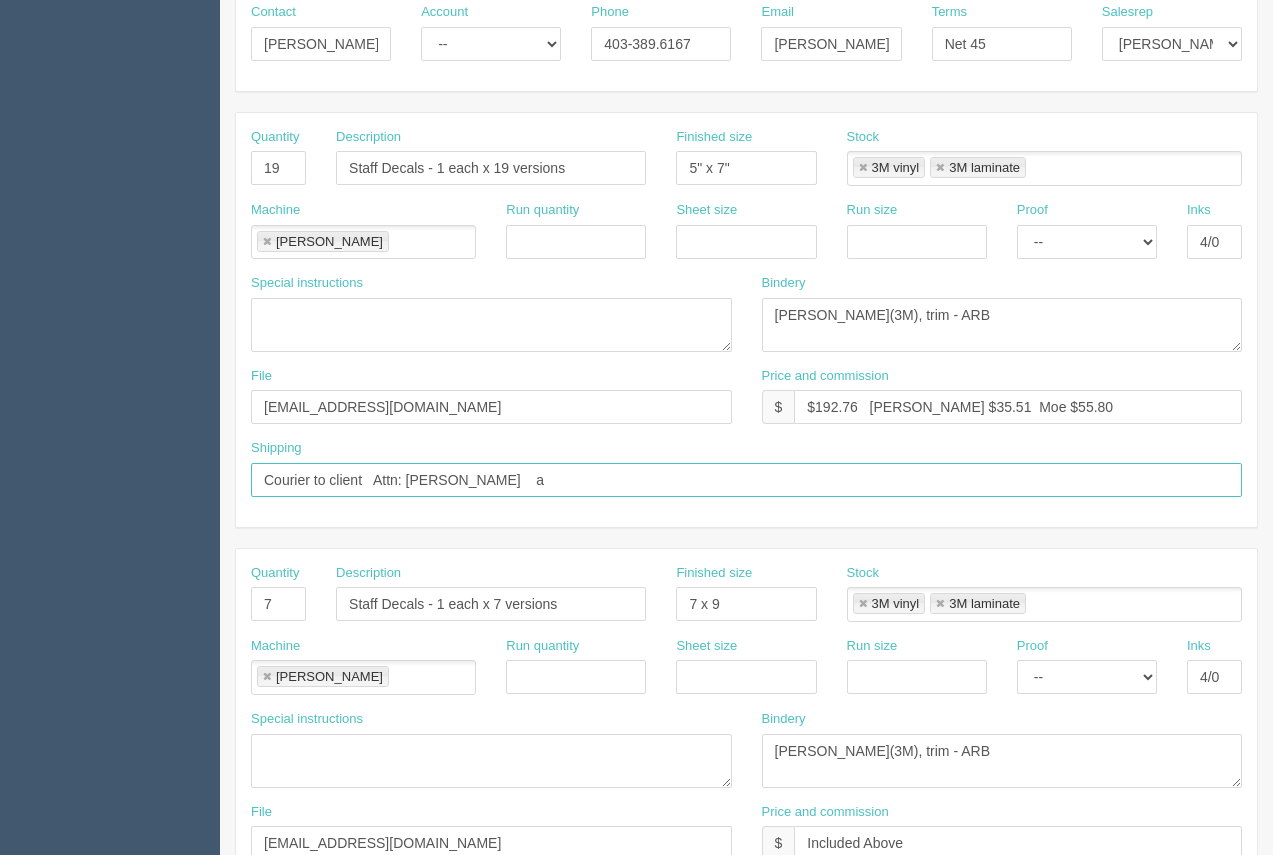type on "Courier to client   Attn: Amie Bugera" 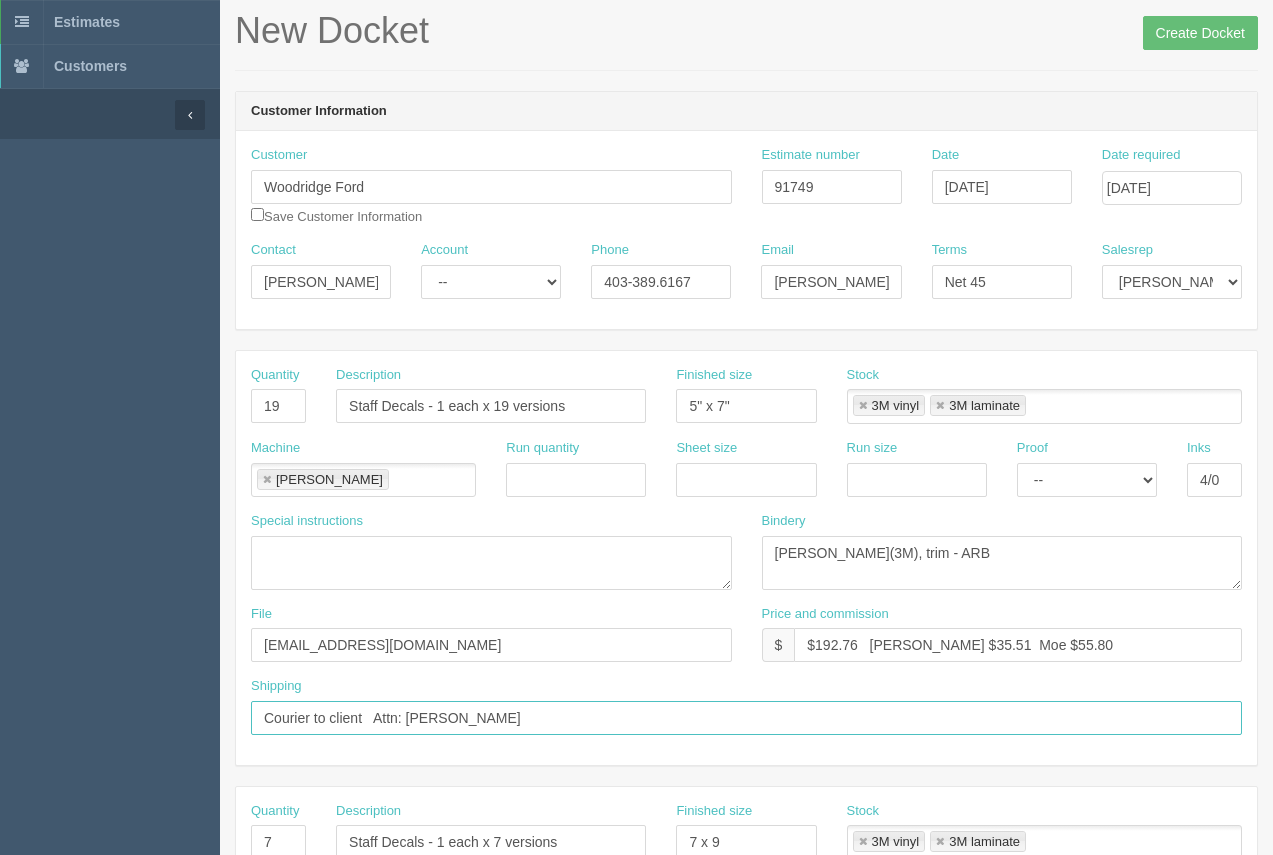 scroll, scrollTop: 87, scrollLeft: 0, axis: vertical 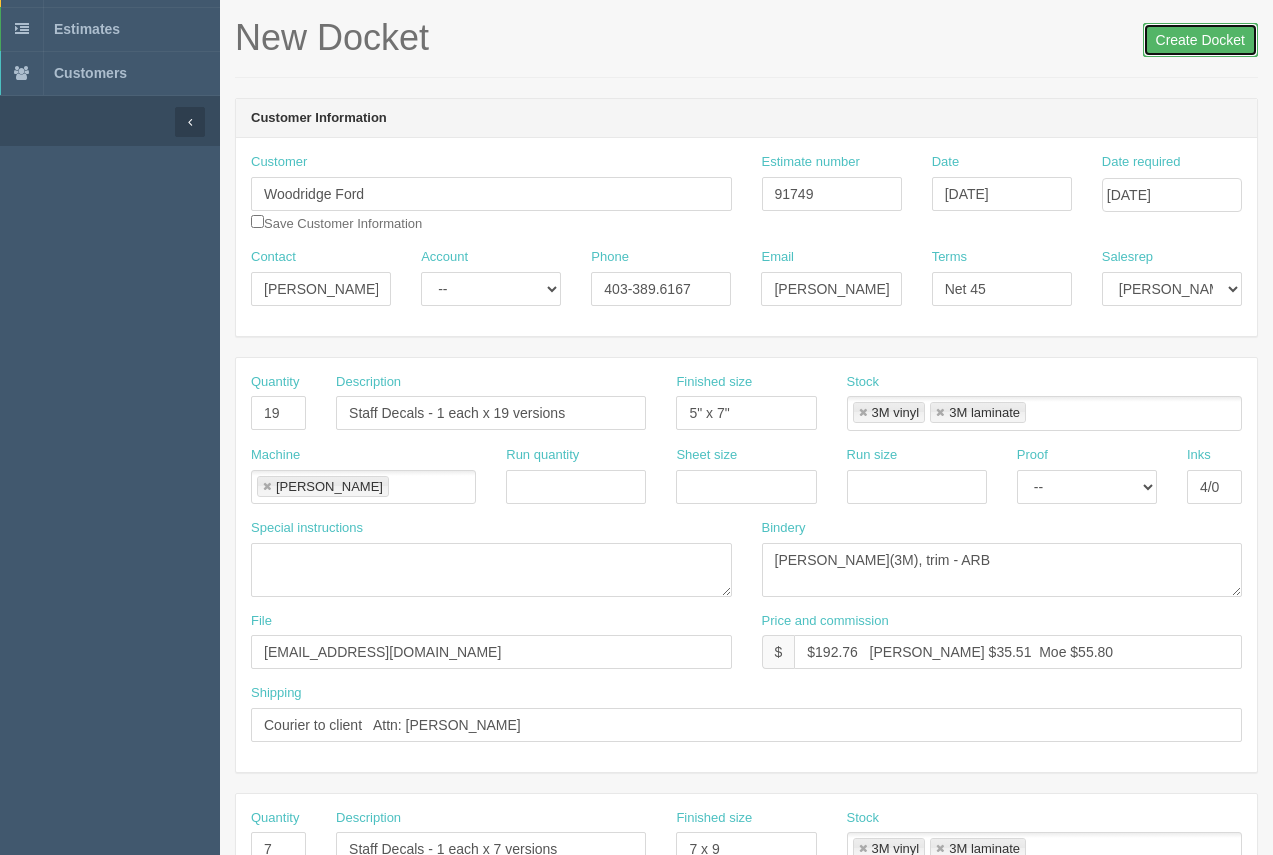 click on "Create Docket" at bounding box center (1200, 40) 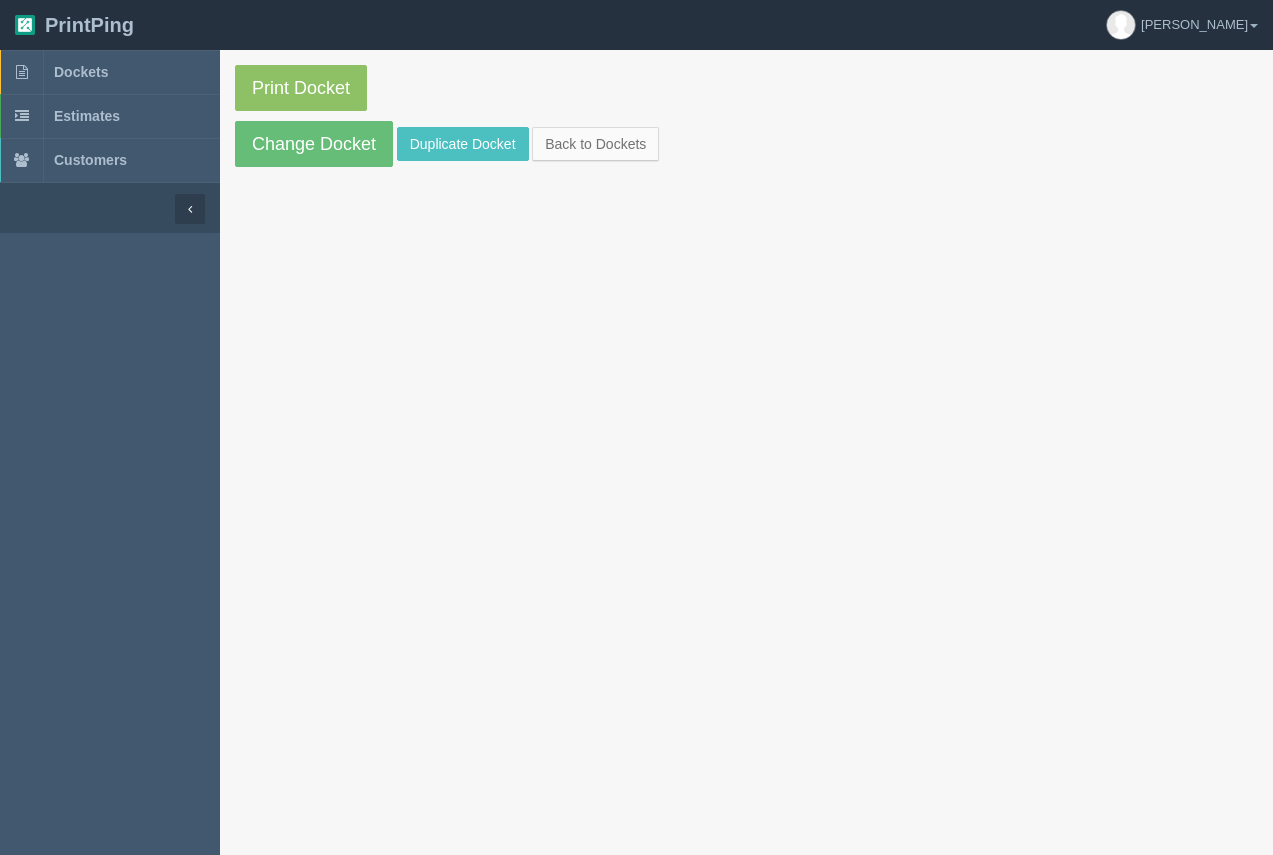 scroll, scrollTop: 0, scrollLeft: 0, axis: both 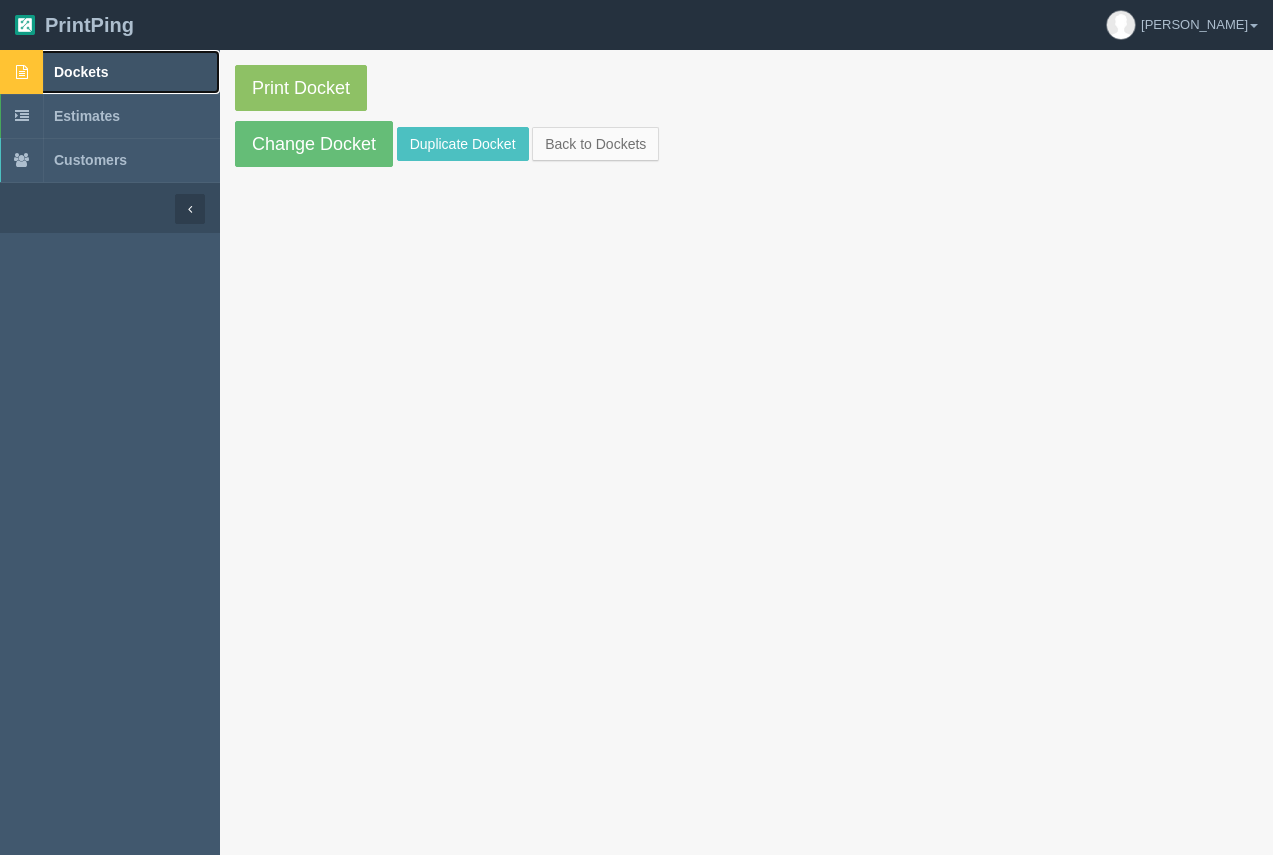 click on "Dockets" at bounding box center (81, 72) 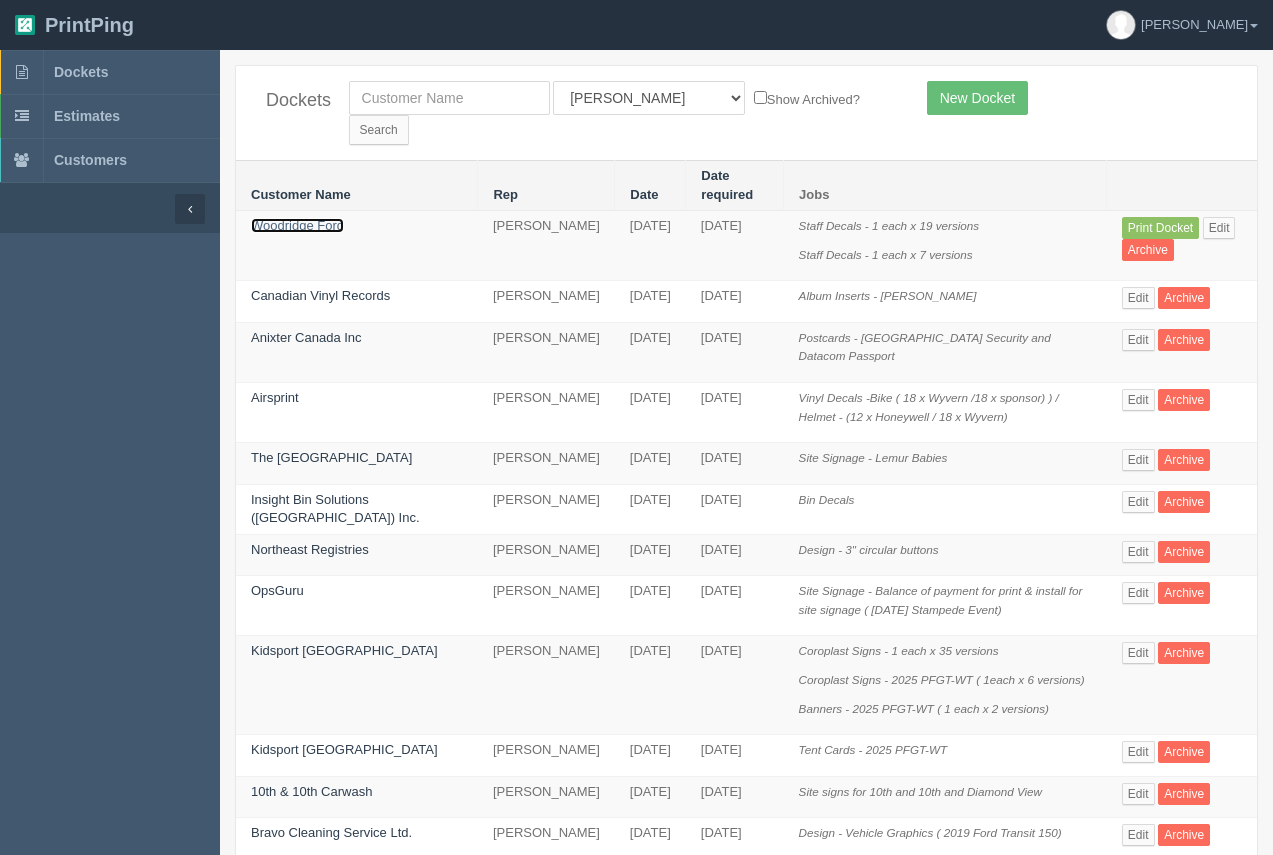 click on "Woodridge Ford" at bounding box center (297, 225) 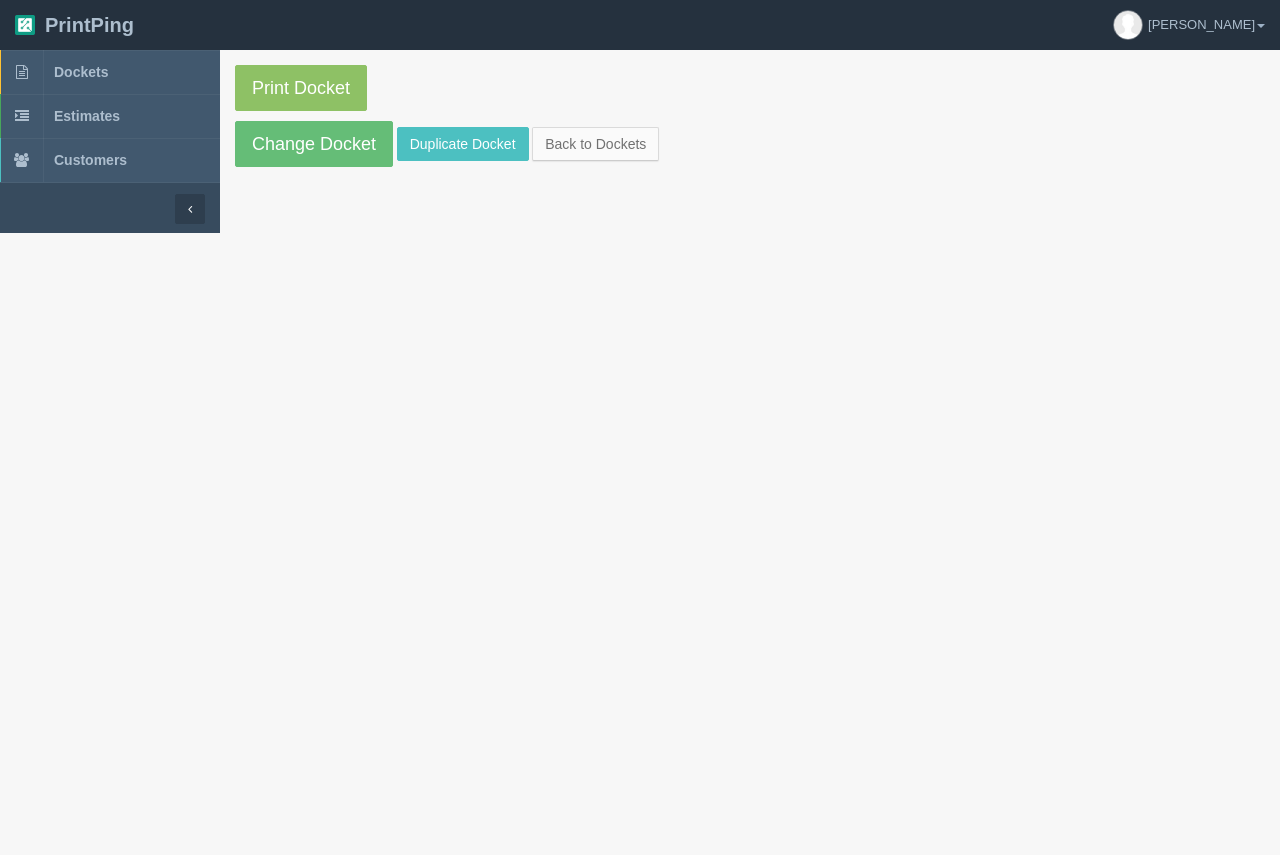 click on "Print Docket
Change Docket
Duplicate Docket
Back to Dockets" at bounding box center (750, 116) 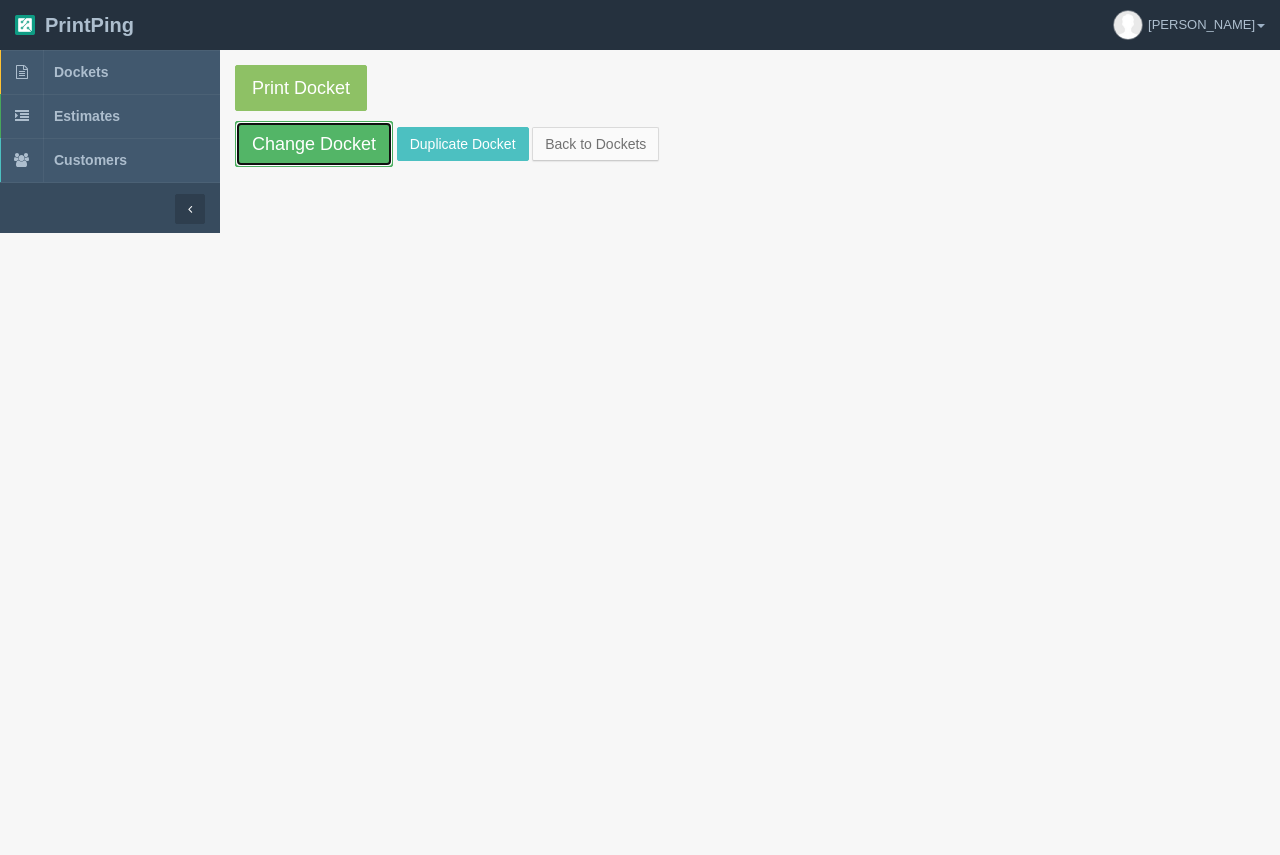 click on "Change Docket" at bounding box center [314, 144] 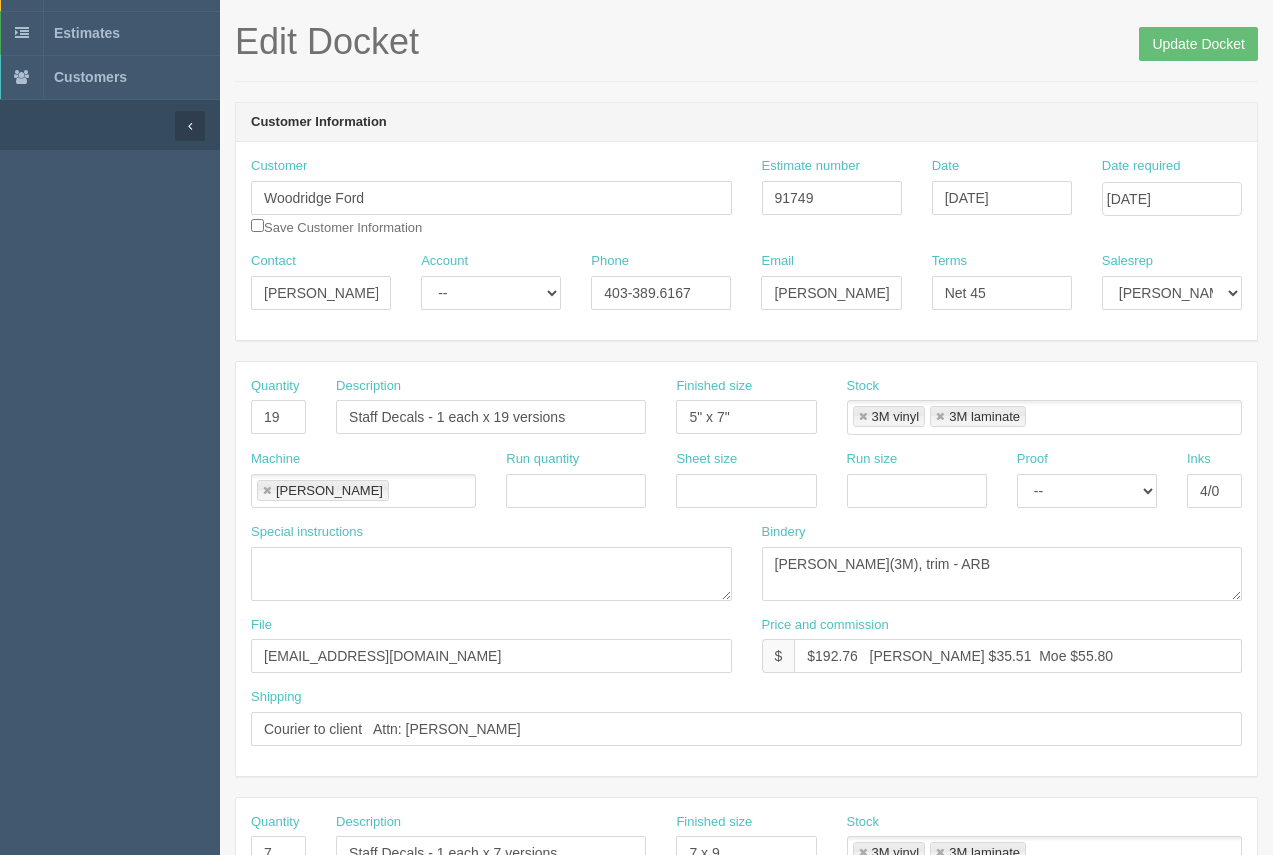 scroll, scrollTop: 3, scrollLeft: 0, axis: vertical 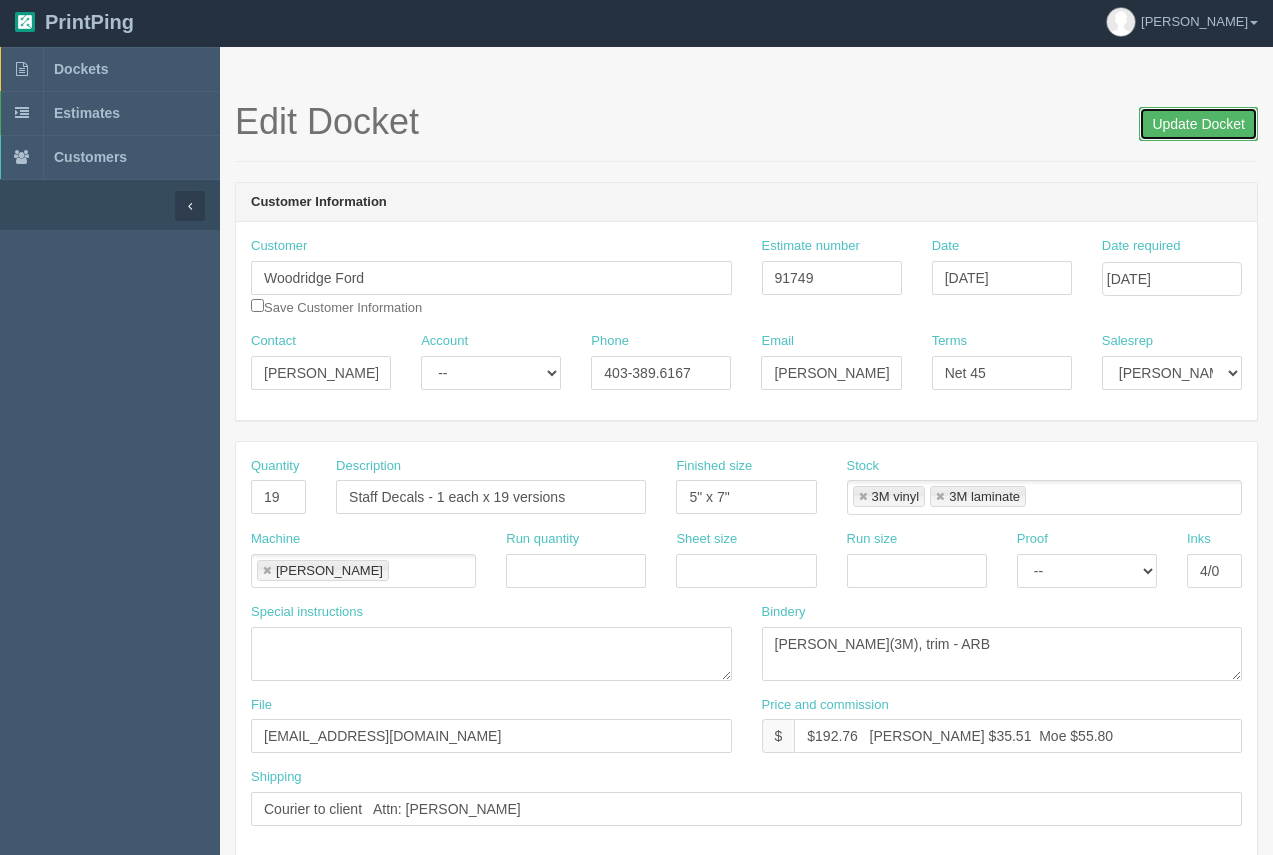 click on "Update Docket" at bounding box center [1198, 124] 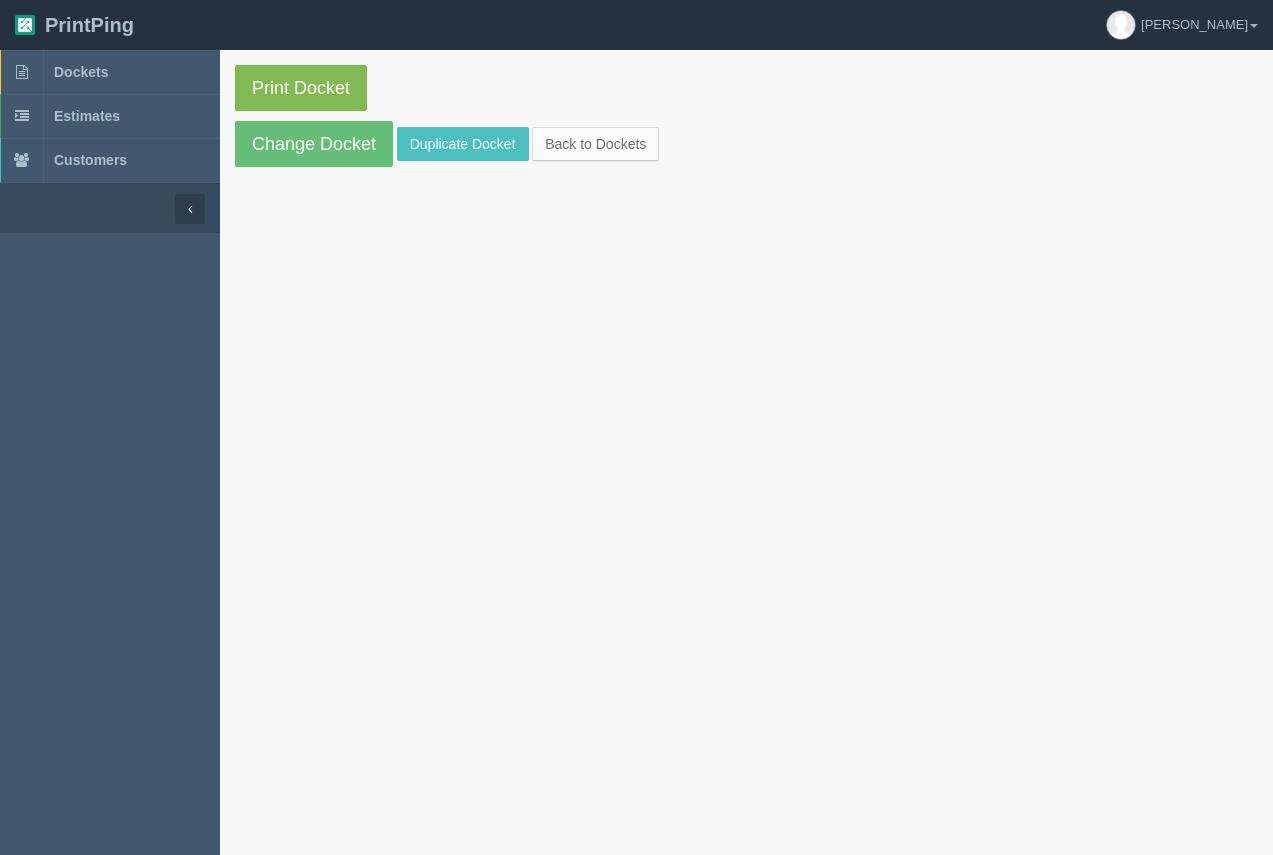 scroll, scrollTop: 0, scrollLeft: 0, axis: both 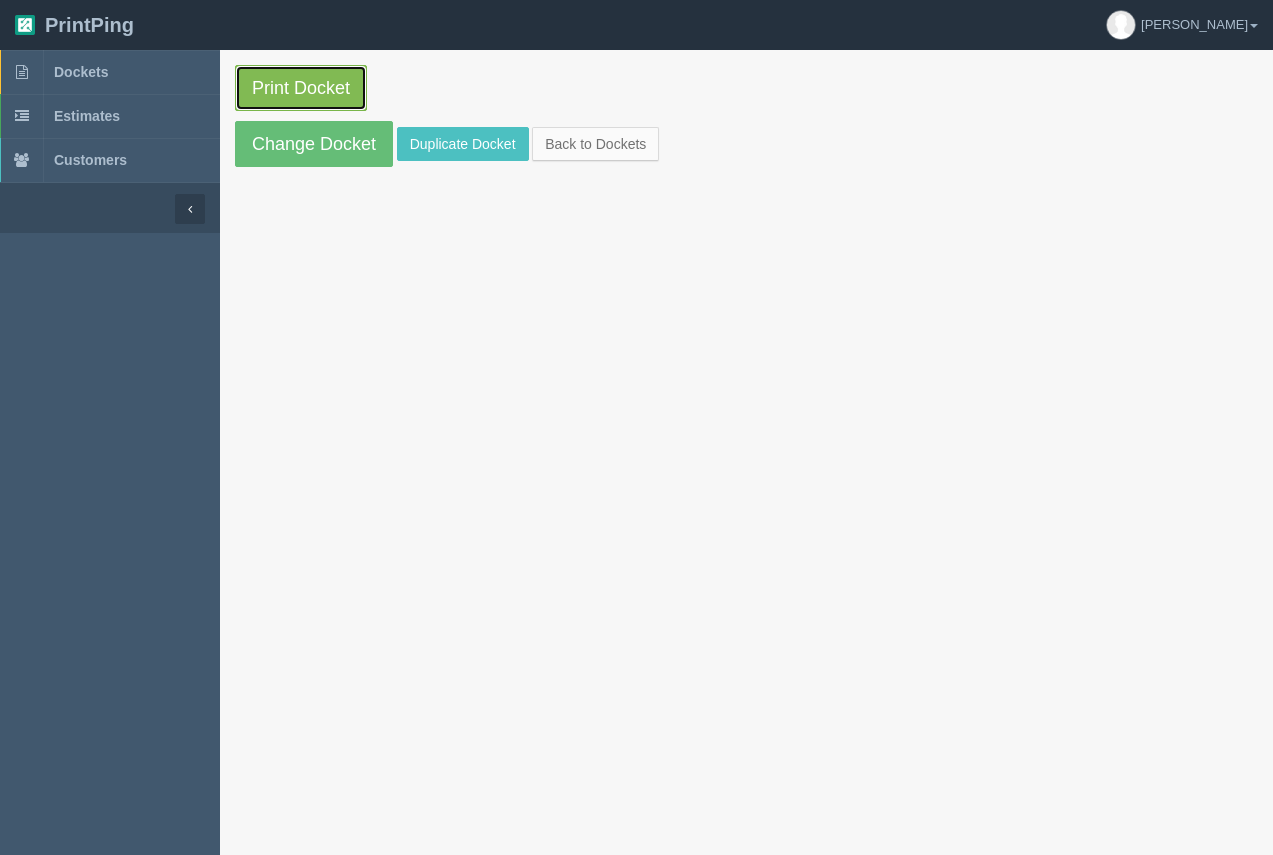 click on "Print Docket" at bounding box center [301, 88] 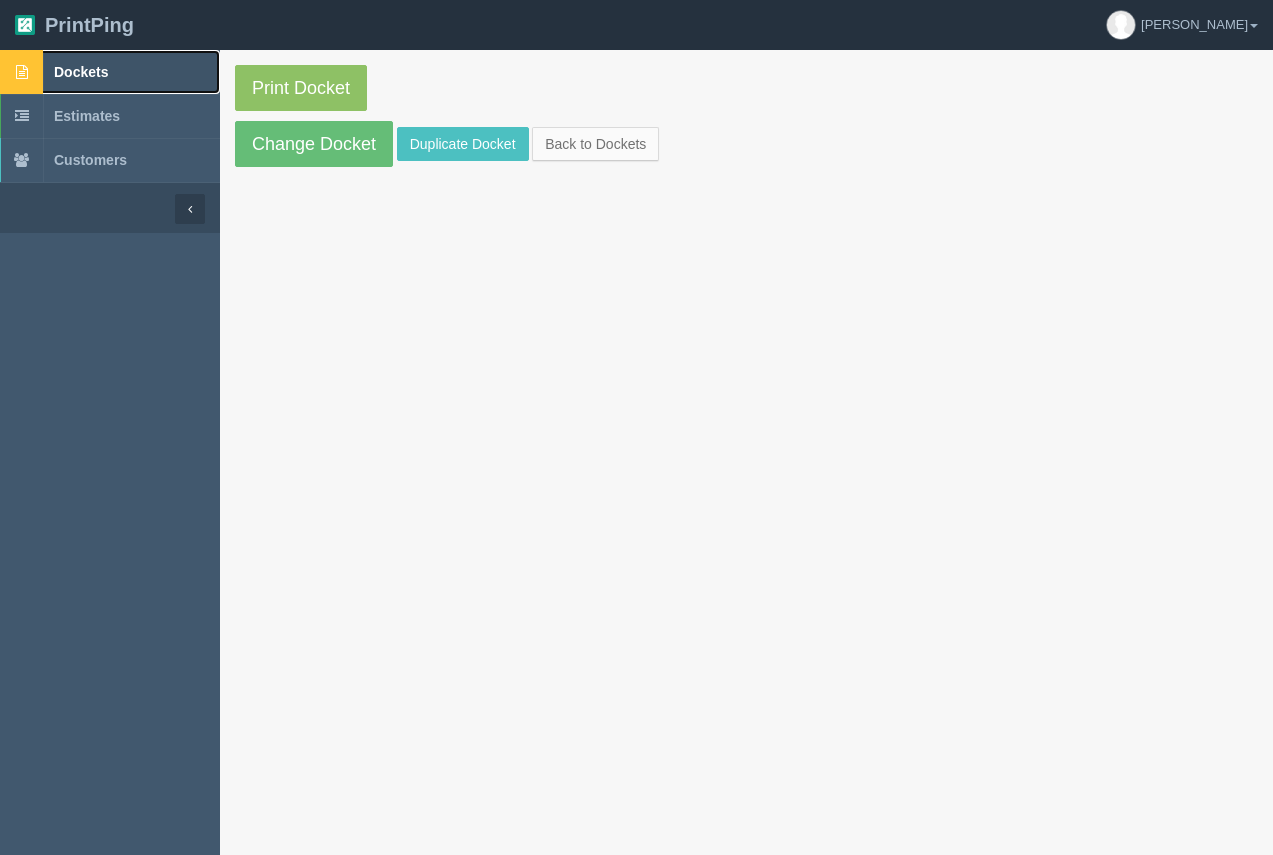 click on "Dockets" at bounding box center [81, 72] 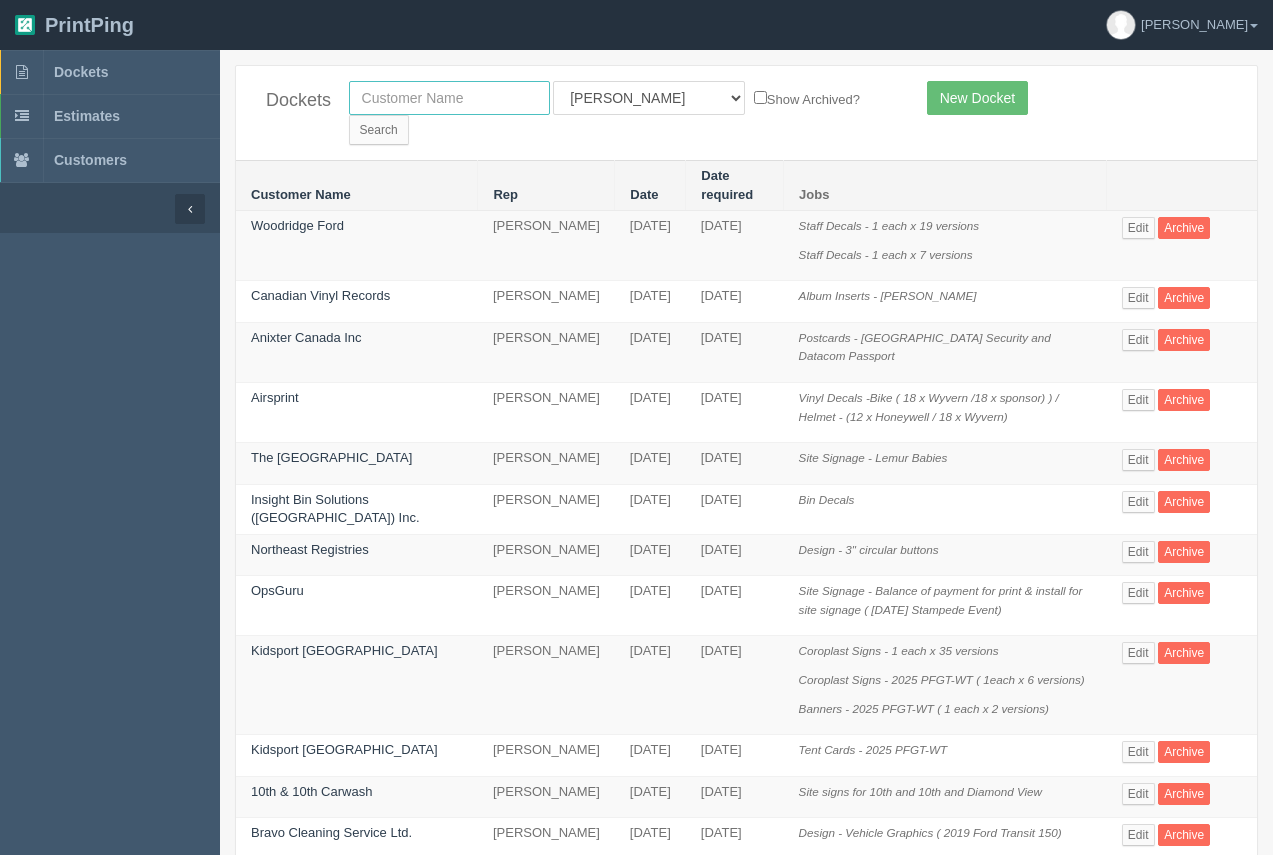 click at bounding box center (449, 98) 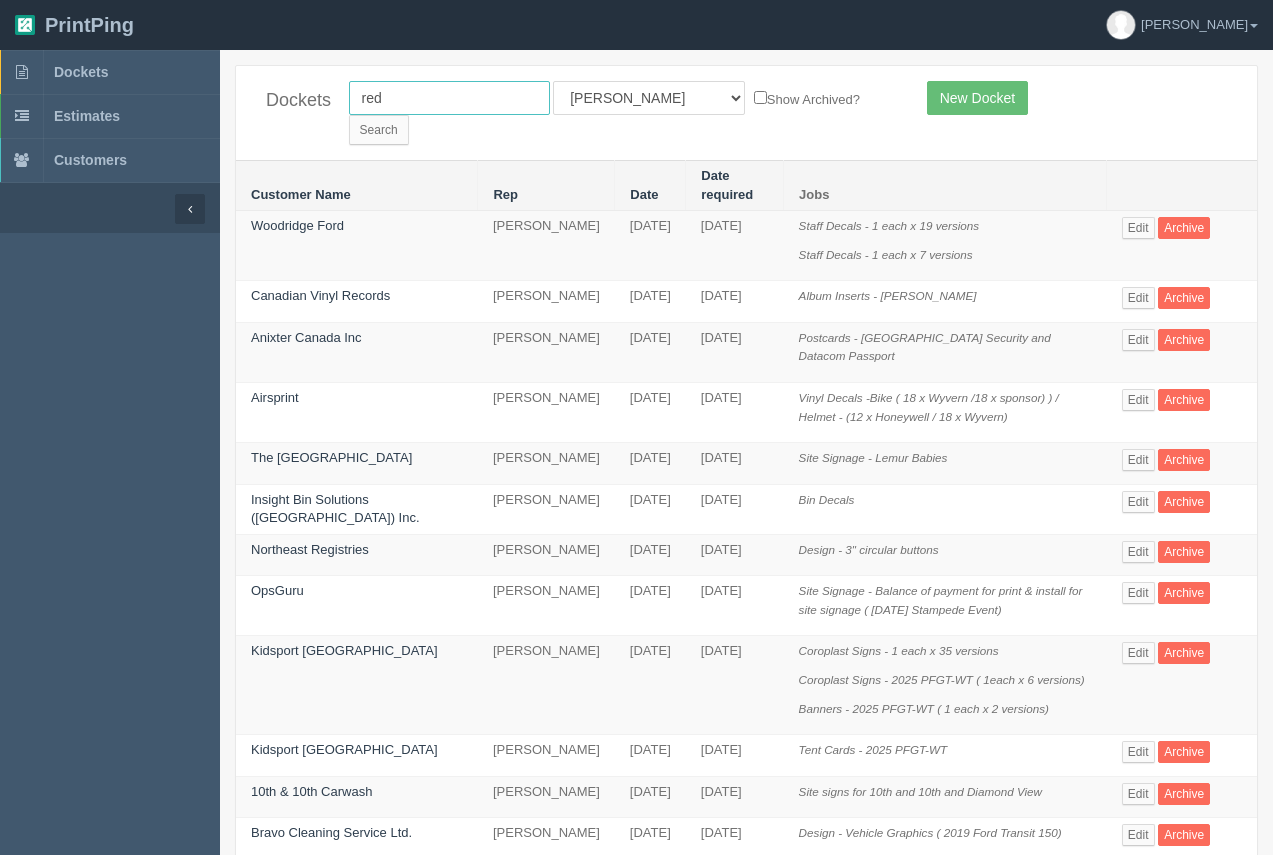 type on "red deer" 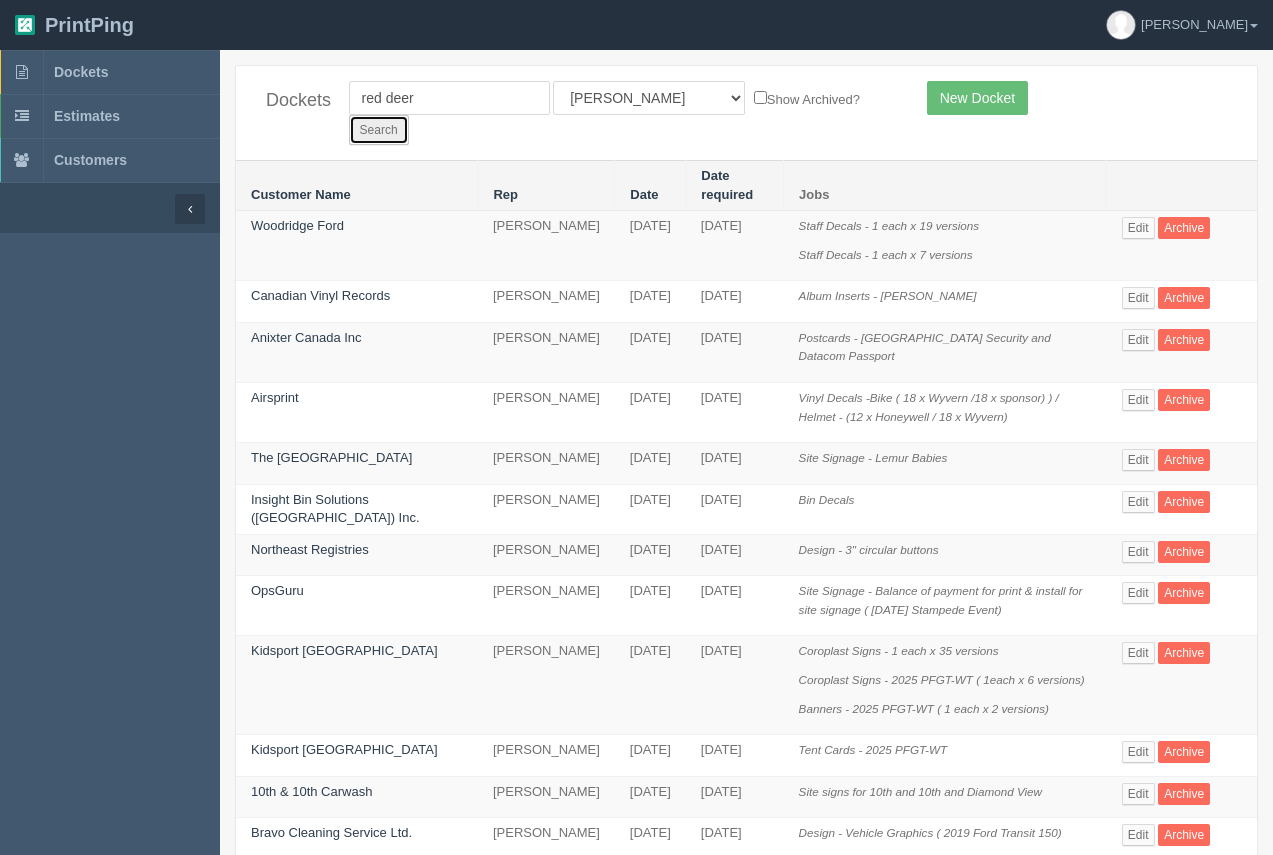 click on "Search" at bounding box center [379, 130] 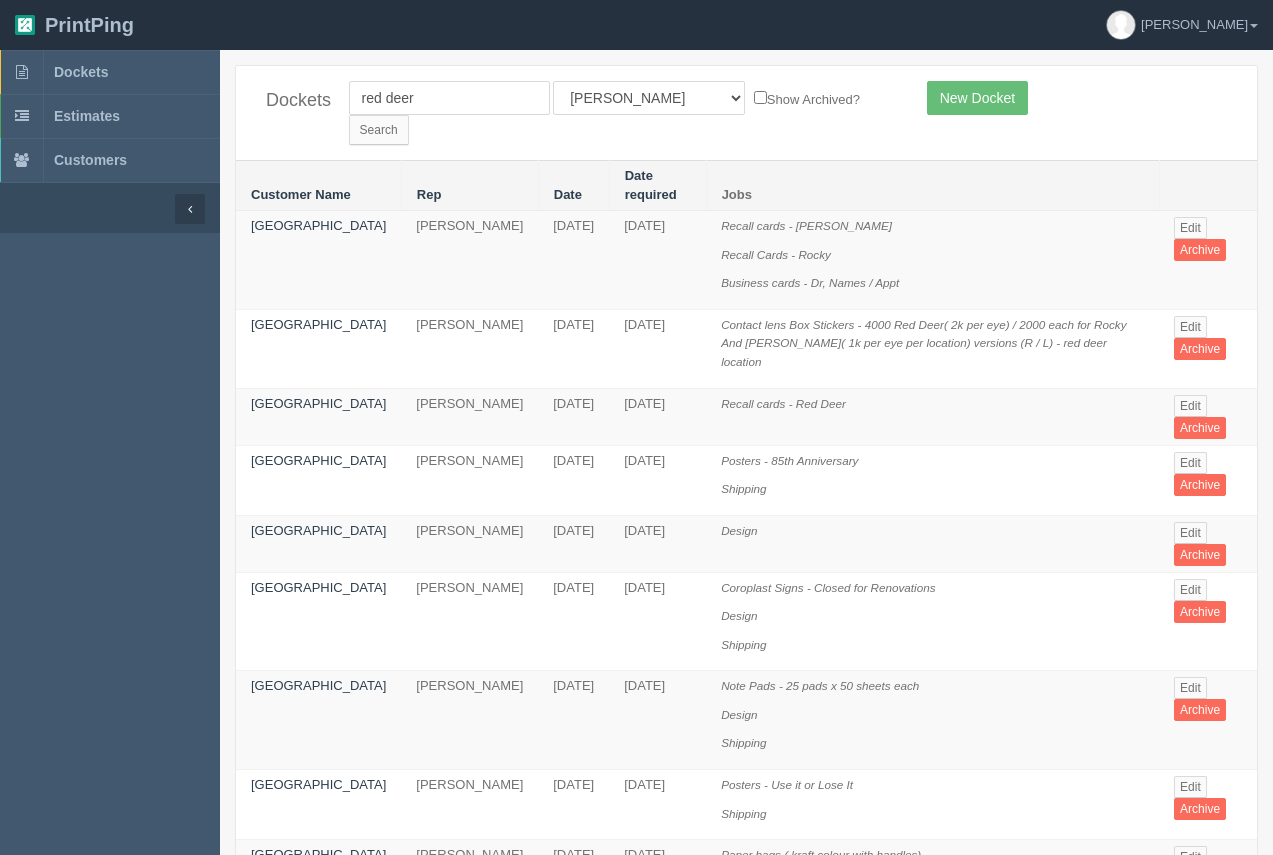 scroll, scrollTop: 0, scrollLeft: 0, axis: both 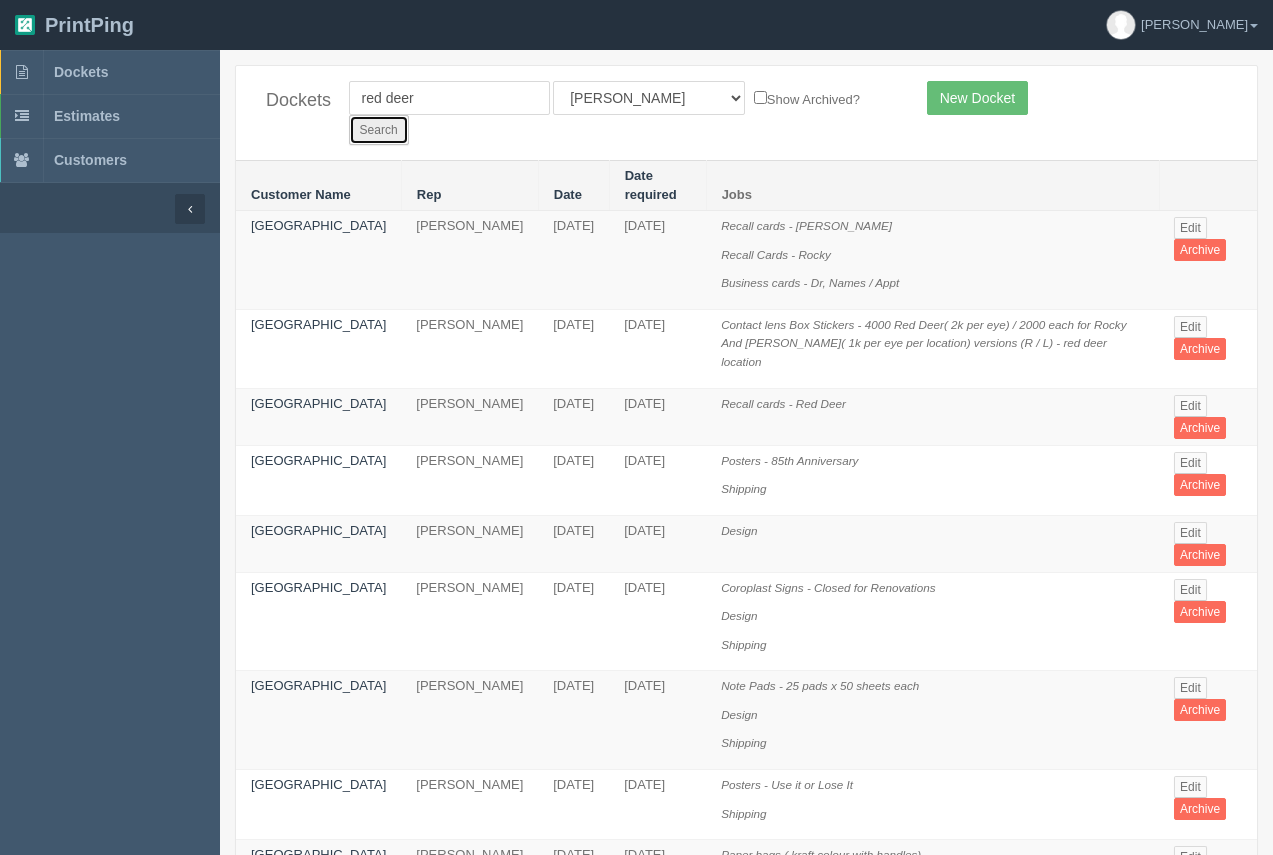click on "Search" at bounding box center [379, 130] 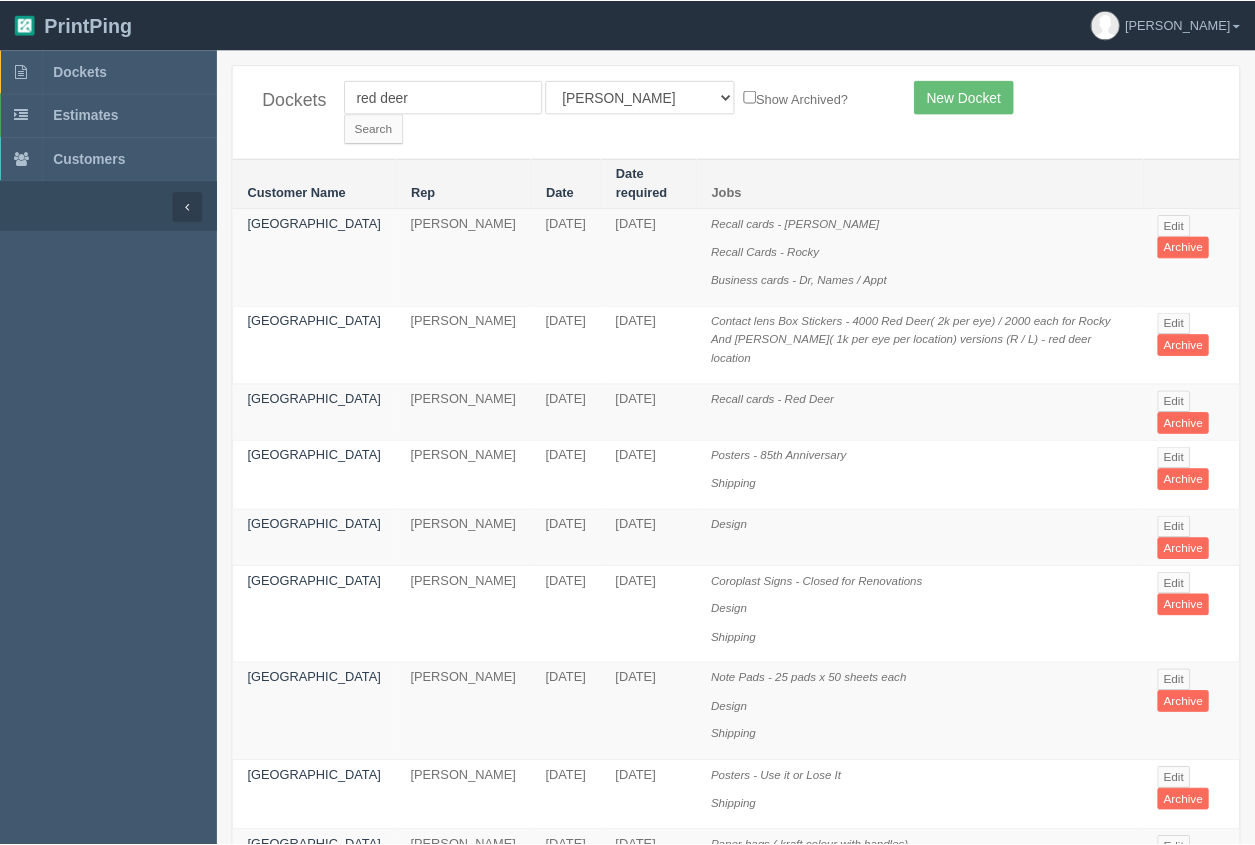 scroll, scrollTop: 0, scrollLeft: 0, axis: both 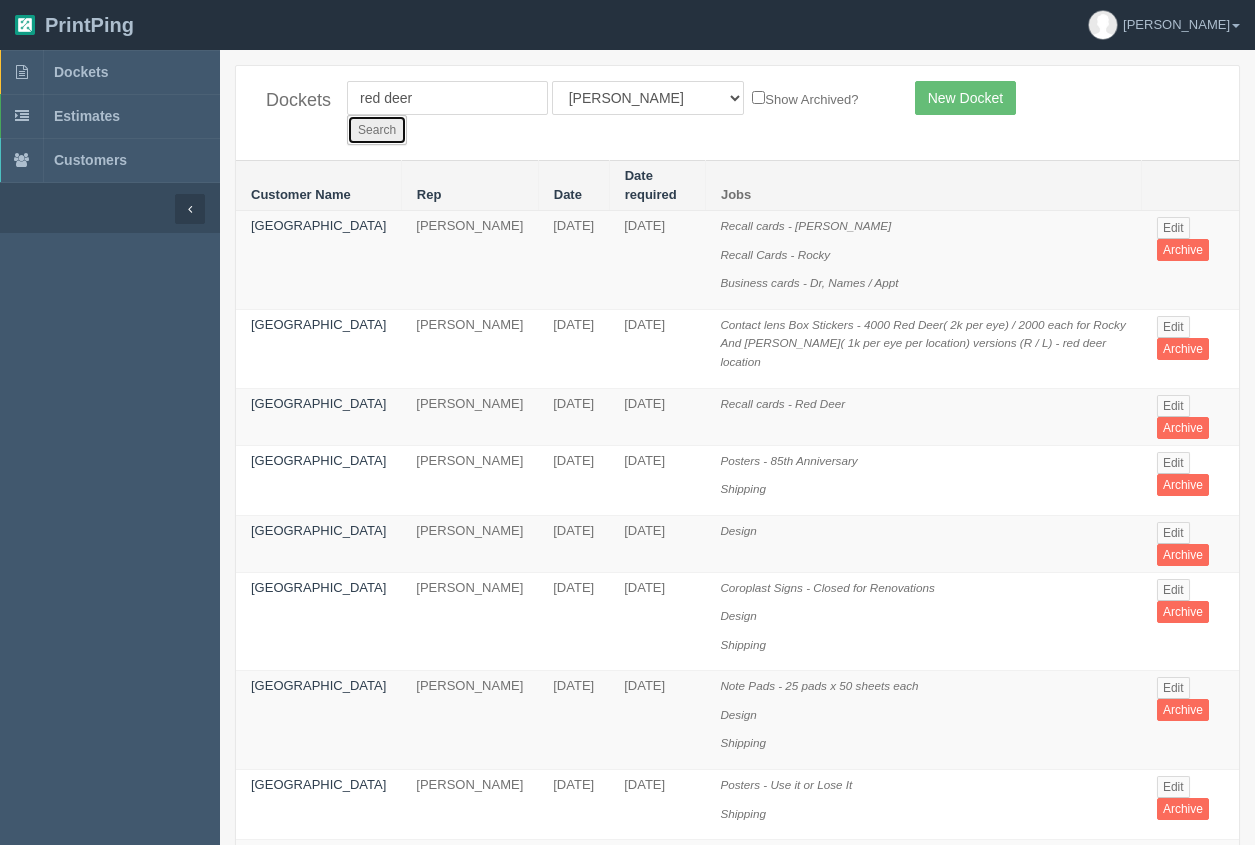 click on "Search" at bounding box center [377, 130] 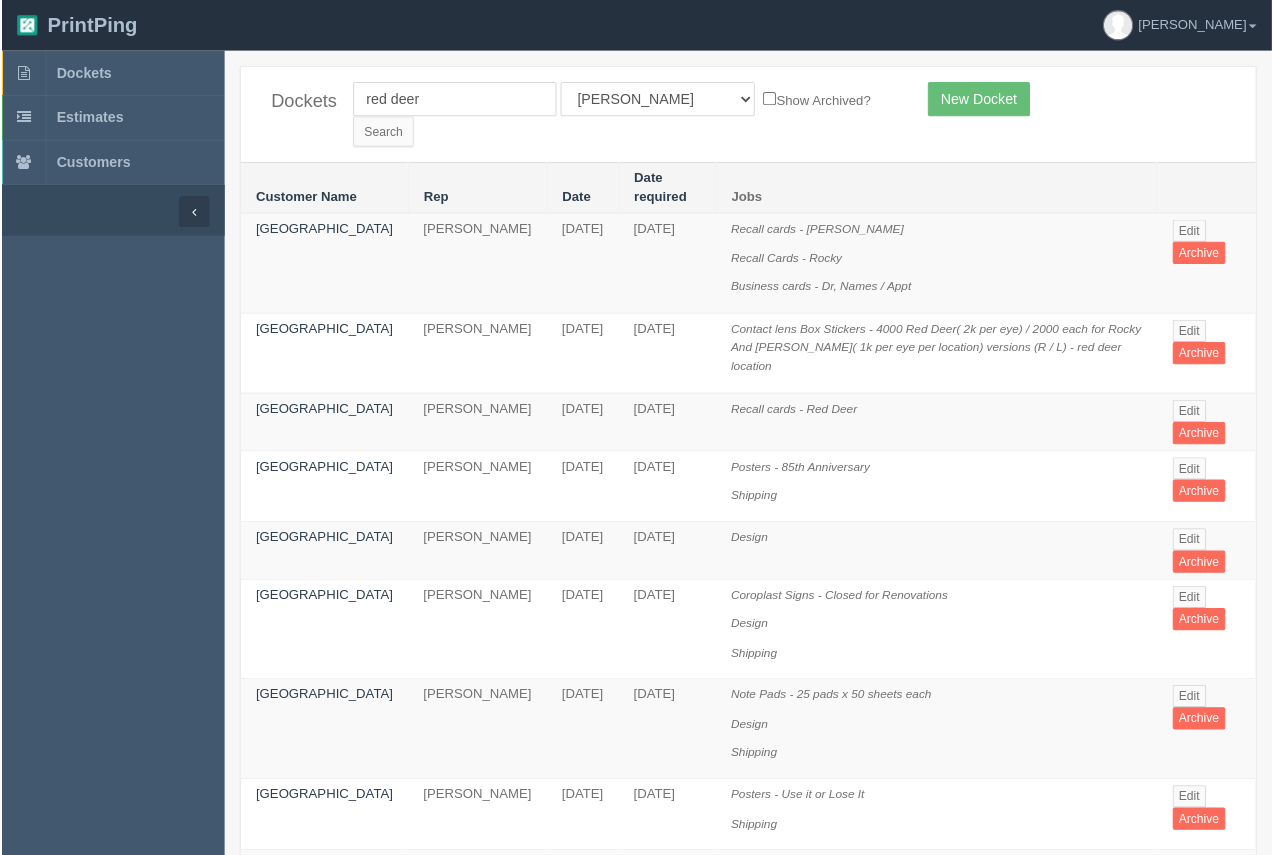 scroll, scrollTop: 0, scrollLeft: 0, axis: both 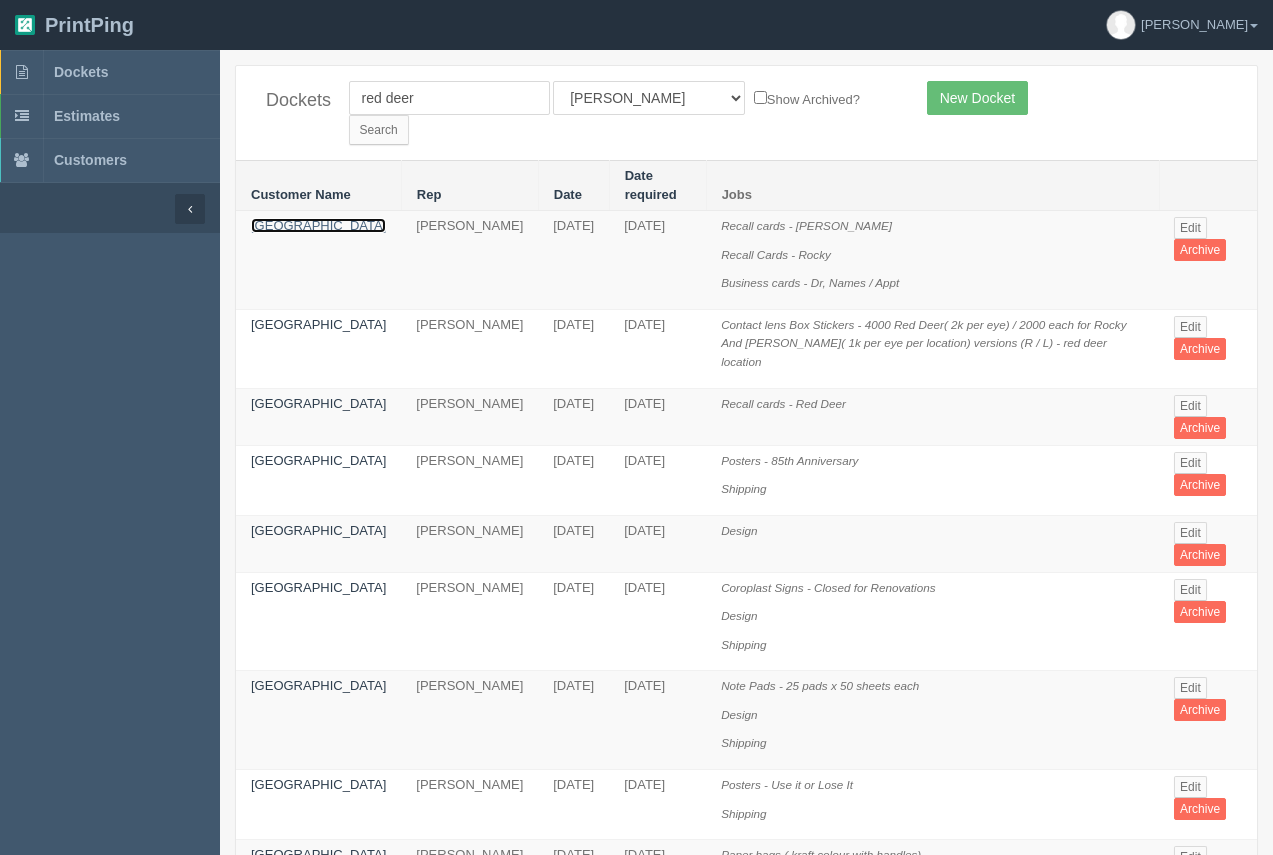 click on "[GEOGRAPHIC_DATA]" at bounding box center [318, 225] 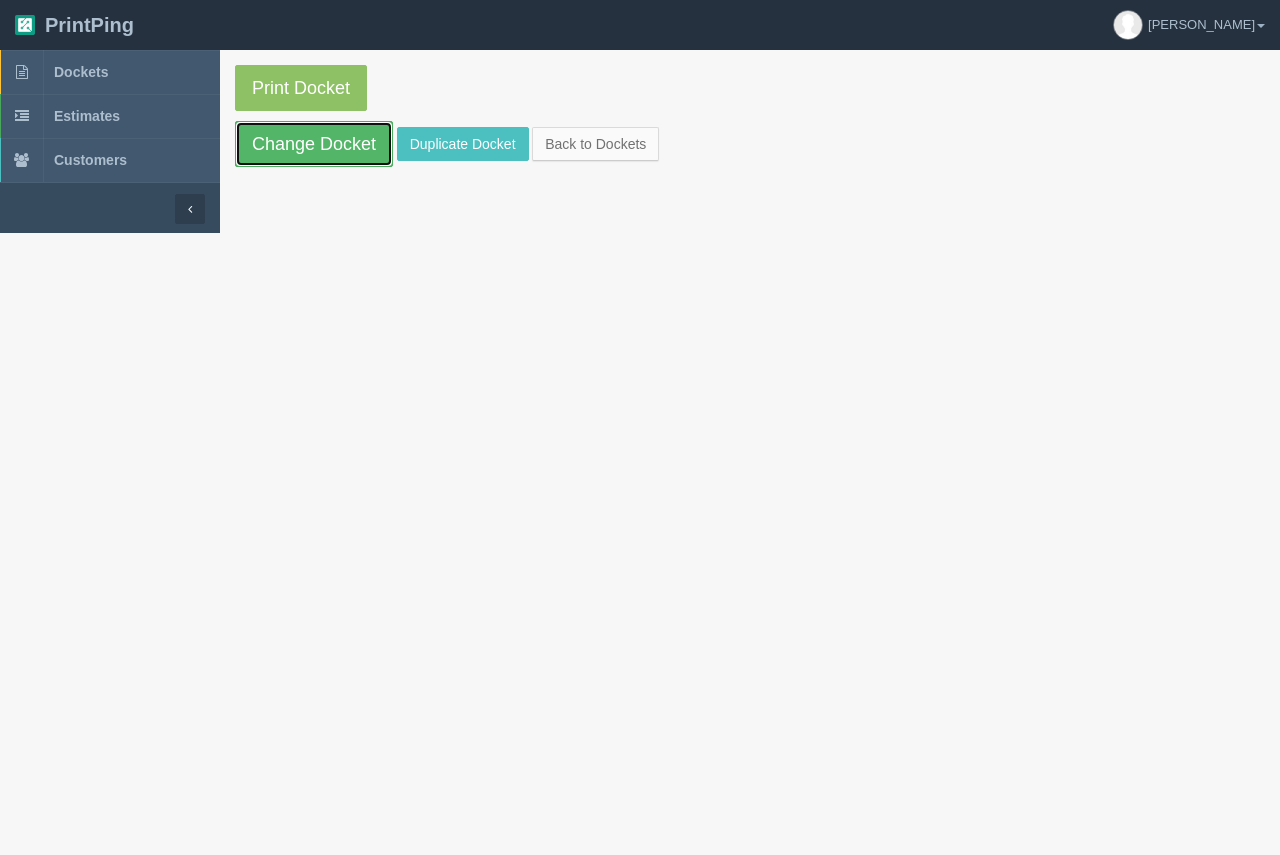 click on "Change Docket" at bounding box center [314, 144] 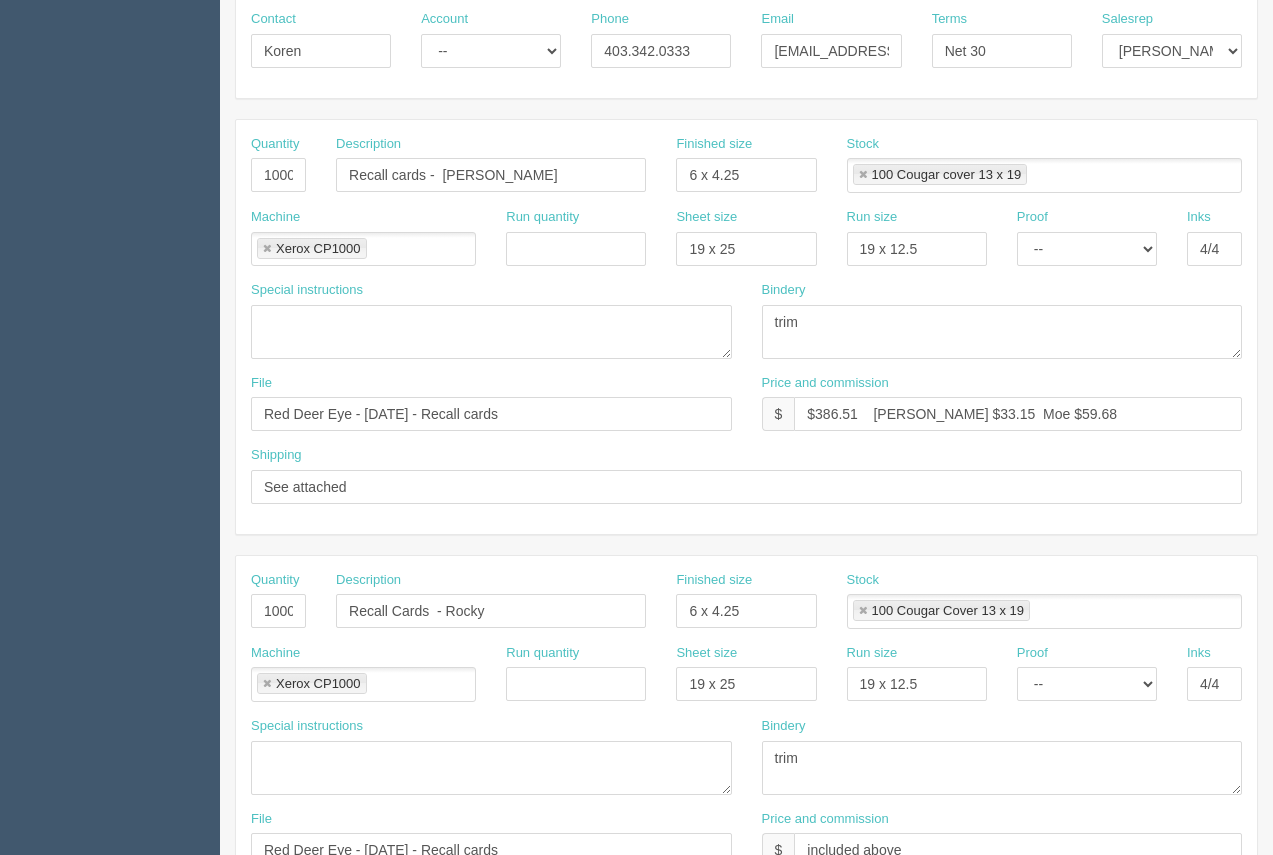 scroll, scrollTop: 336, scrollLeft: 0, axis: vertical 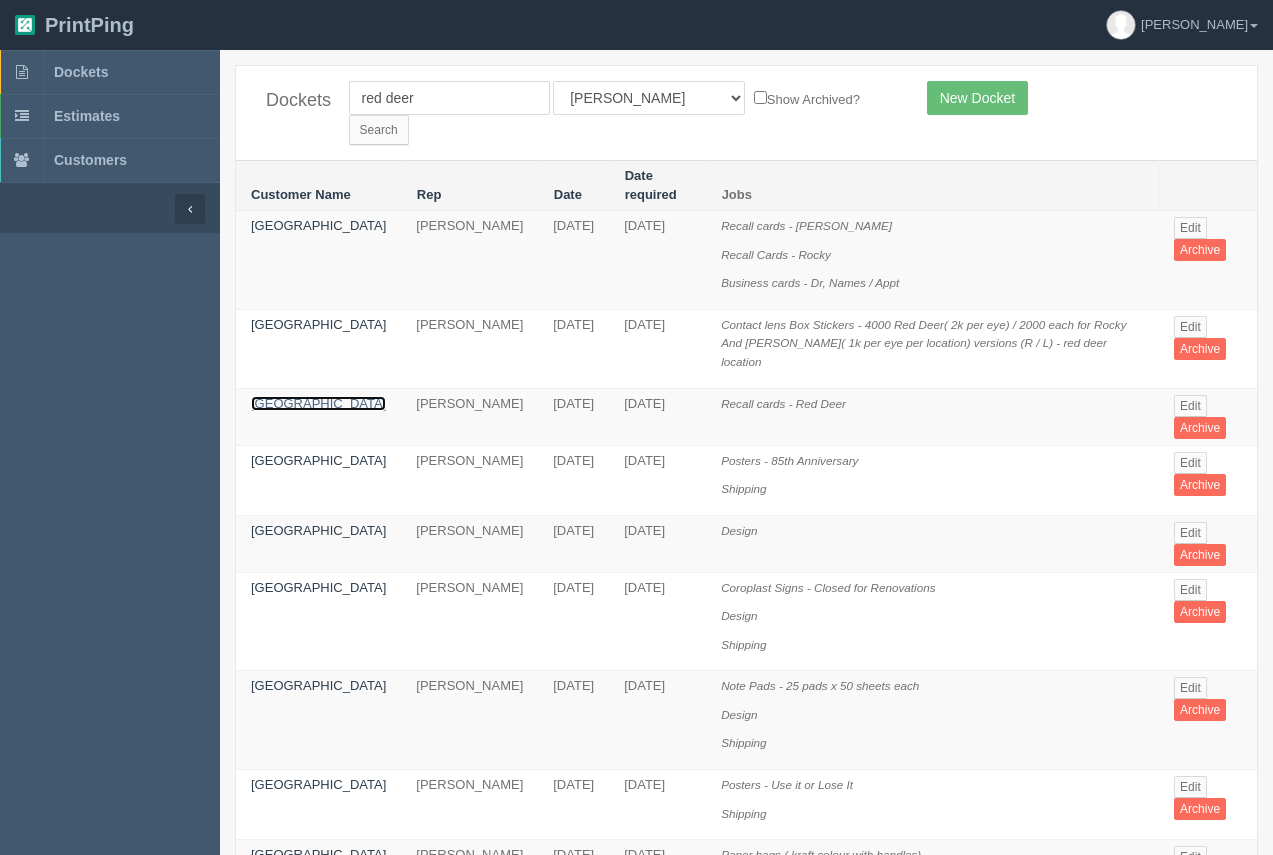 click on "Red Deer Eye Center" at bounding box center [318, 403] 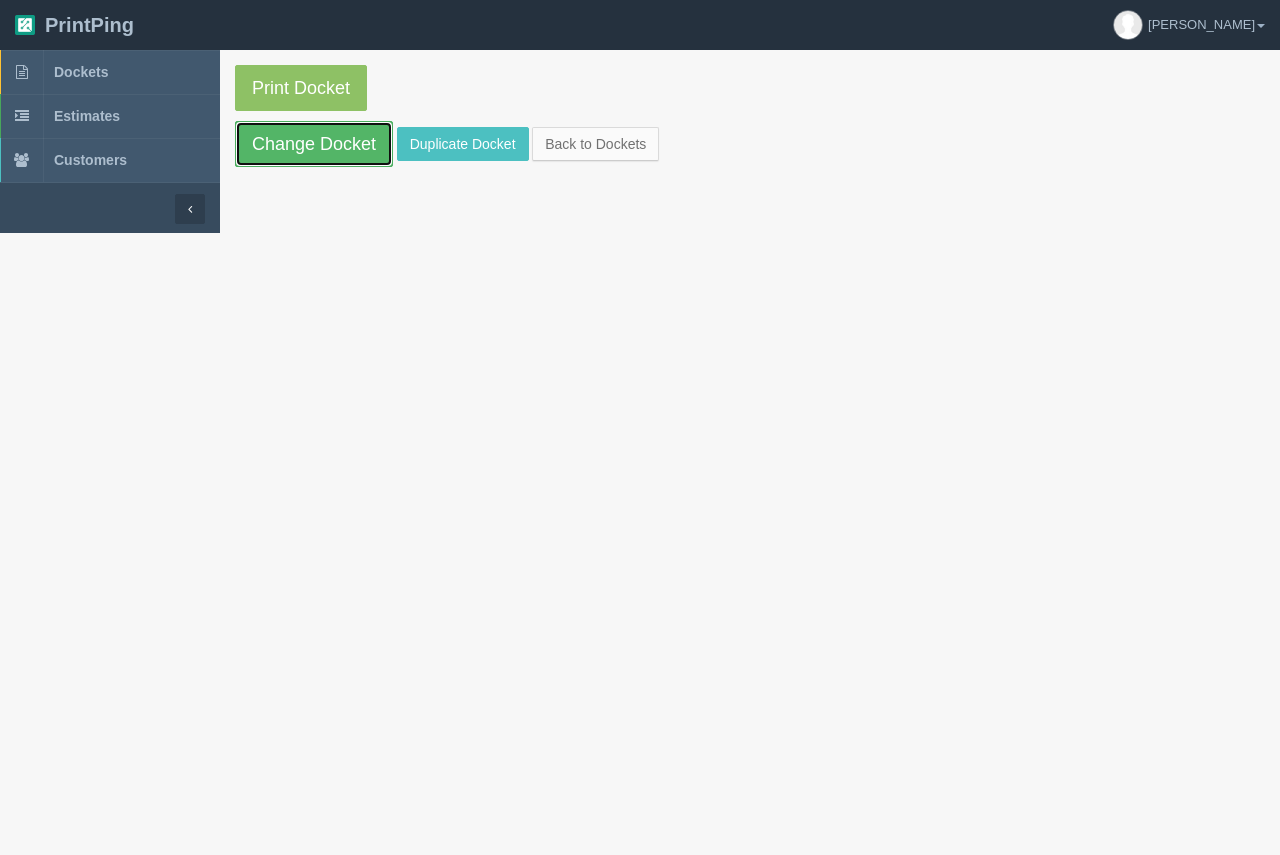 click on "Change Docket" at bounding box center [314, 144] 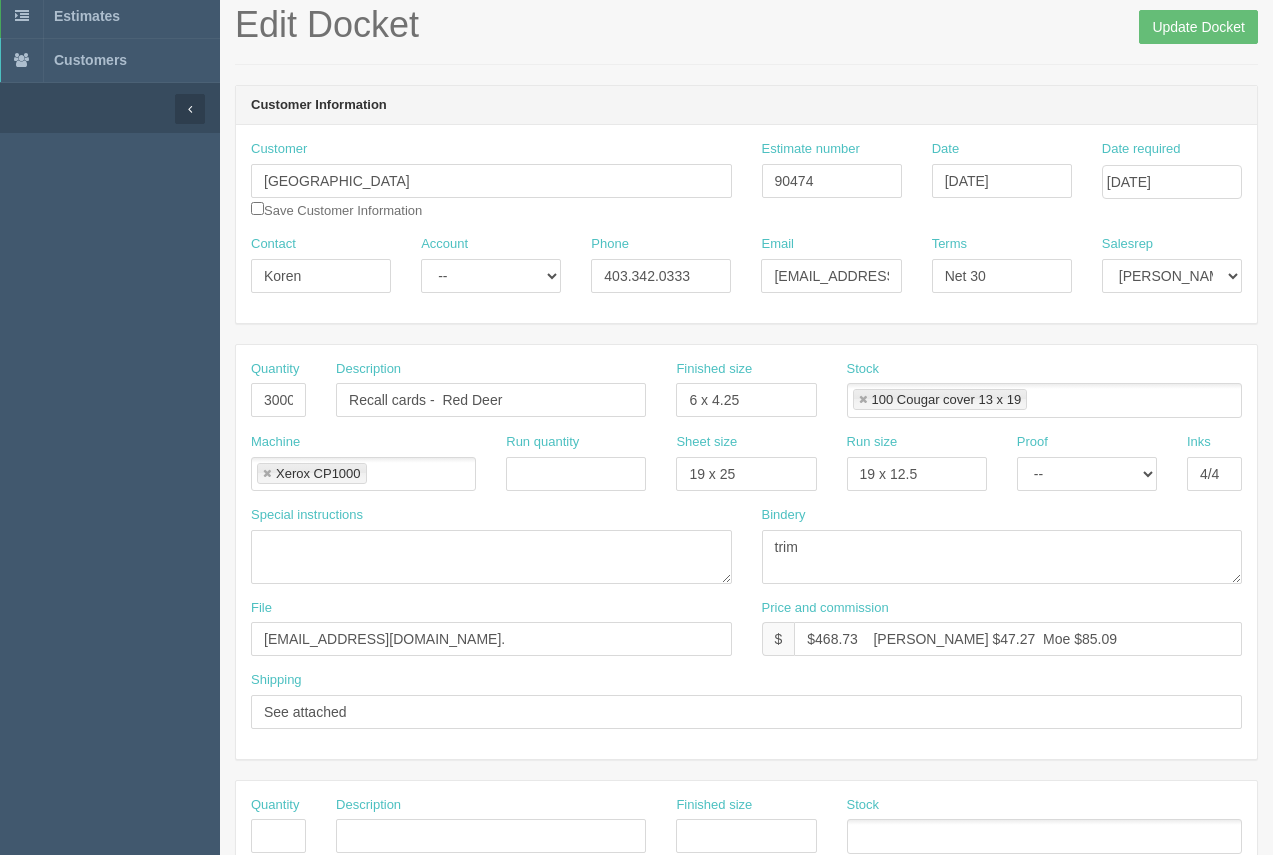 scroll, scrollTop: 110, scrollLeft: 0, axis: vertical 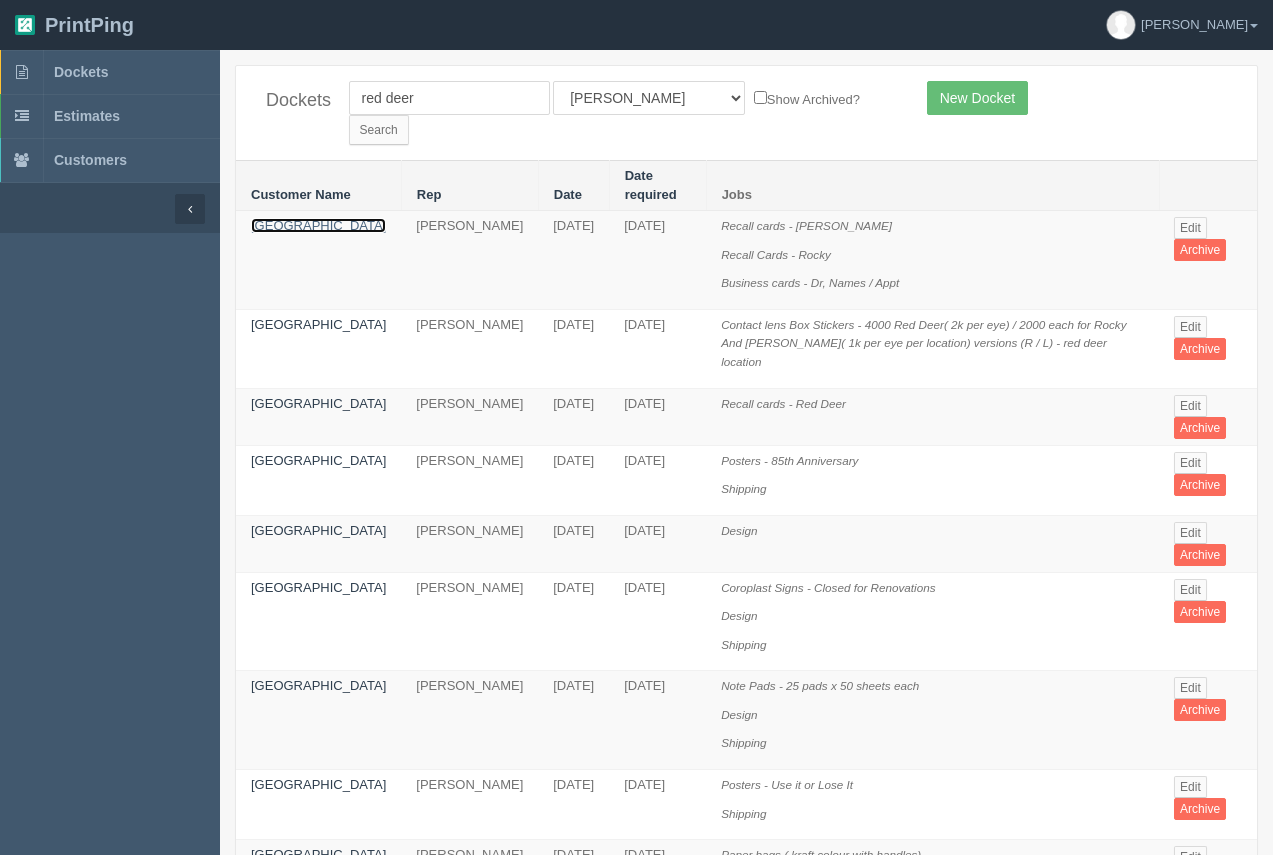 click on "Red Deer Eye Center" at bounding box center [318, 225] 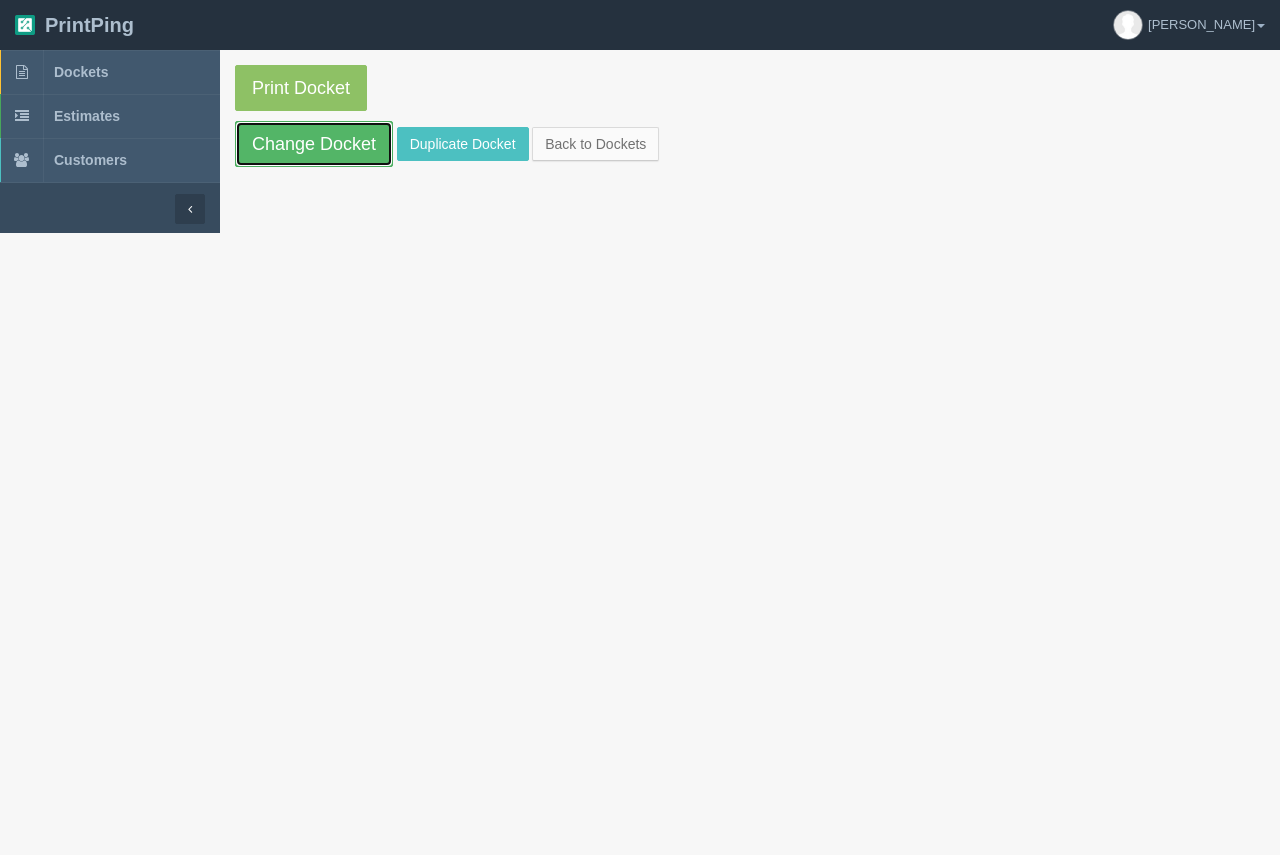 click on "Change Docket" at bounding box center [314, 144] 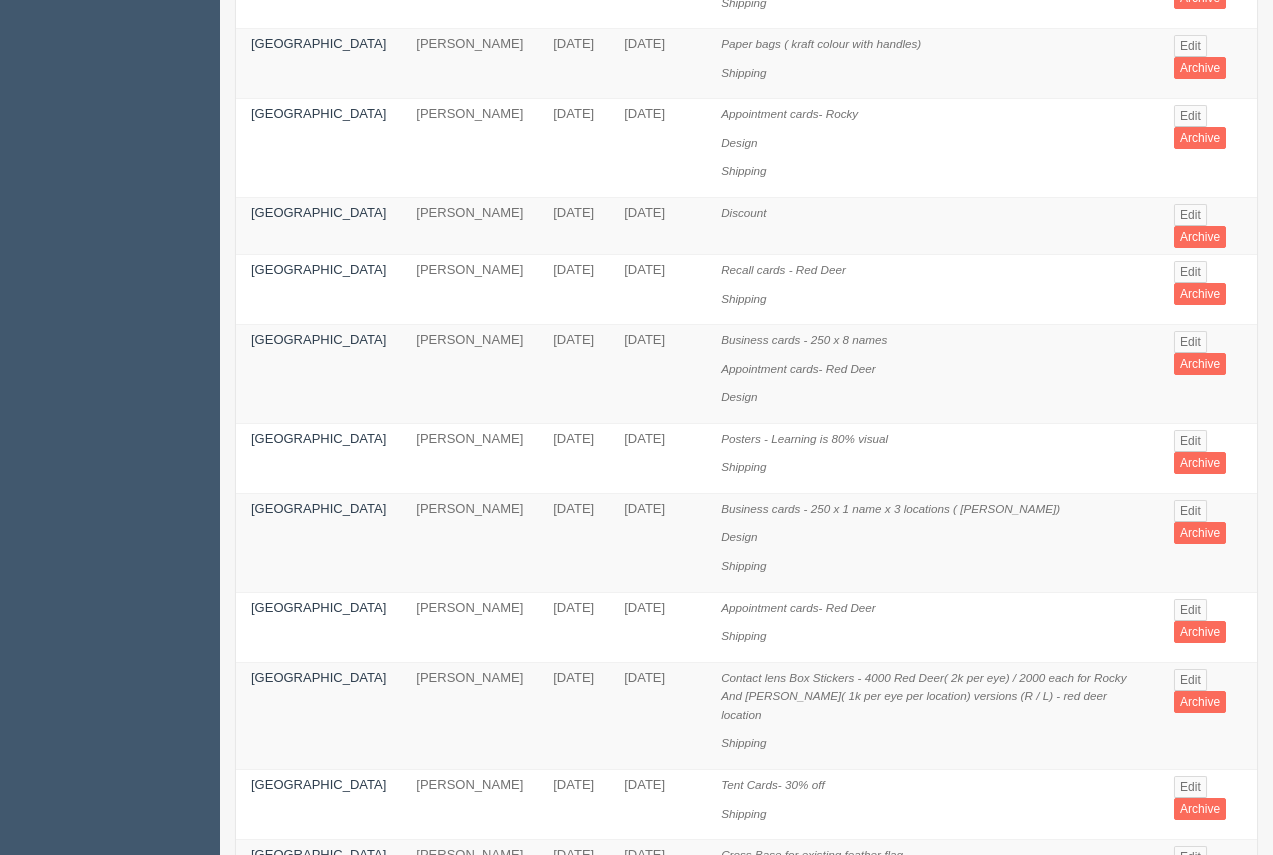 scroll, scrollTop: 1341, scrollLeft: 0, axis: vertical 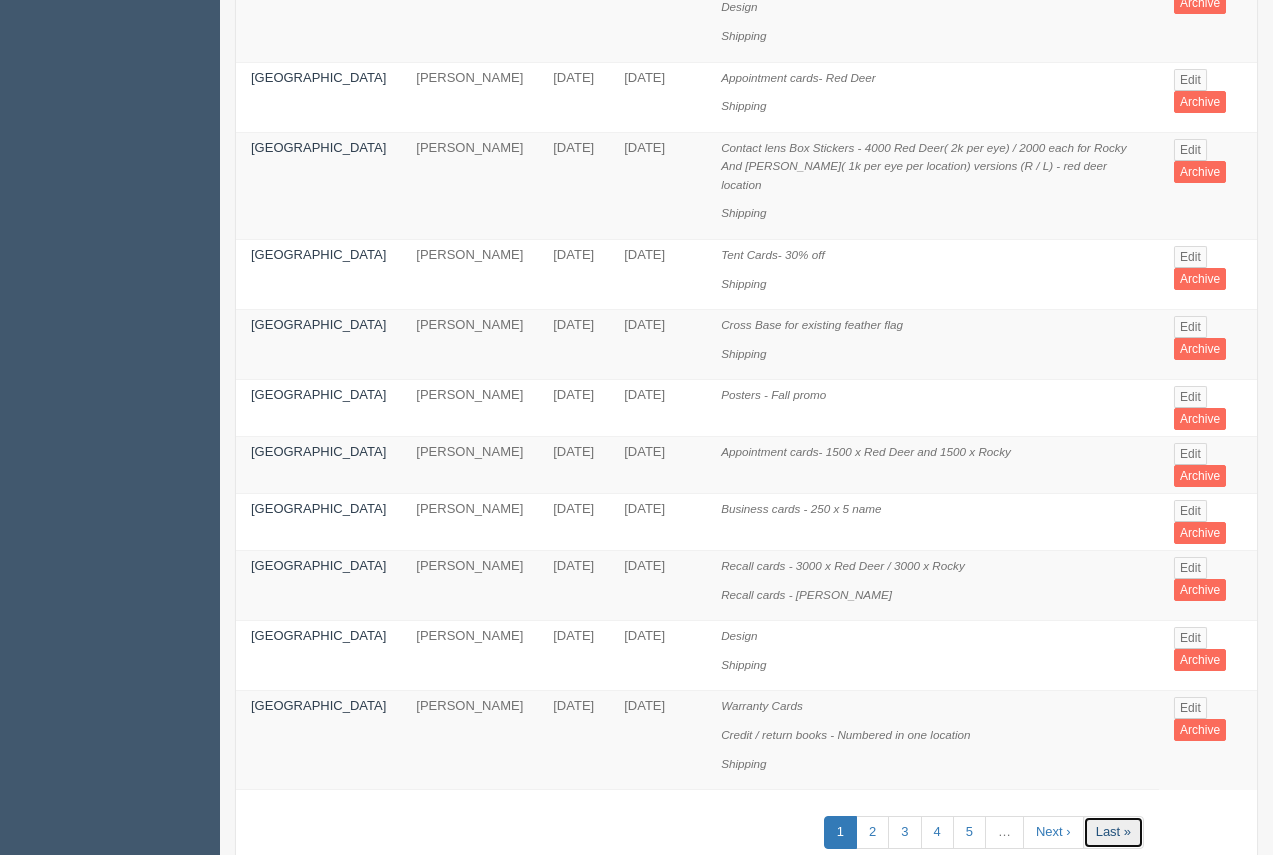 click on "Last »" at bounding box center (1113, 832) 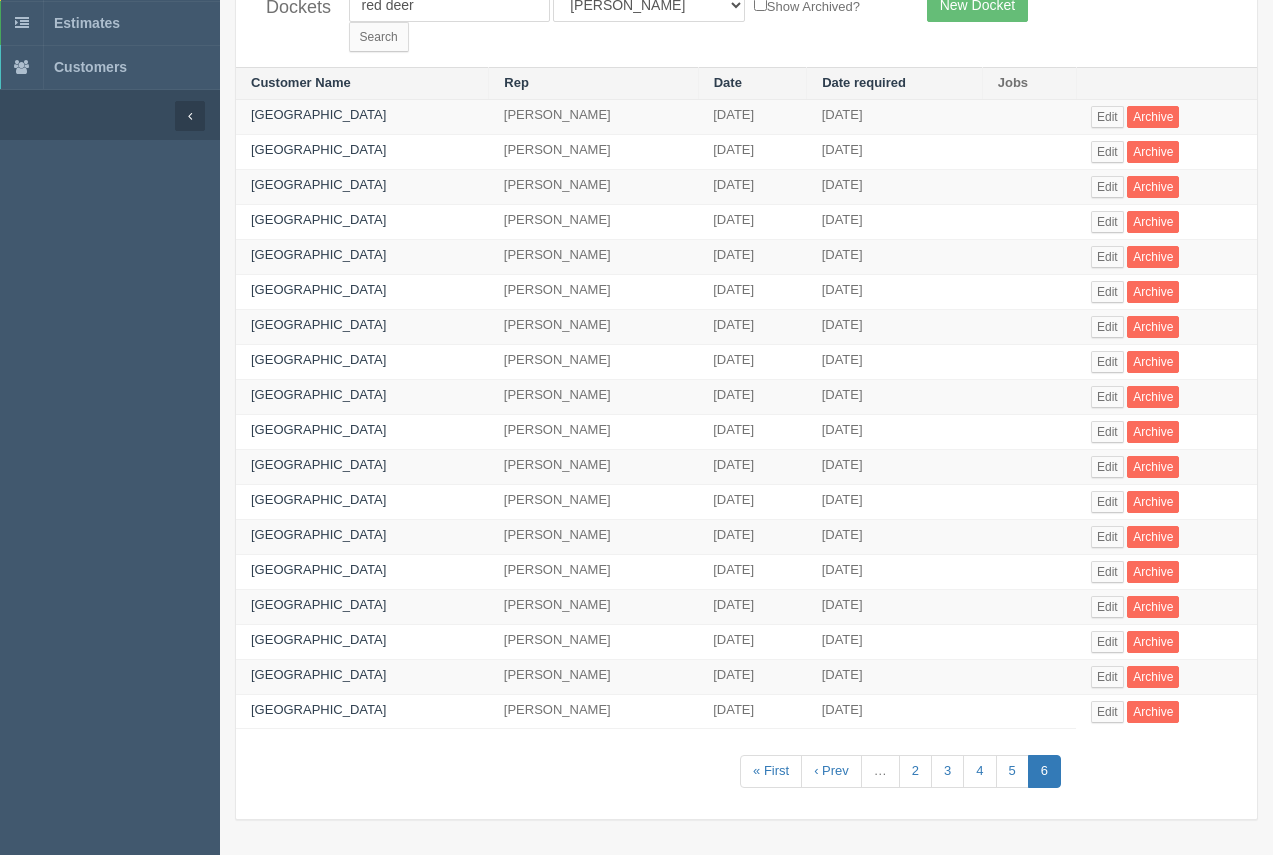 scroll, scrollTop: 0, scrollLeft: 0, axis: both 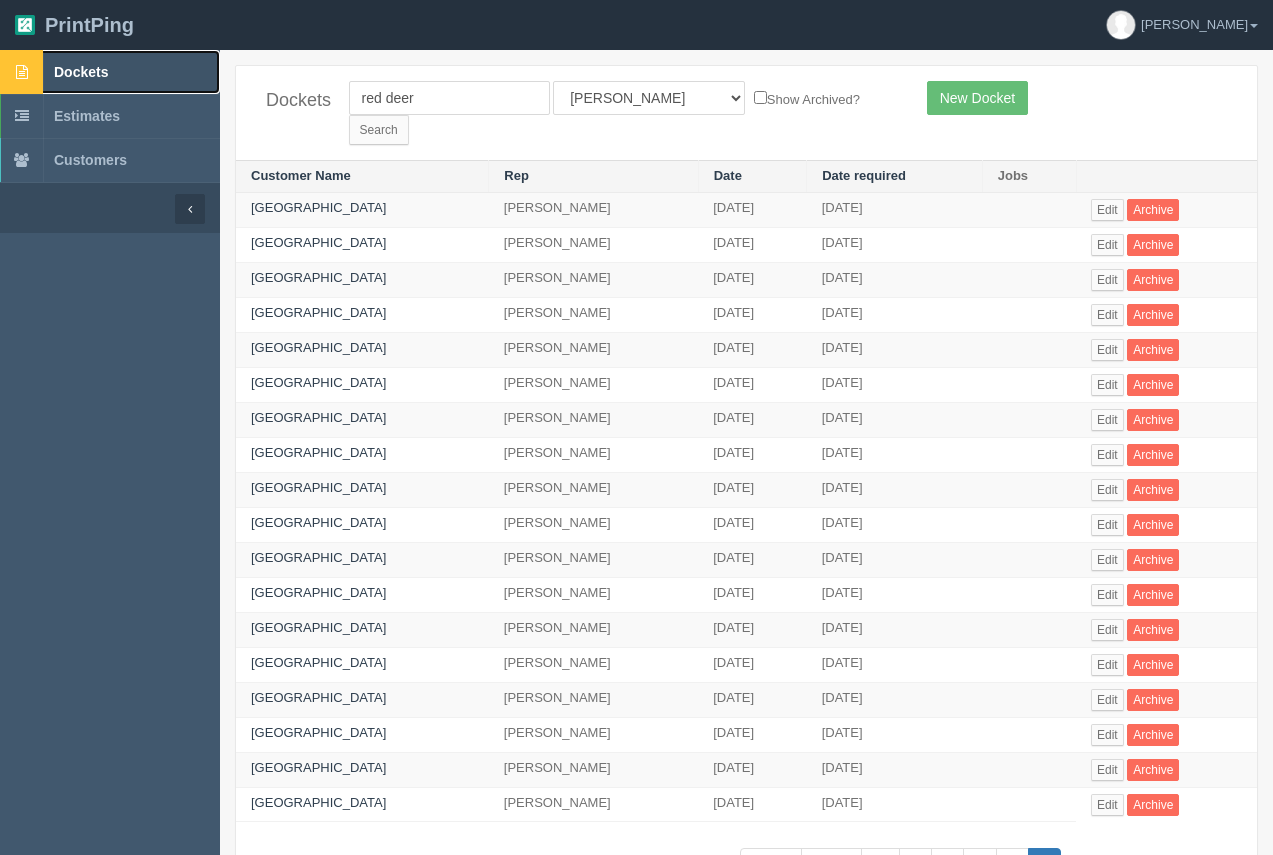 click on "Dockets" at bounding box center (81, 72) 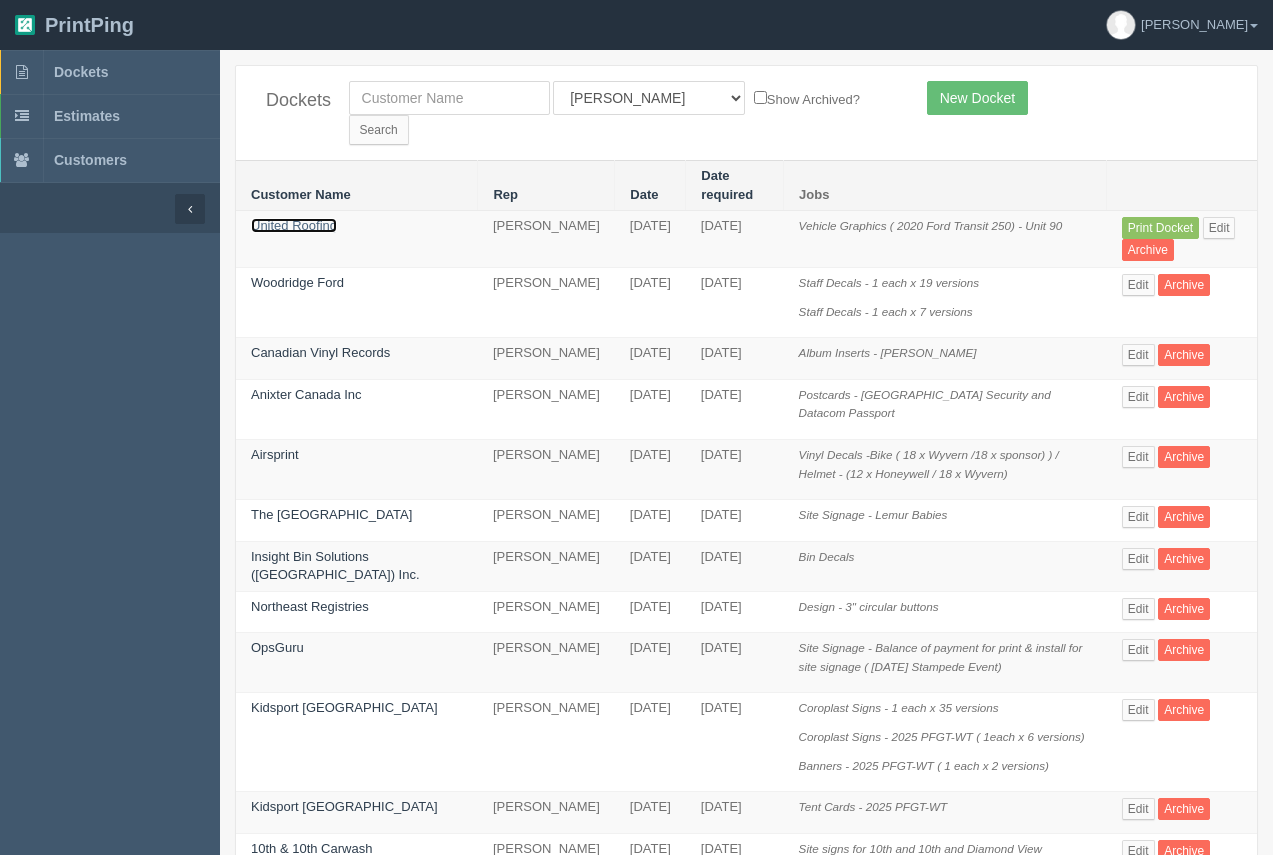 click on "United Roofing" at bounding box center [294, 225] 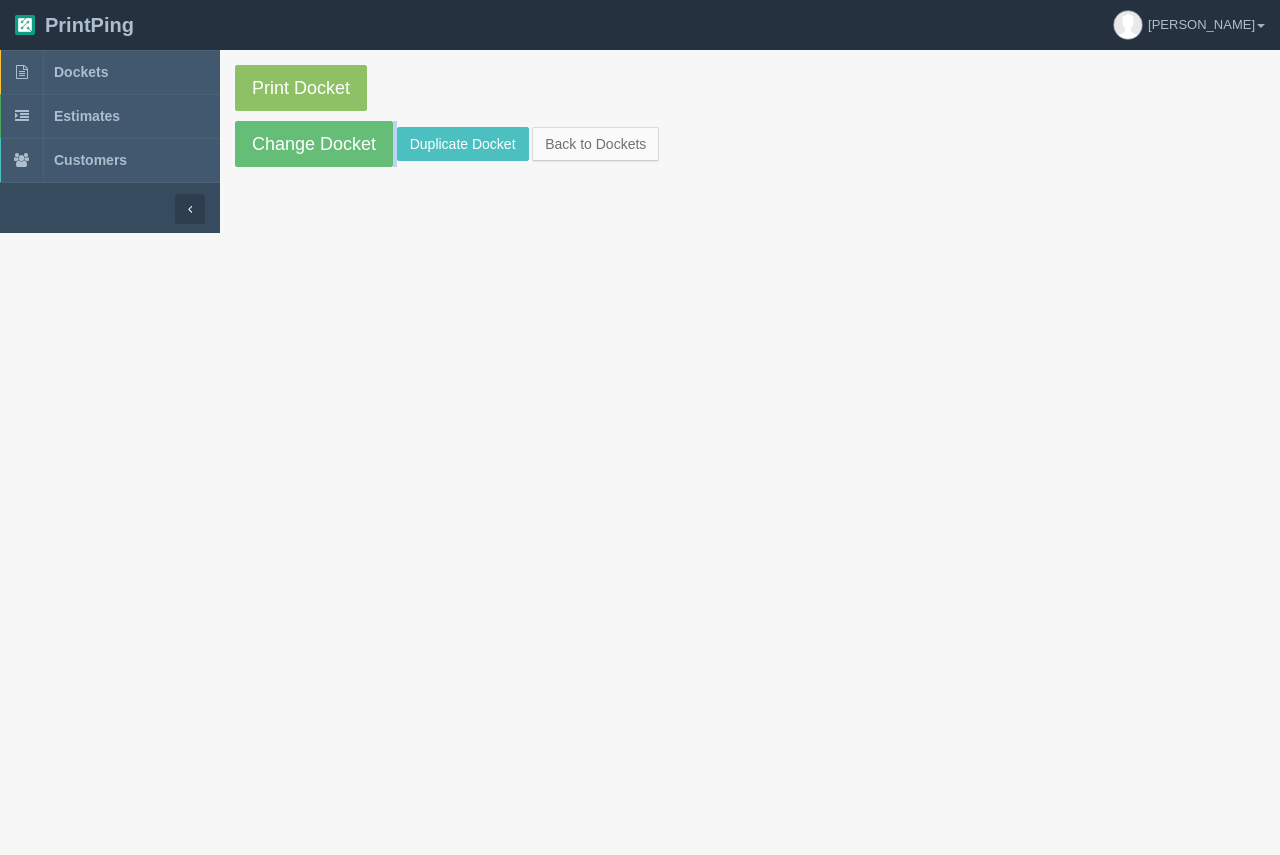 click on "Print Docket
Change Docket
Duplicate Docket
Back to Dockets" at bounding box center (750, 116) 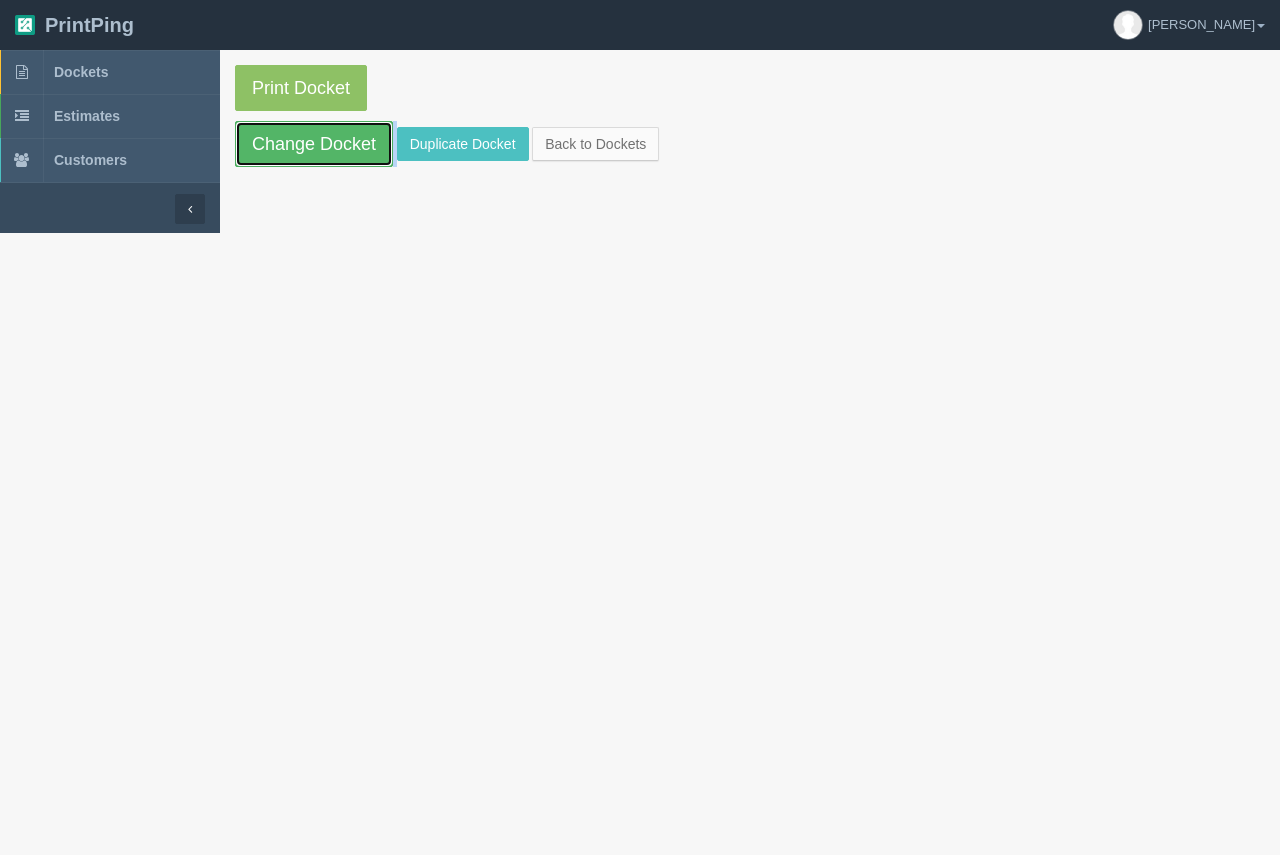 click on "Change Docket" at bounding box center (314, 144) 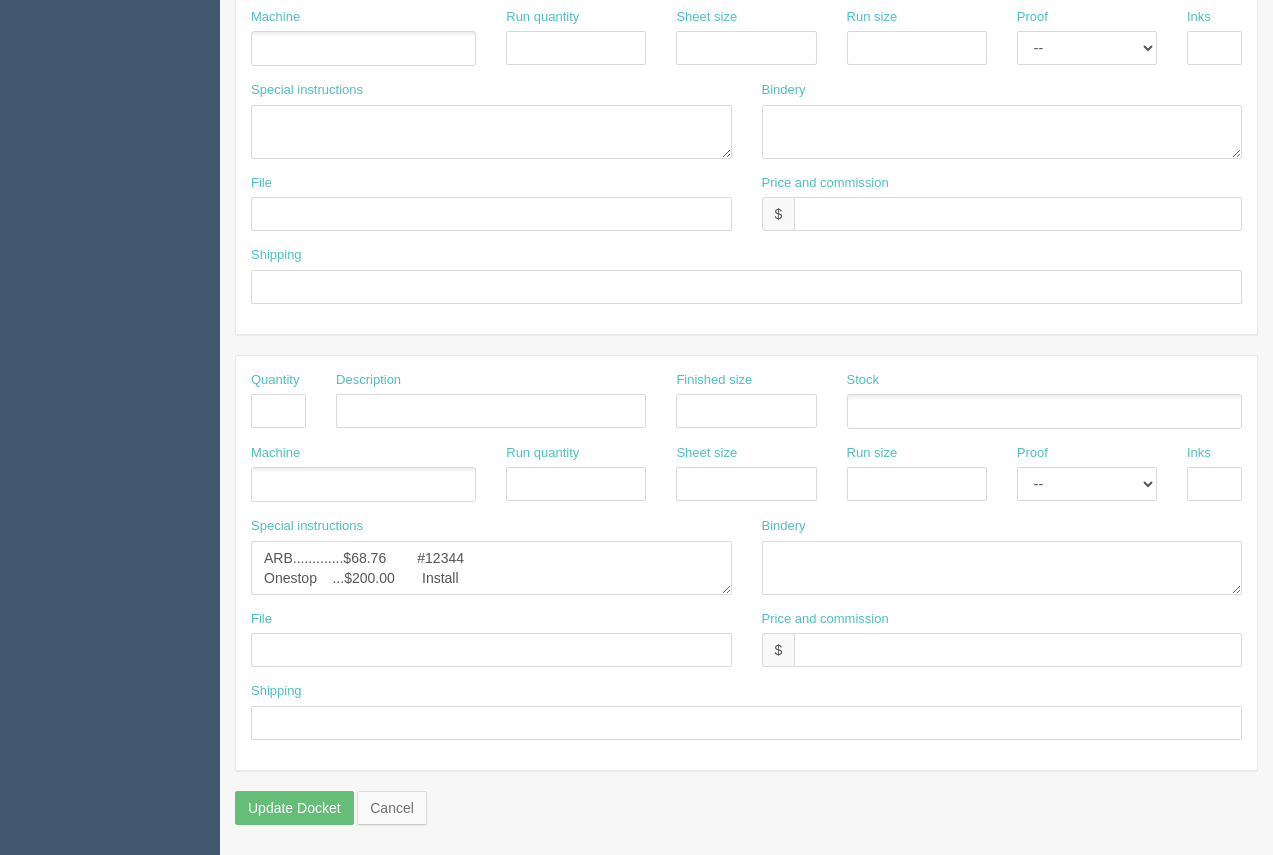 scroll, scrollTop: 0, scrollLeft: 0, axis: both 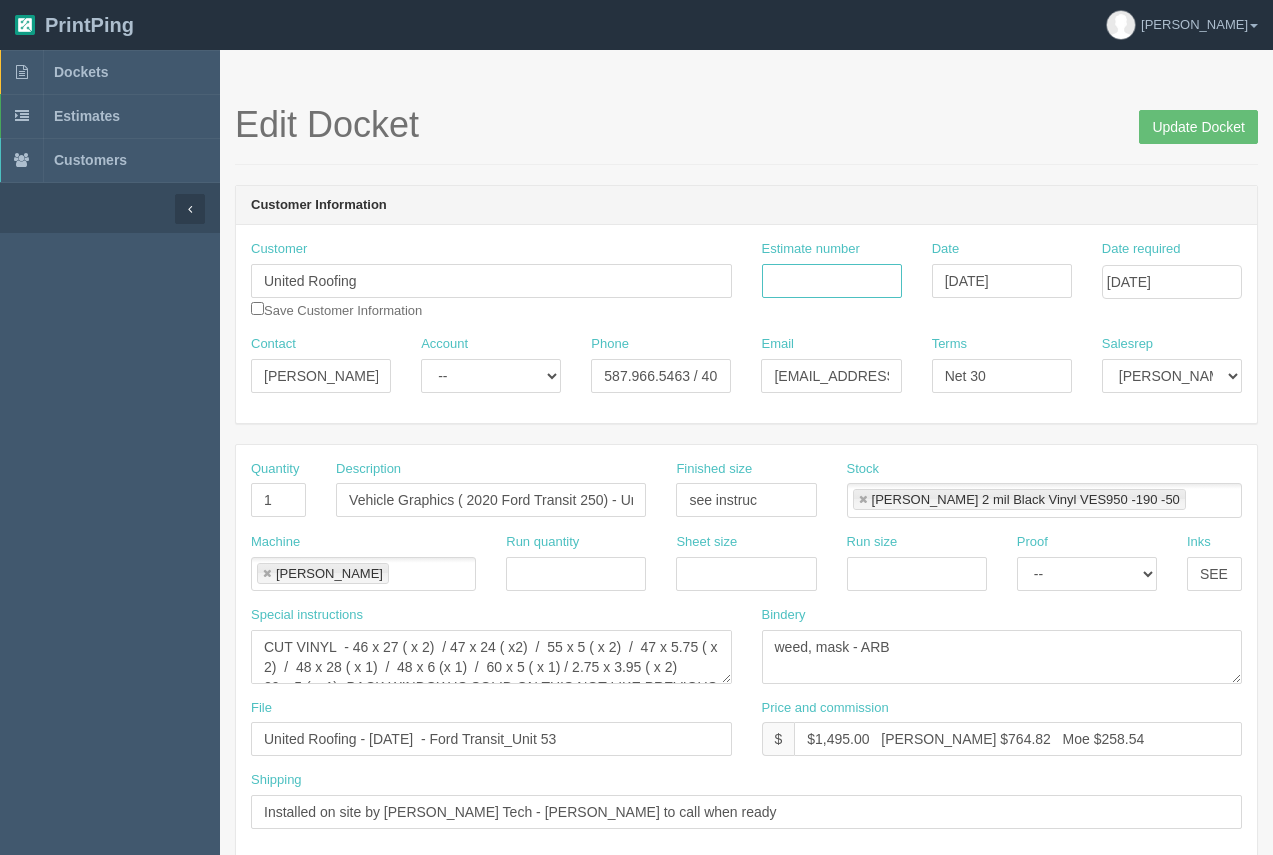 click on "Estimate number" at bounding box center (832, 281) 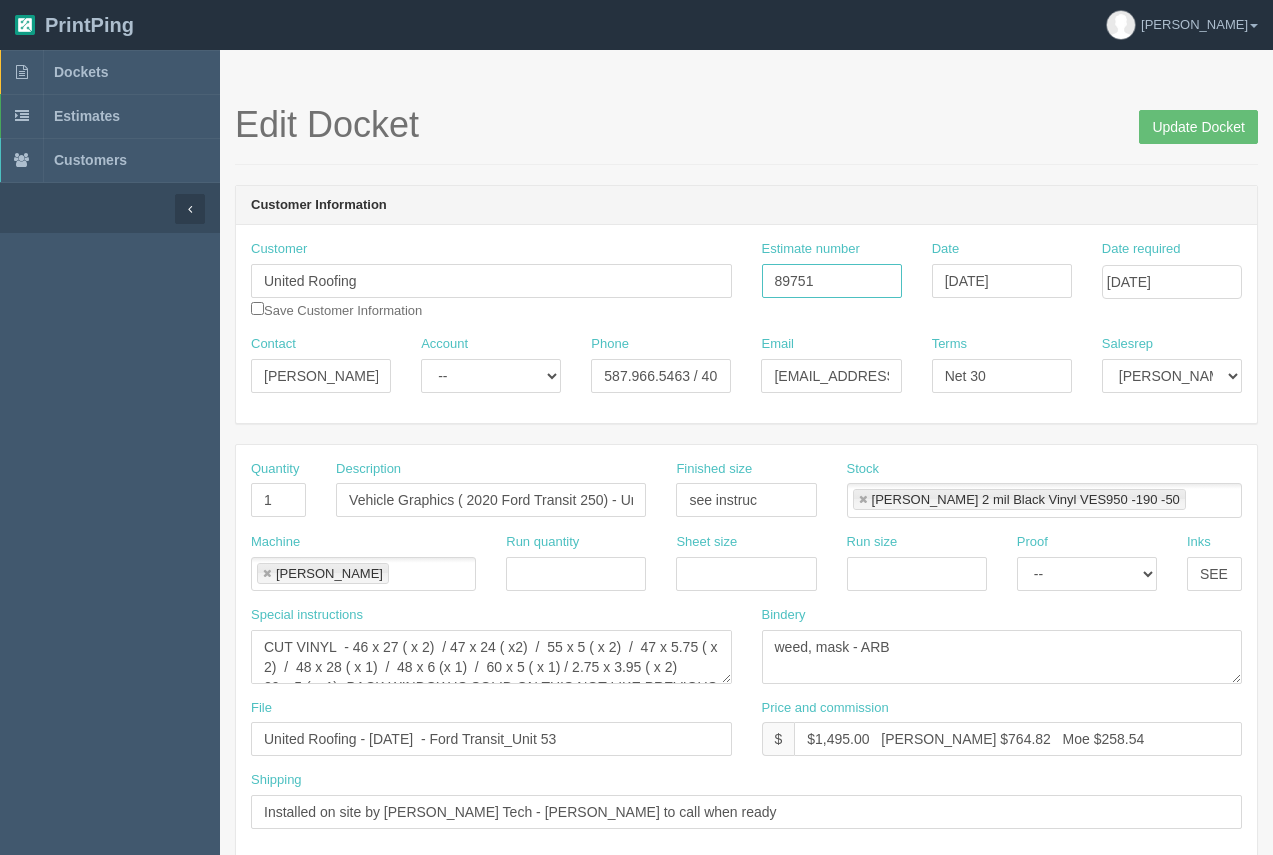 type on "89751" 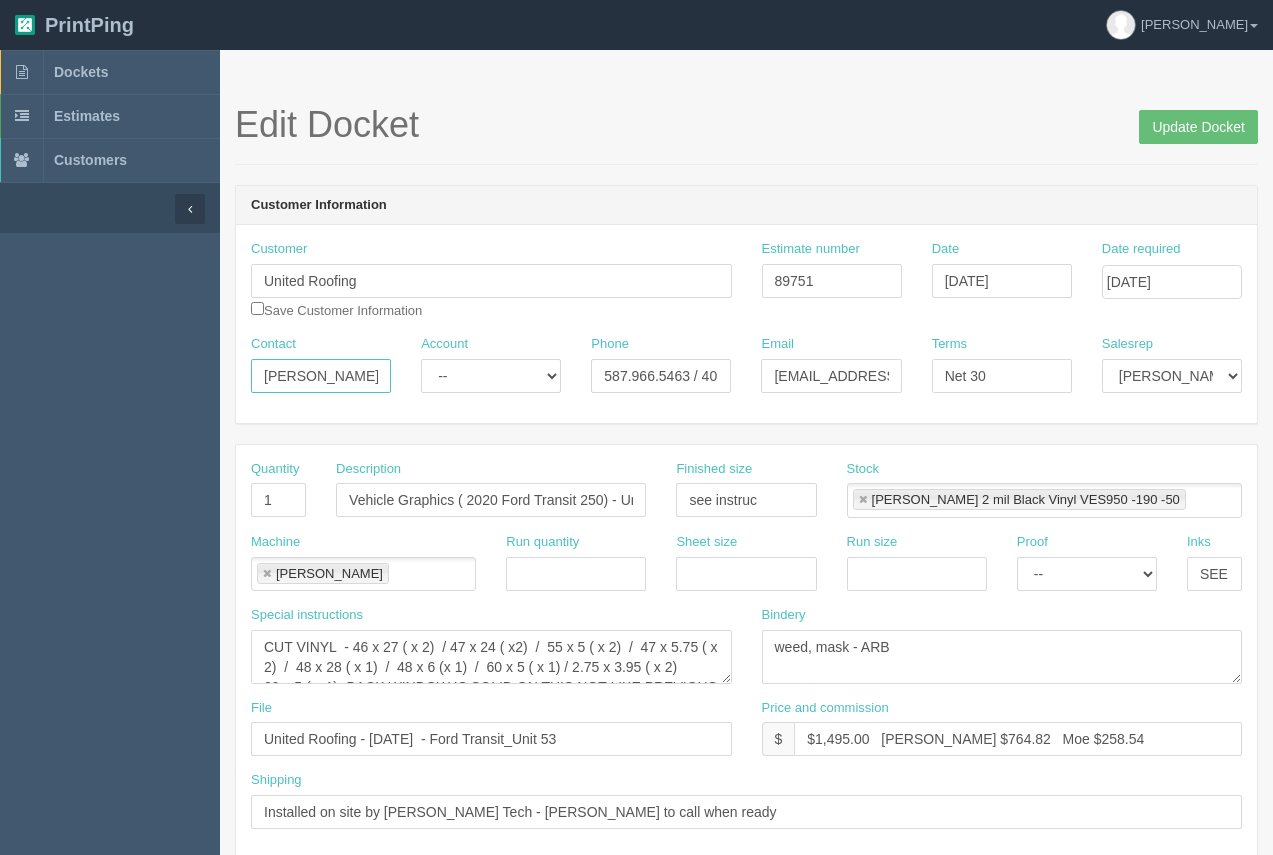 drag, startPoint x: 366, startPoint y: 382, endPoint x: 217, endPoint y: 409, distance: 151.42654 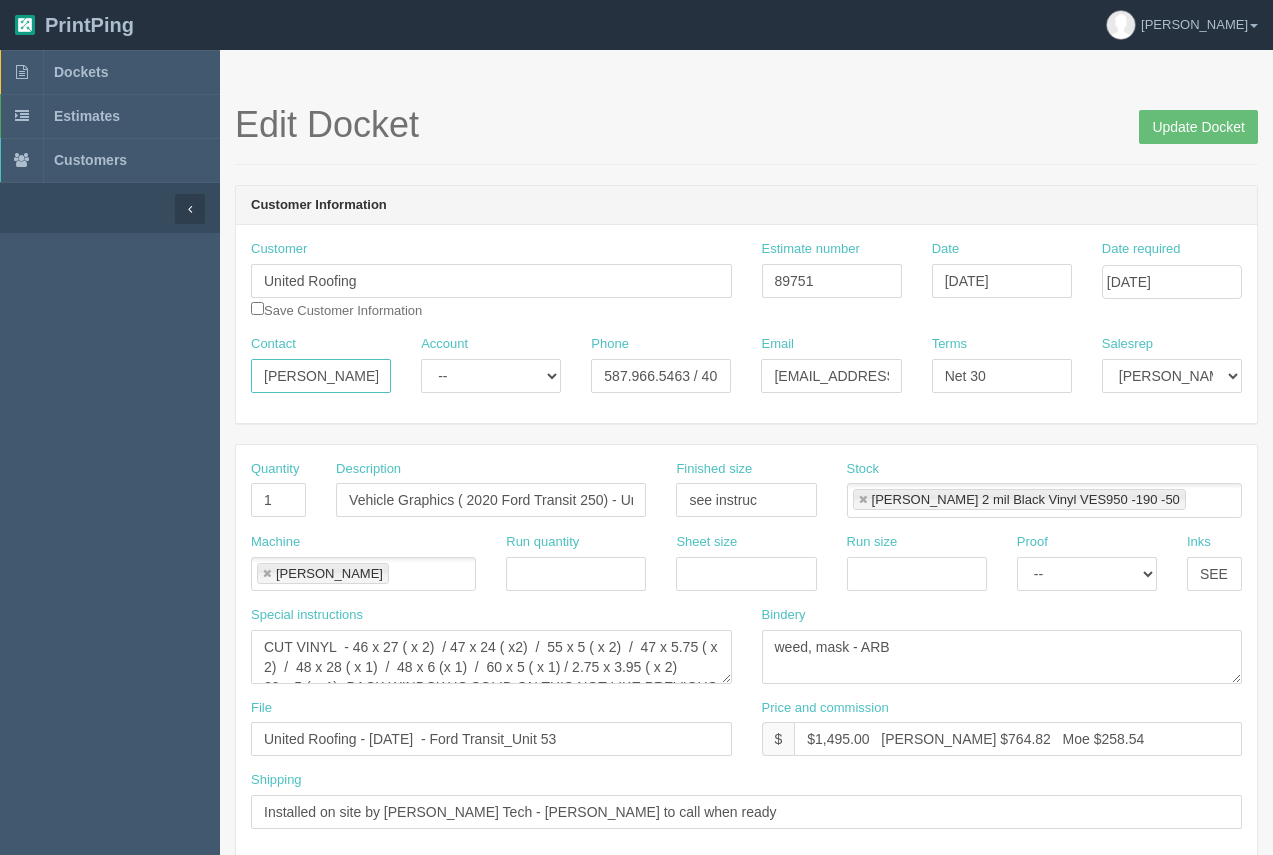 type on "[PERSON_NAME]" 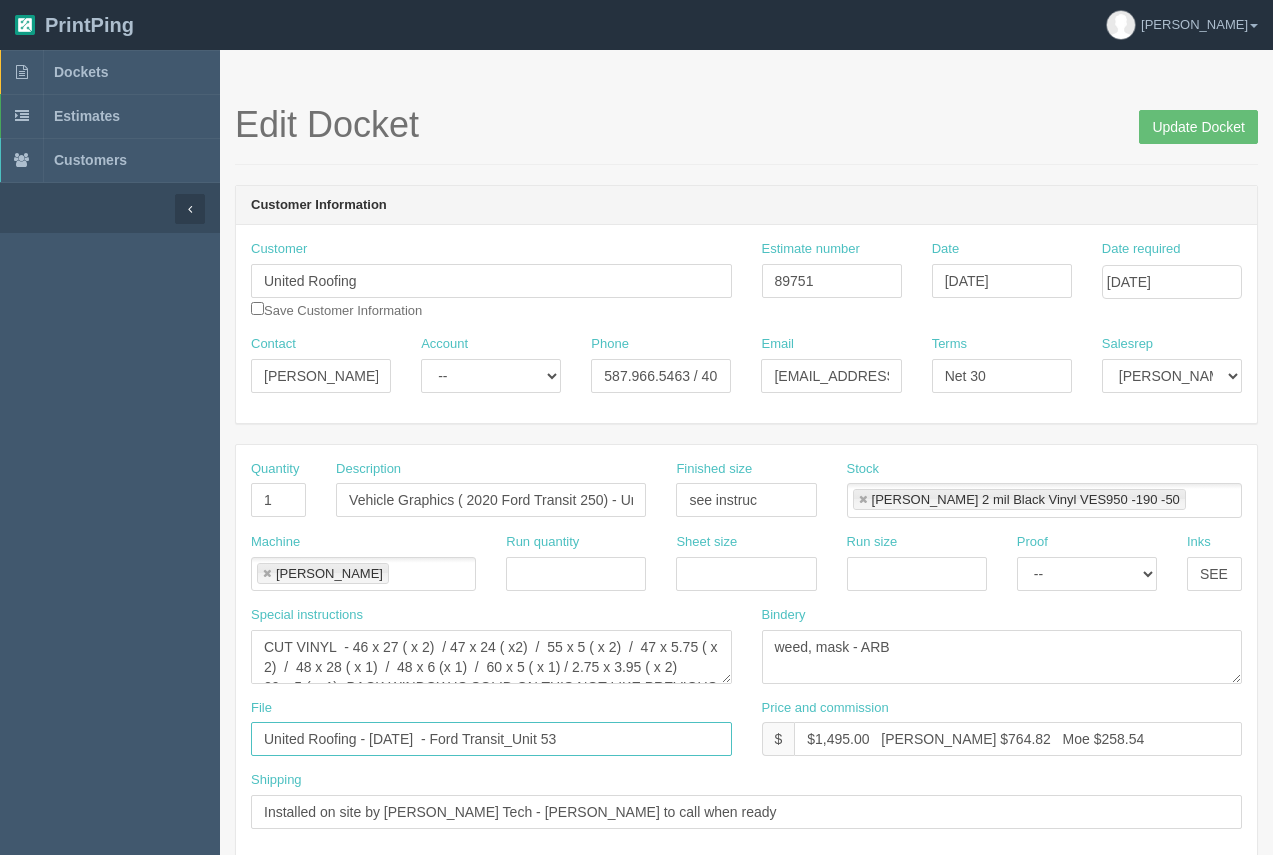 drag, startPoint x: 432, startPoint y: 743, endPoint x: 371, endPoint y: 725, distance: 63.600315 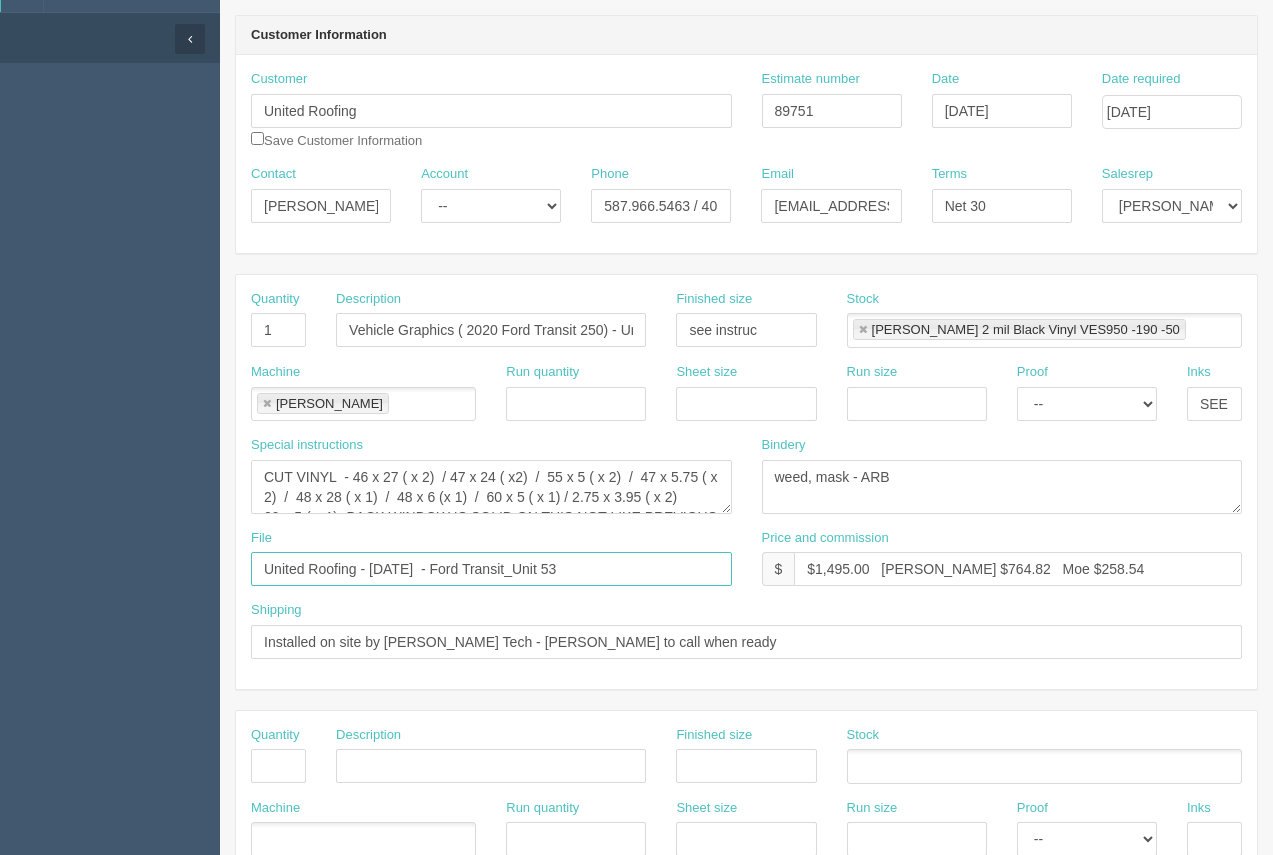 scroll, scrollTop: 183, scrollLeft: 0, axis: vertical 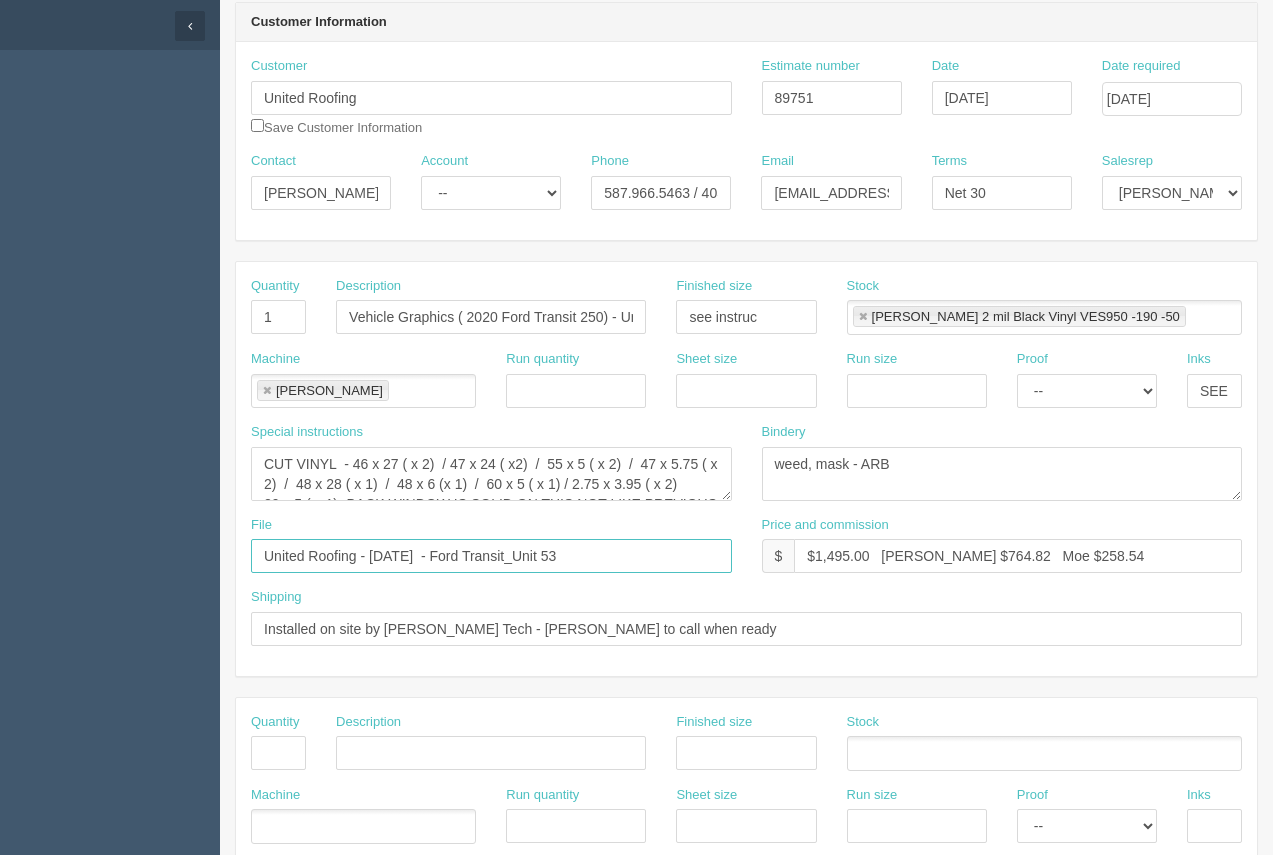 type on "United Roofing - February 2025  - Ford Transit_Unit 53" 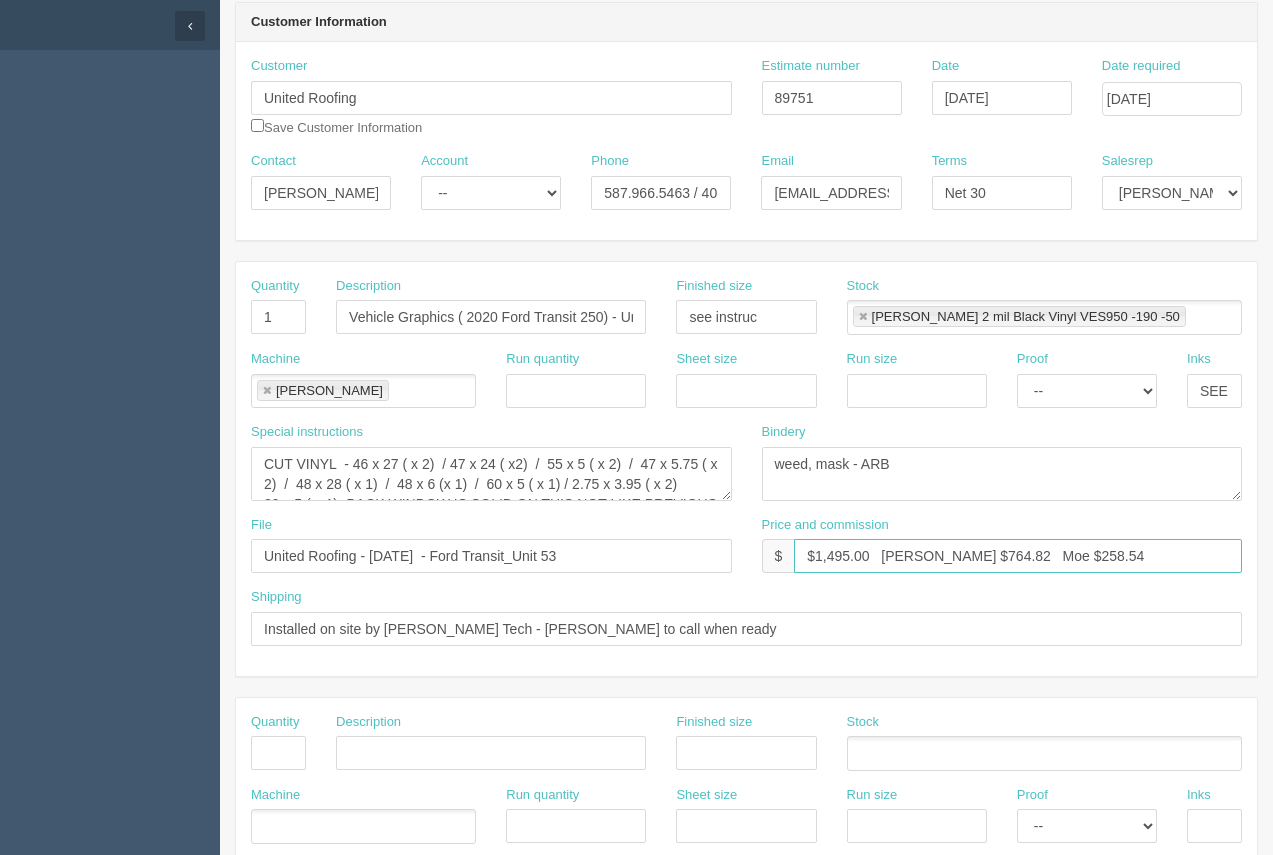 drag, startPoint x: 961, startPoint y: 558, endPoint x: 928, endPoint y: 548, distance: 34.48188 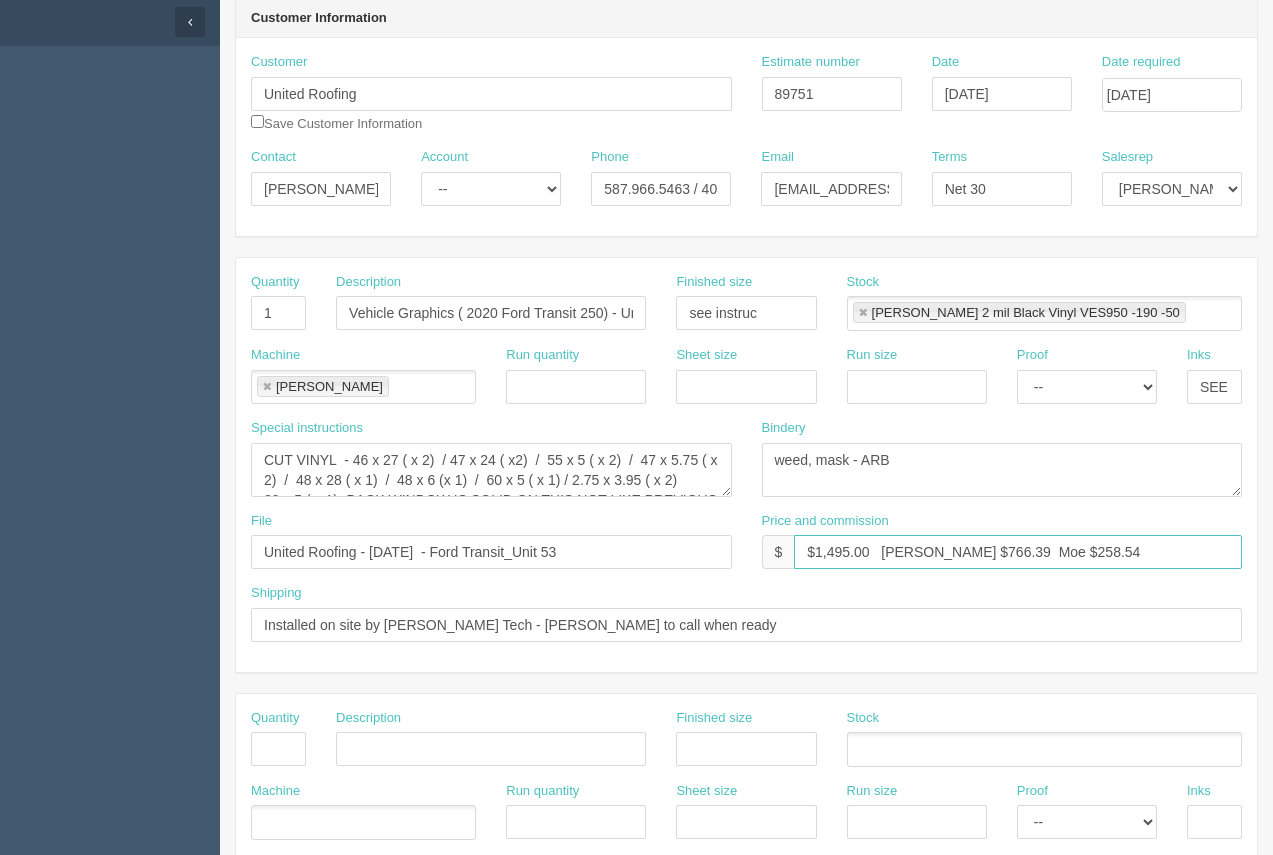 scroll, scrollTop: 189, scrollLeft: 0, axis: vertical 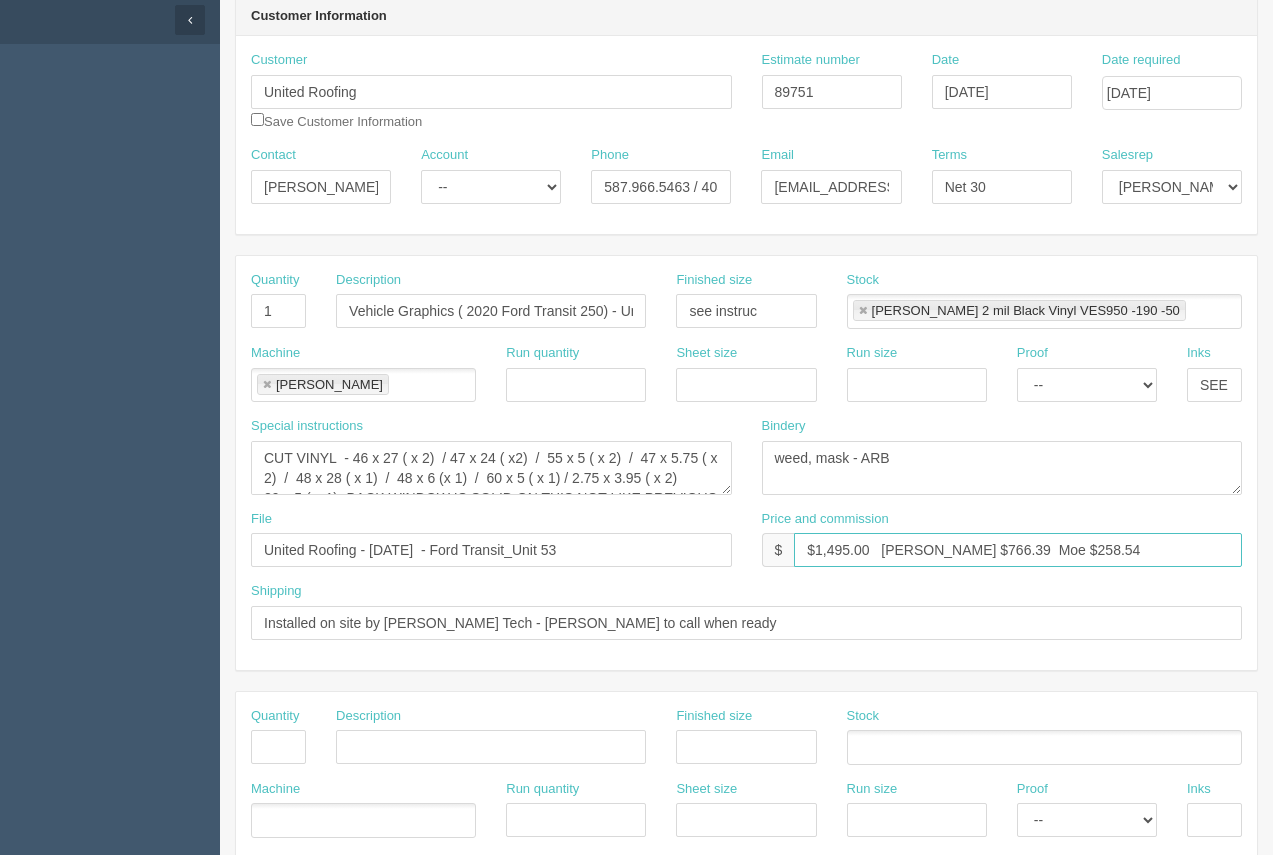 type on "$1,495.00   Arif $766.39  Moe $258.54" 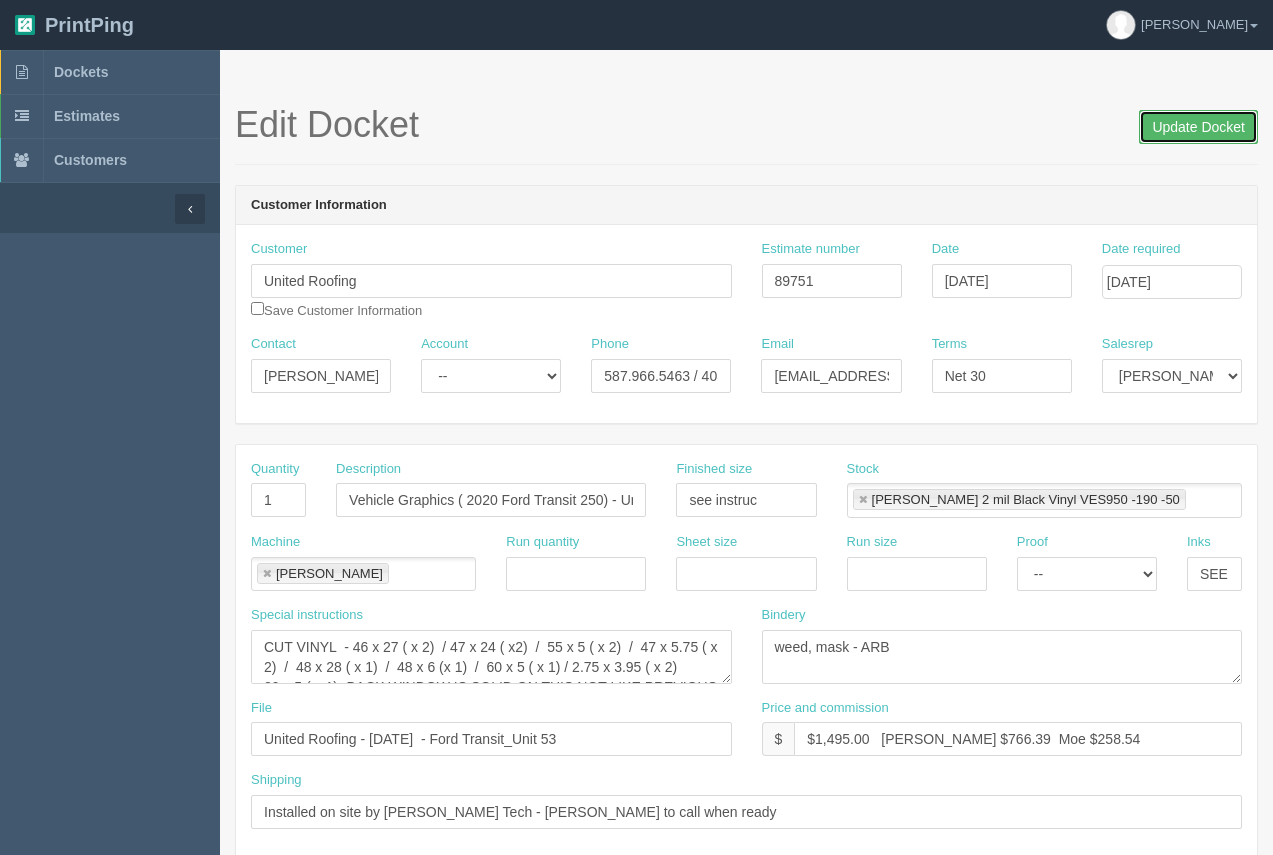 click on "Update Docket" at bounding box center (1198, 127) 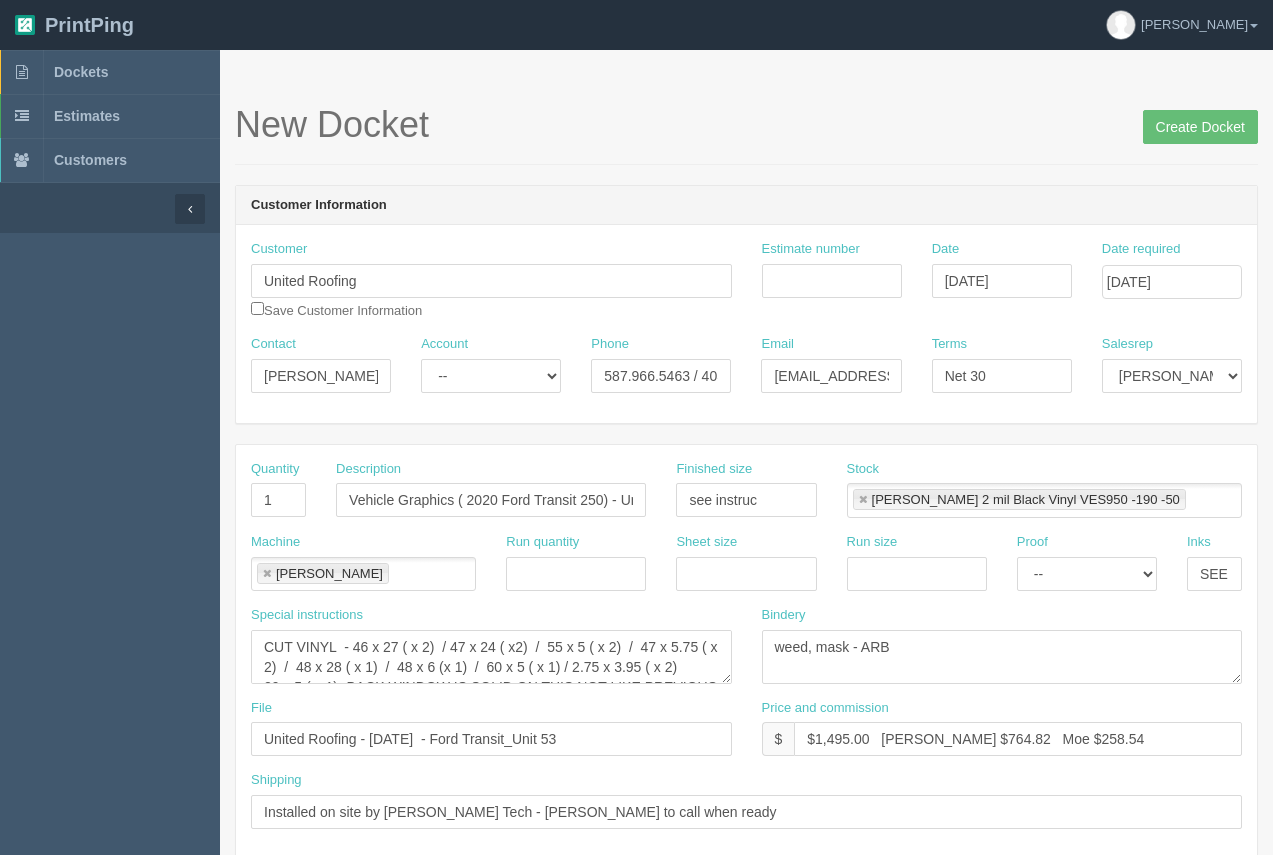 scroll, scrollTop: 0, scrollLeft: 0, axis: both 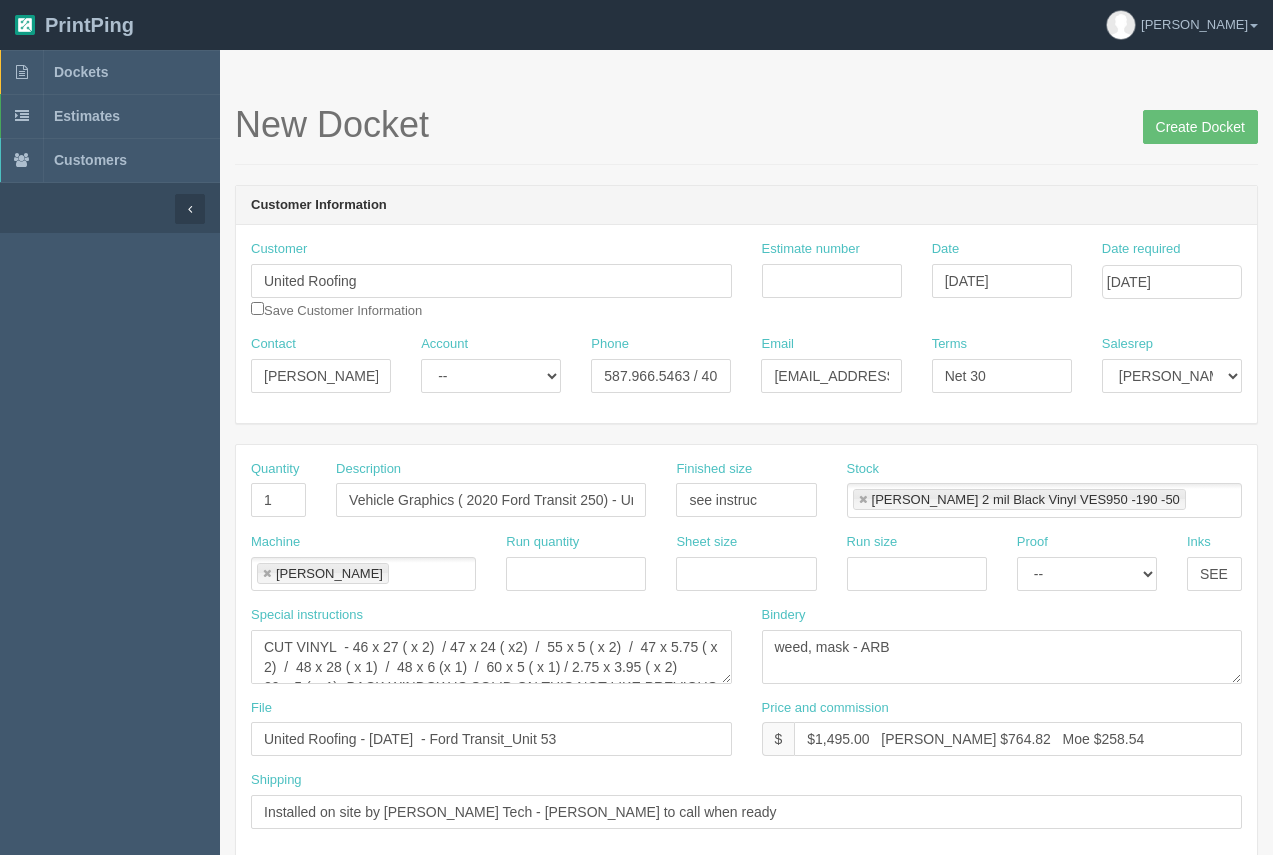 click on "Dockets
Estimates
Customers" at bounding box center [110, 933] 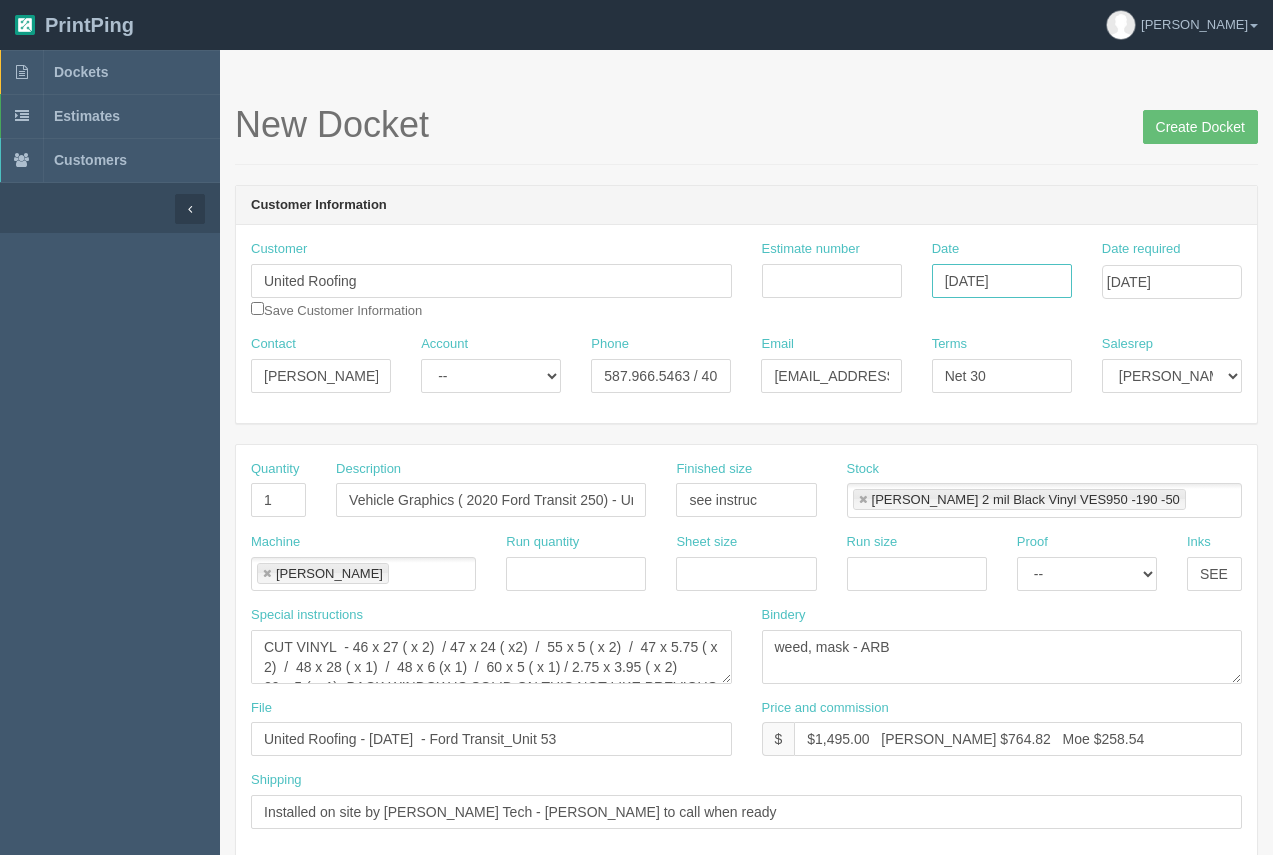 click on "[DATE]" at bounding box center [1002, 281] 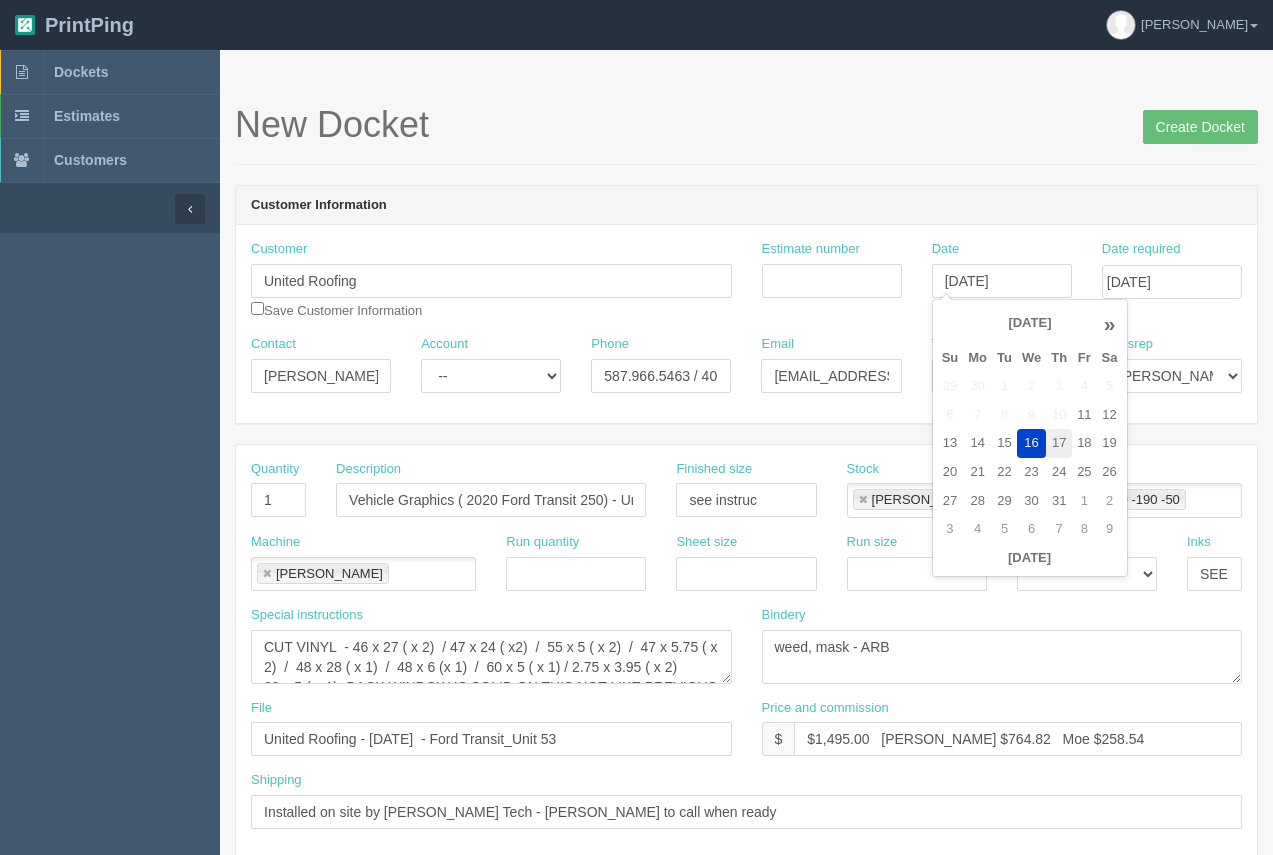 click on "17" at bounding box center (1059, 443) 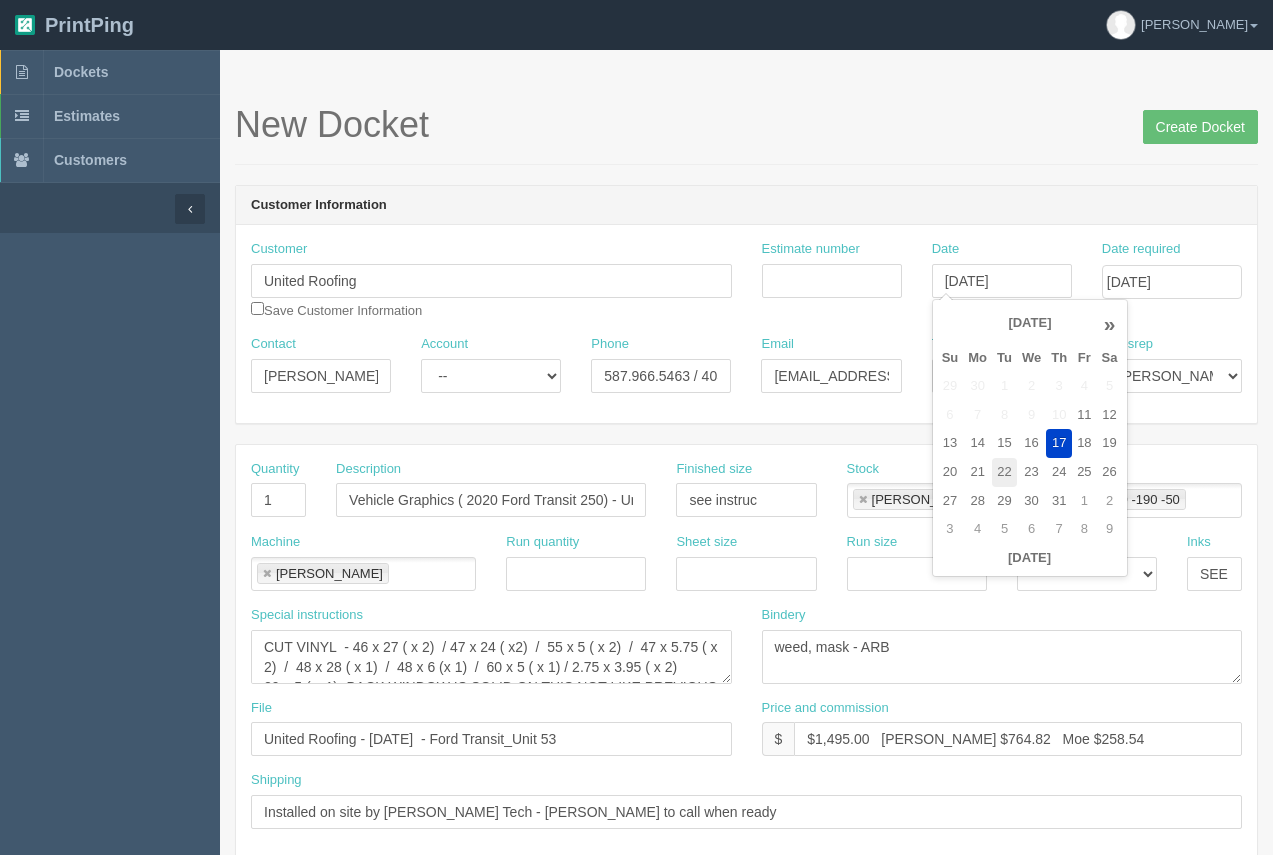 click on "22" at bounding box center (1004, 472) 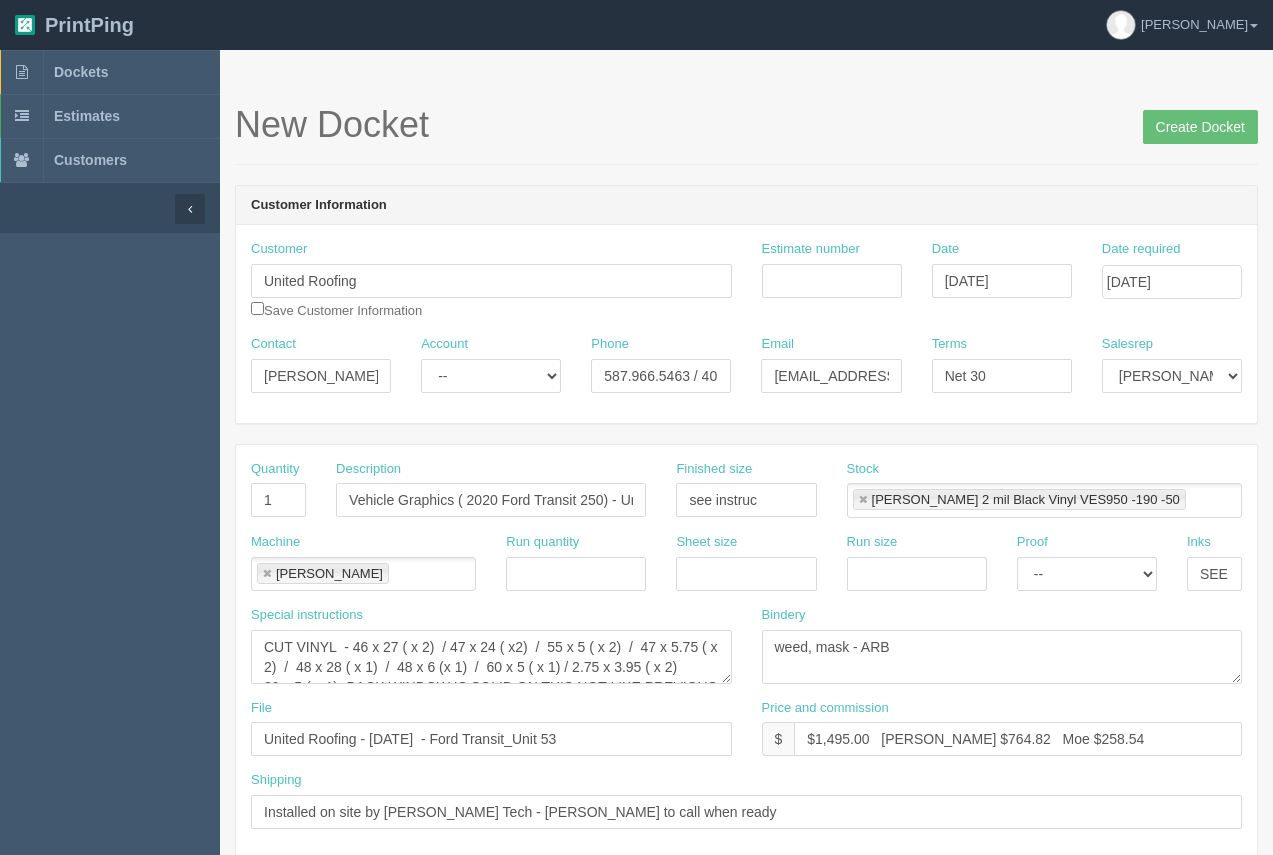 click on "New Docket
Create Docket" at bounding box center (746, 125) 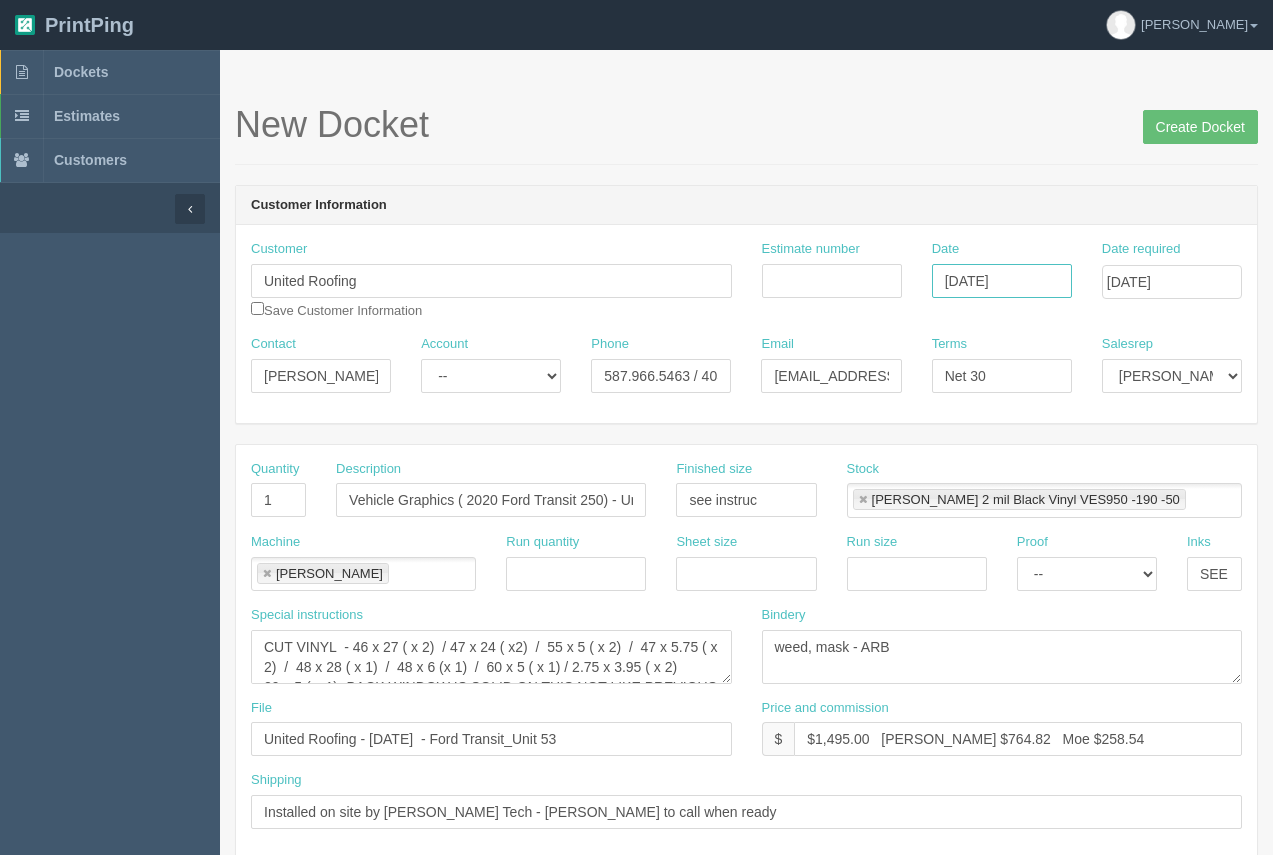 click on "[DATE]" at bounding box center (1002, 281) 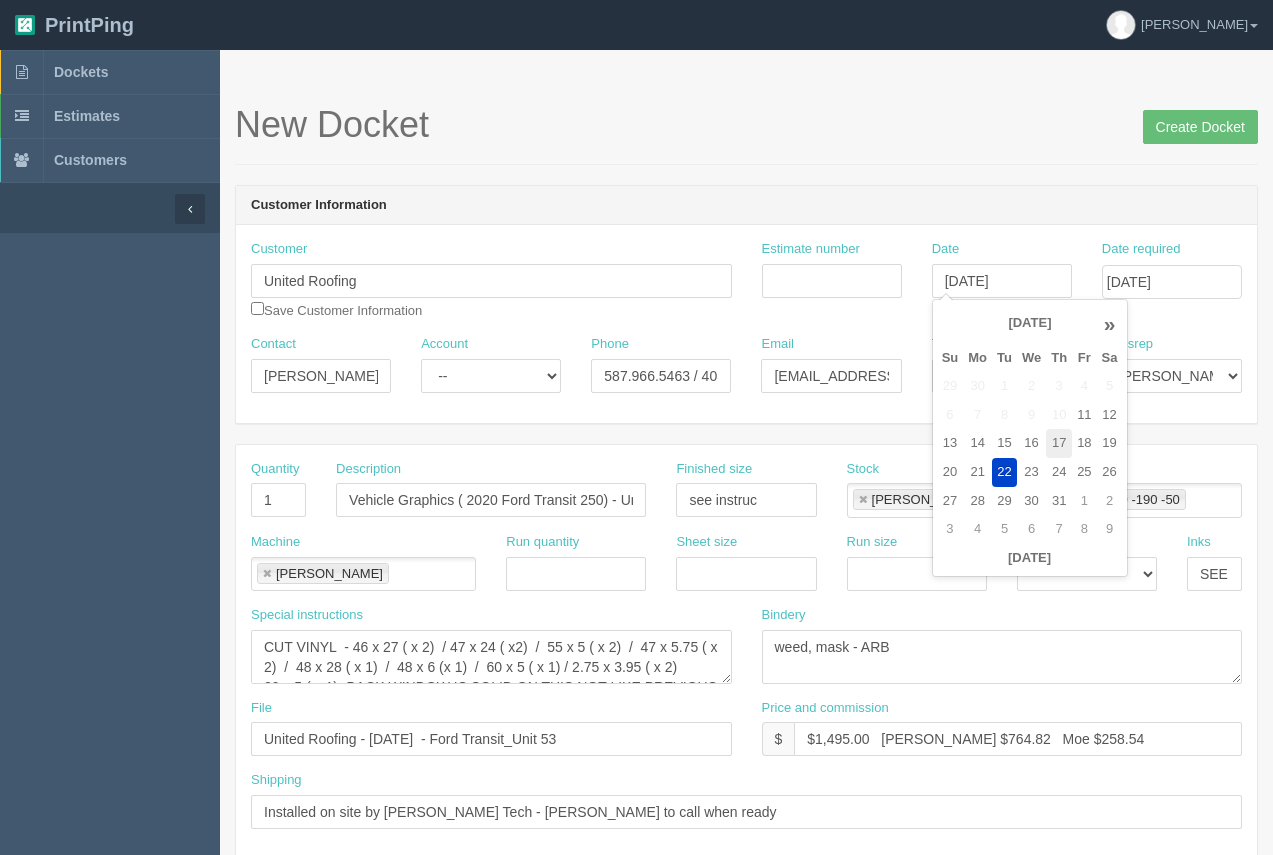 click on "17" at bounding box center (1059, 443) 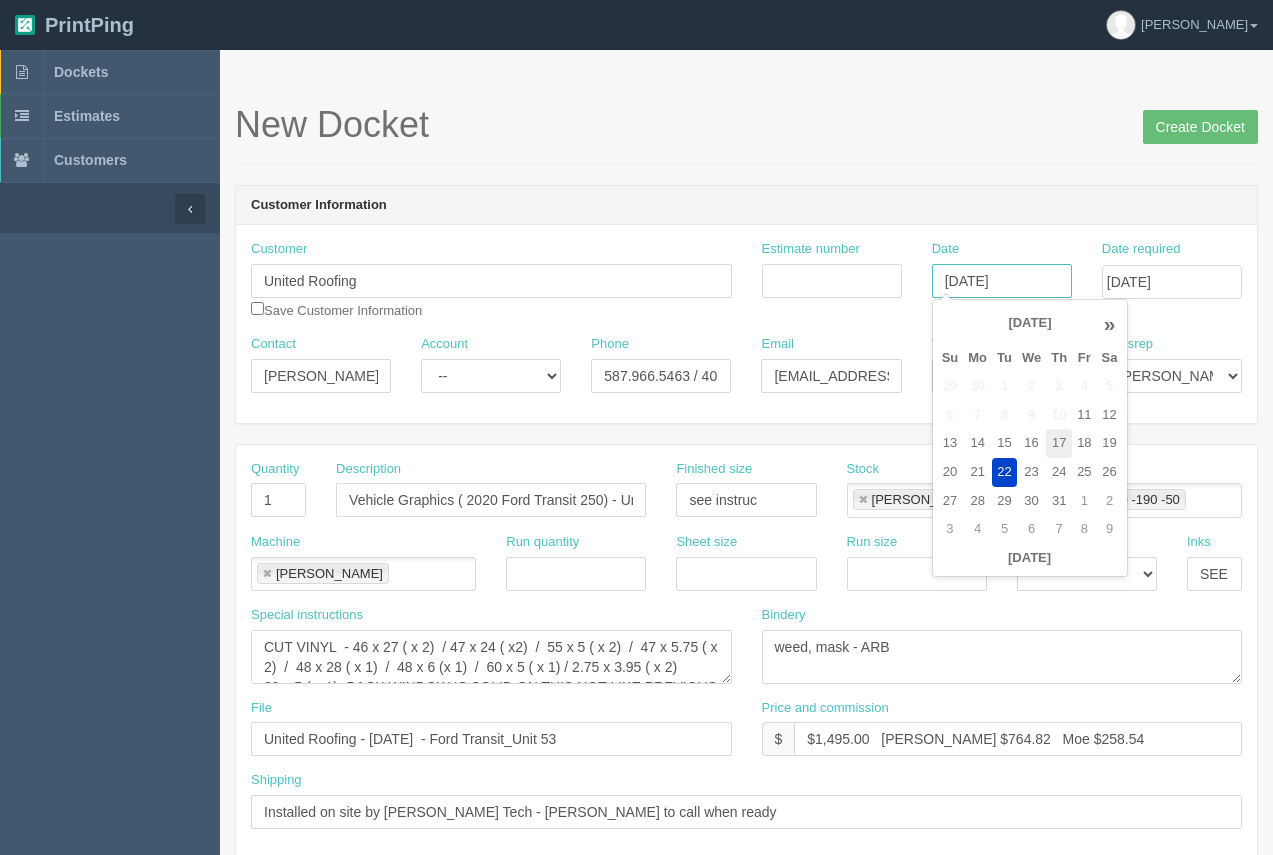 type on "[DATE]" 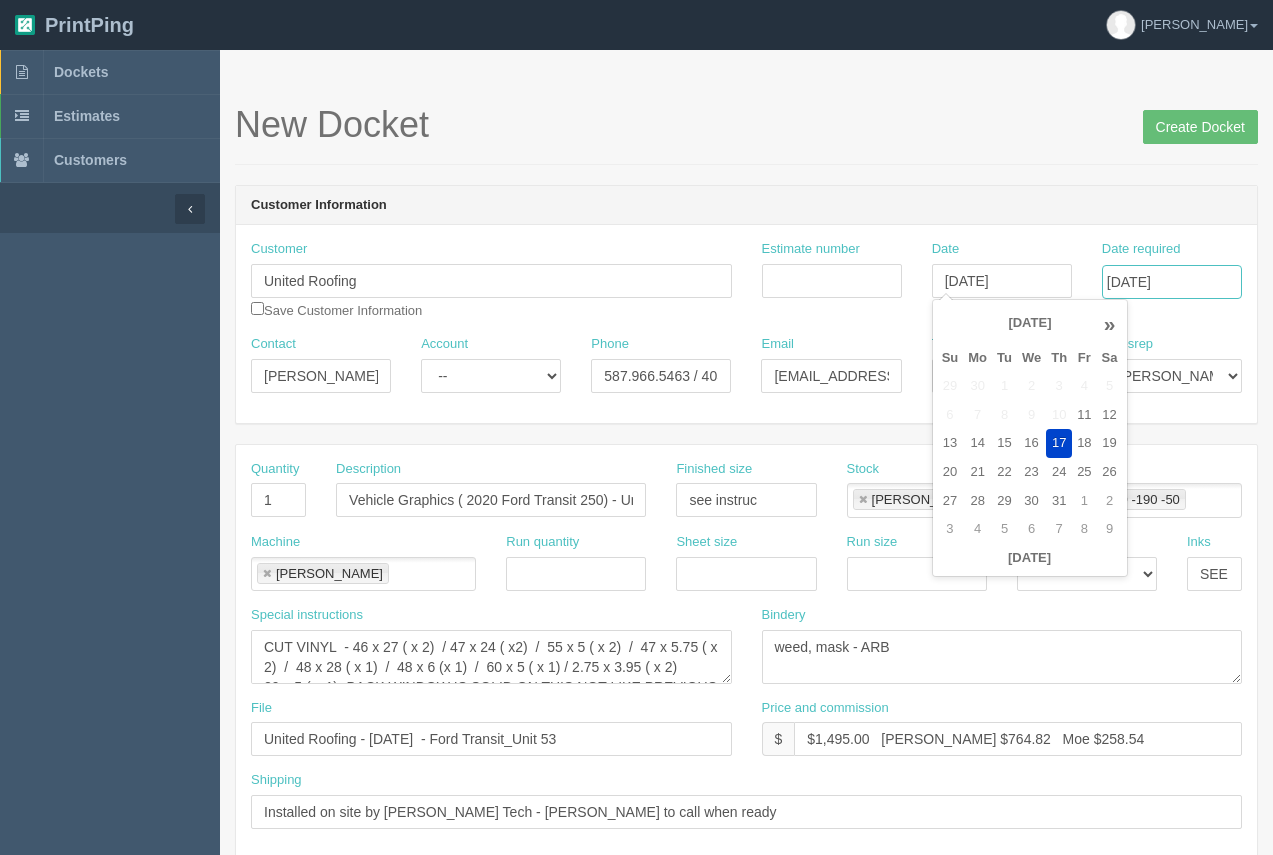 click on "July 21, 2025" at bounding box center [1172, 282] 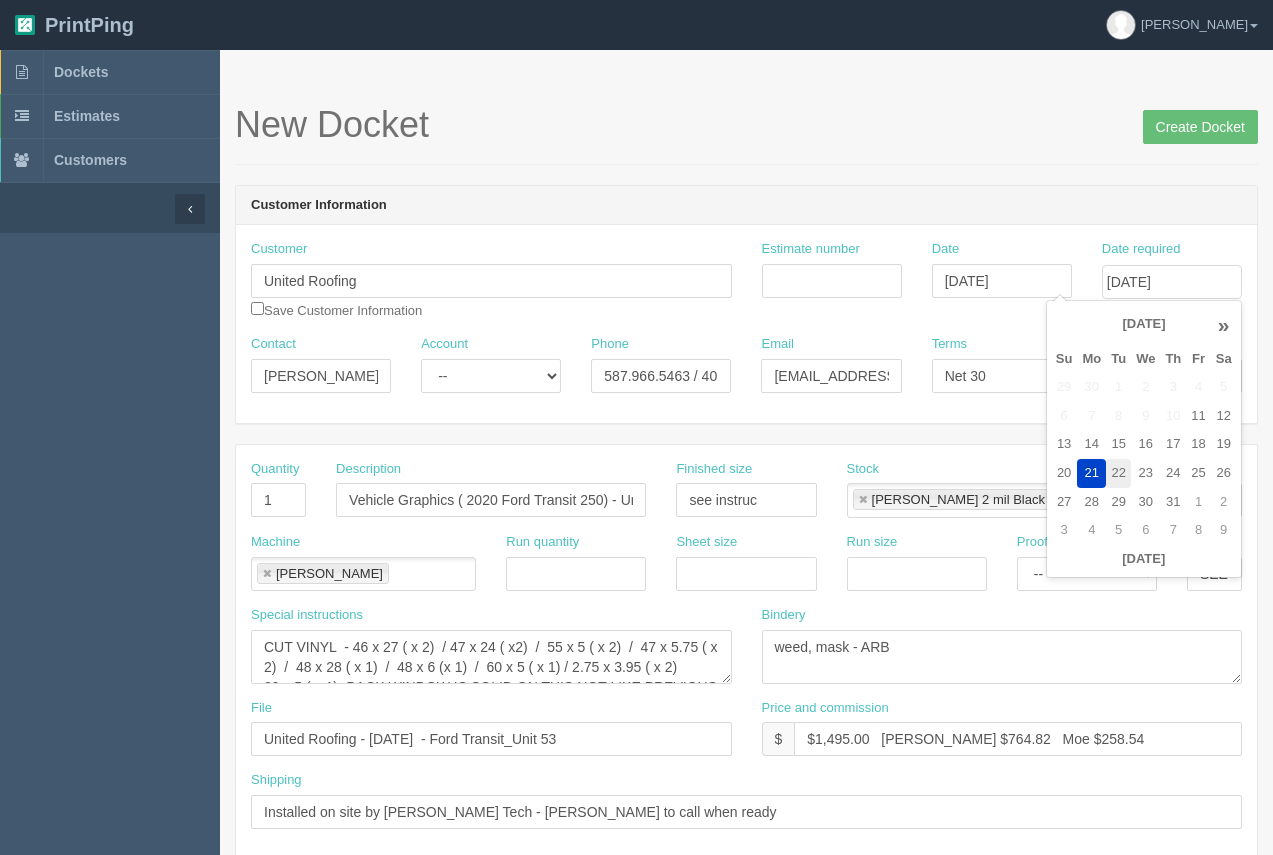 click on "22" at bounding box center (1118, 473) 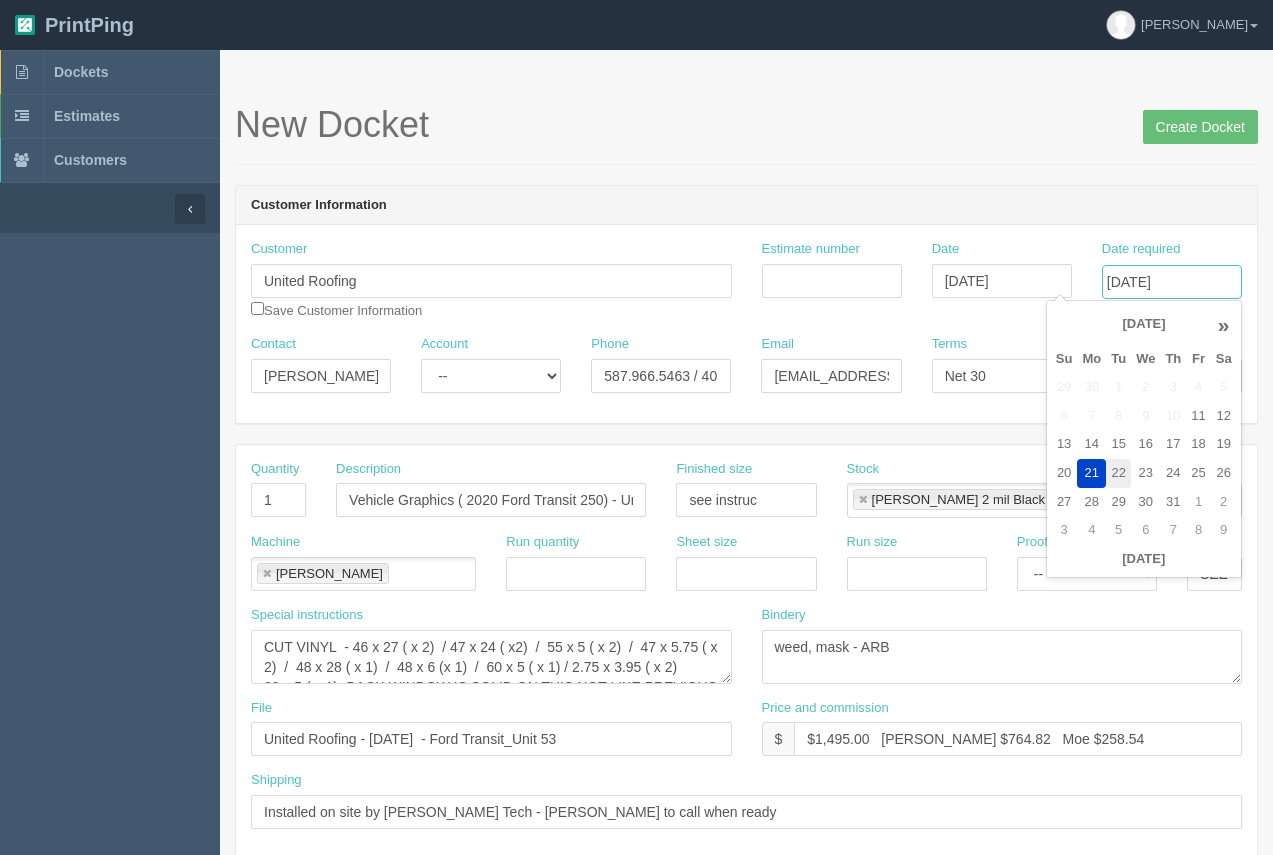 type on "[DATE]" 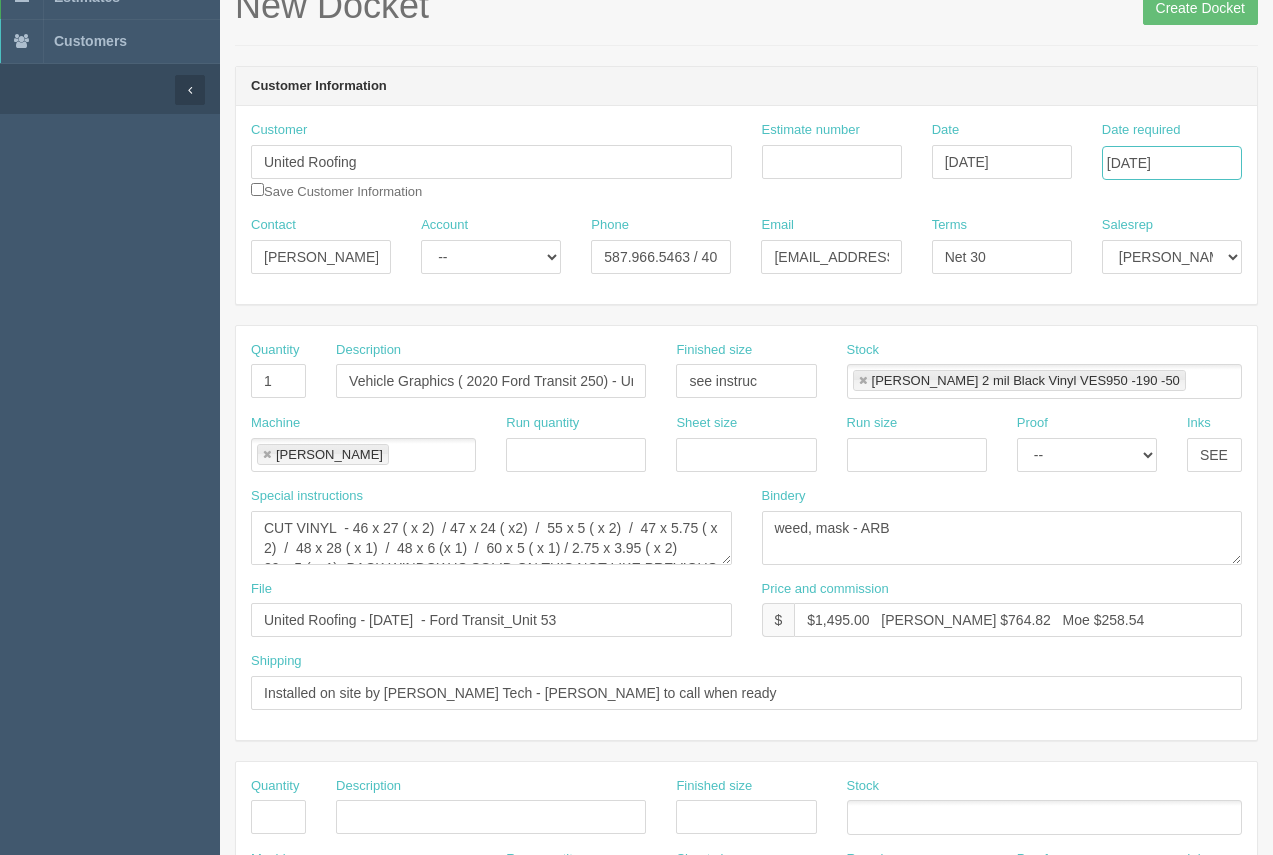 scroll, scrollTop: 249, scrollLeft: 0, axis: vertical 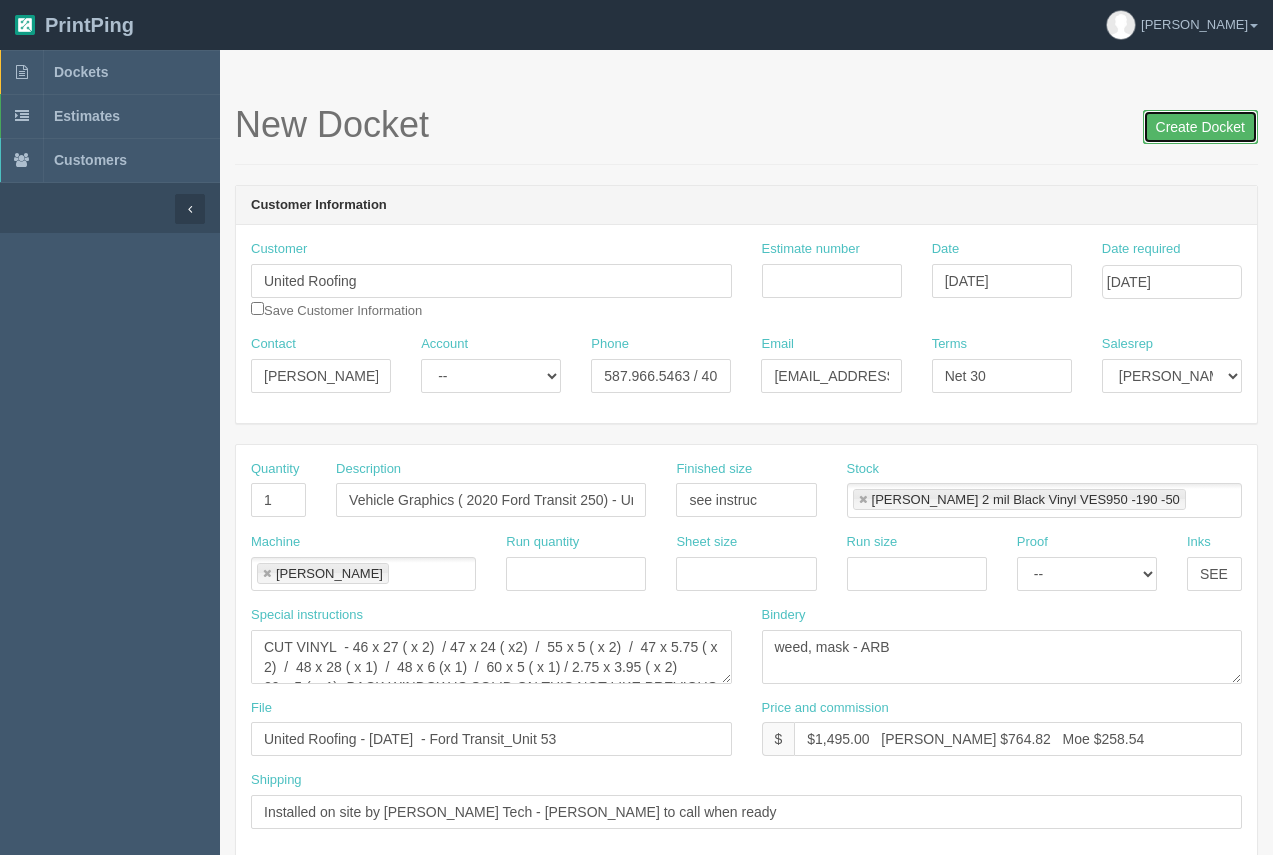 click on "Create Docket" at bounding box center (1200, 127) 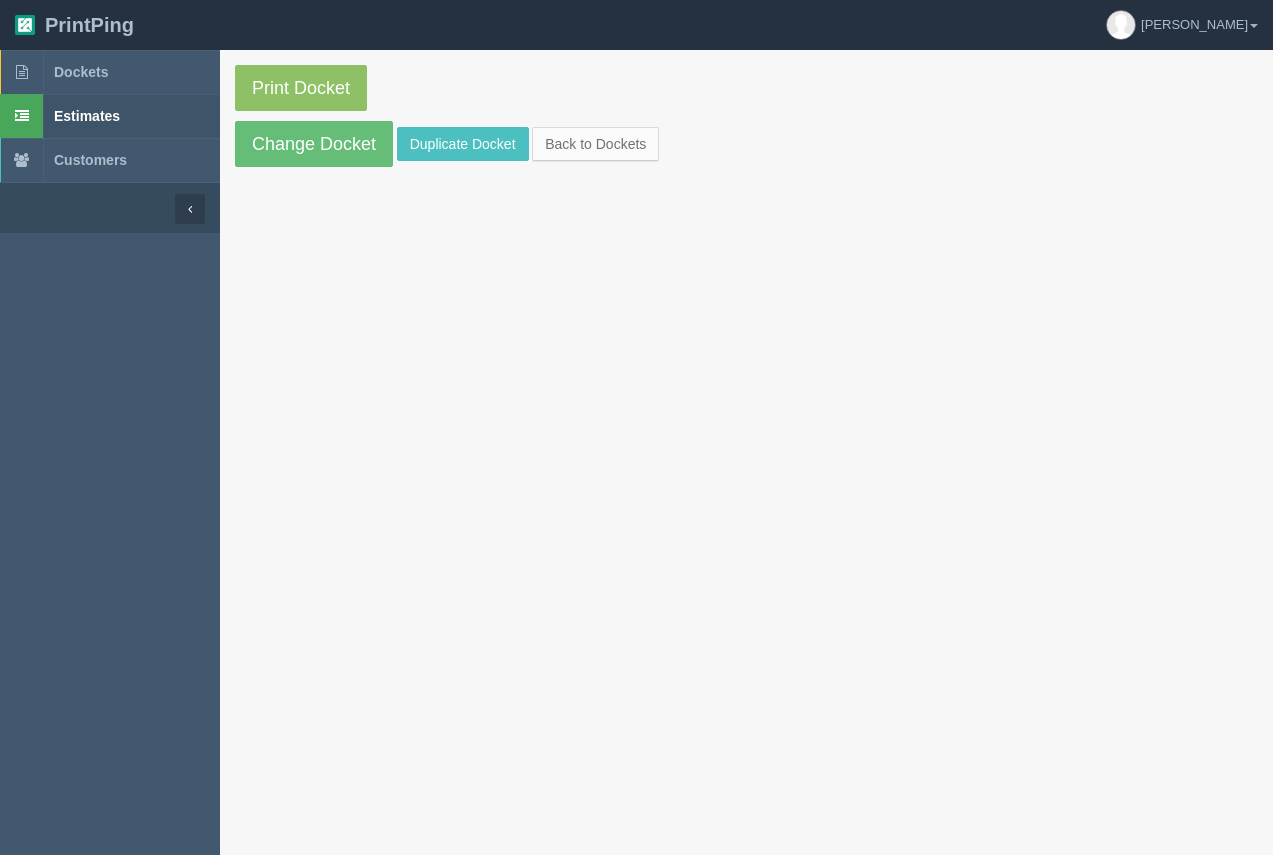 scroll, scrollTop: 0, scrollLeft: 0, axis: both 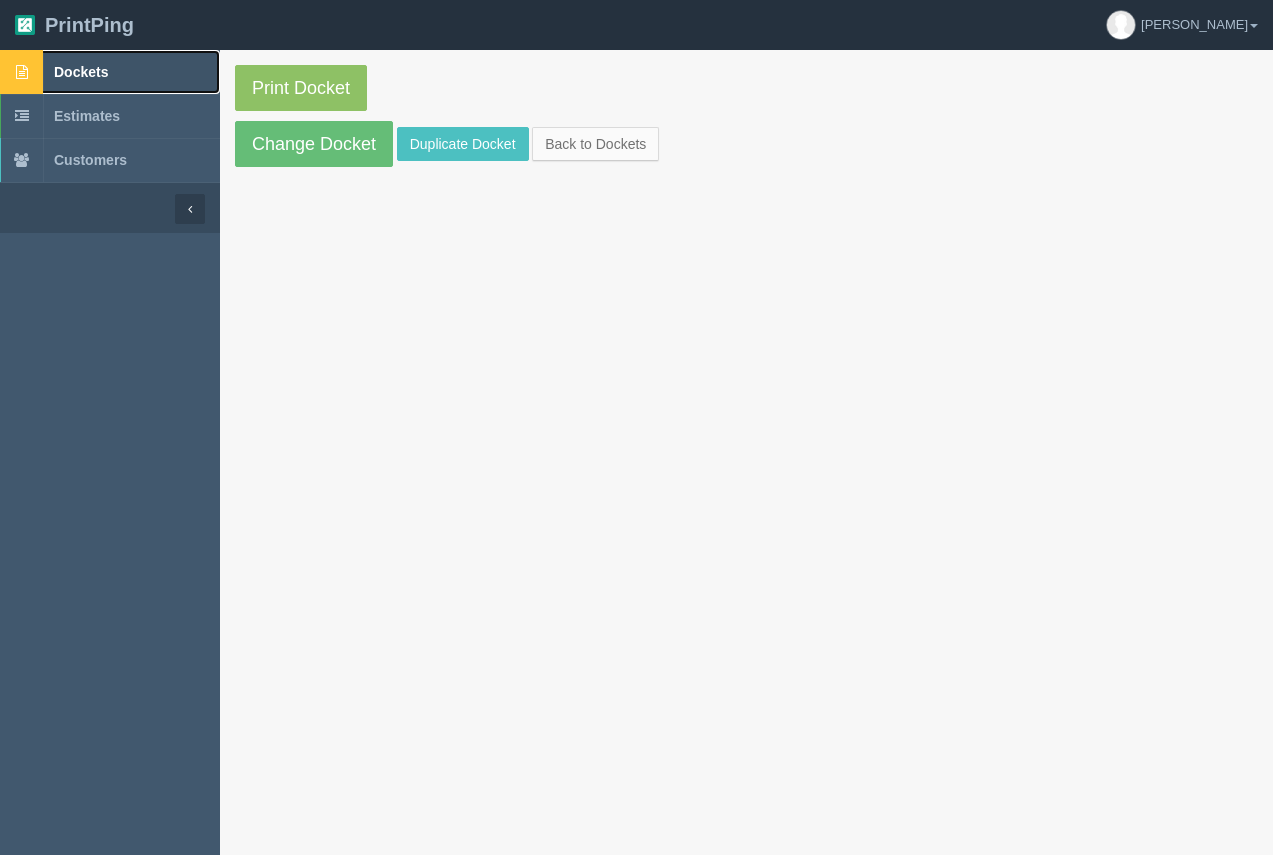click on "Dockets" at bounding box center [81, 72] 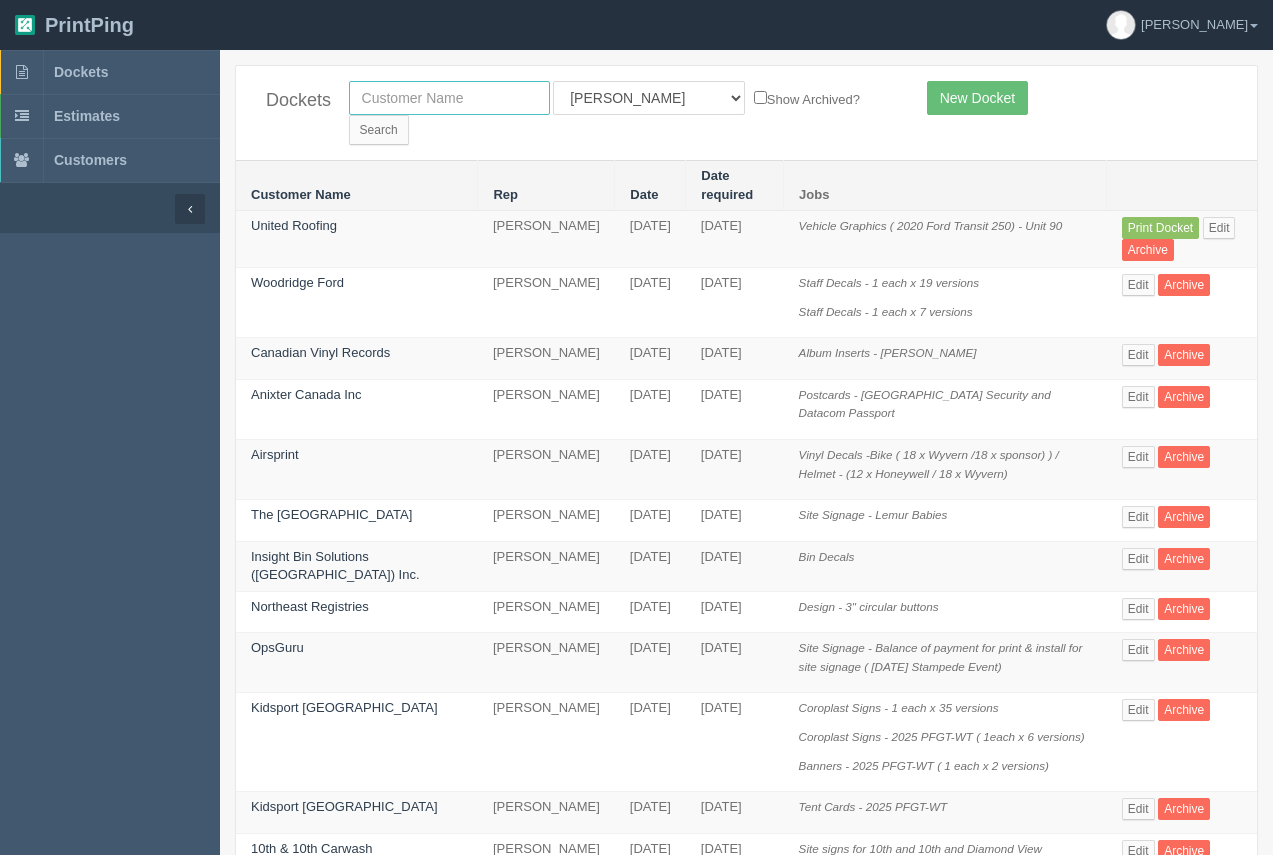 click at bounding box center [449, 98] 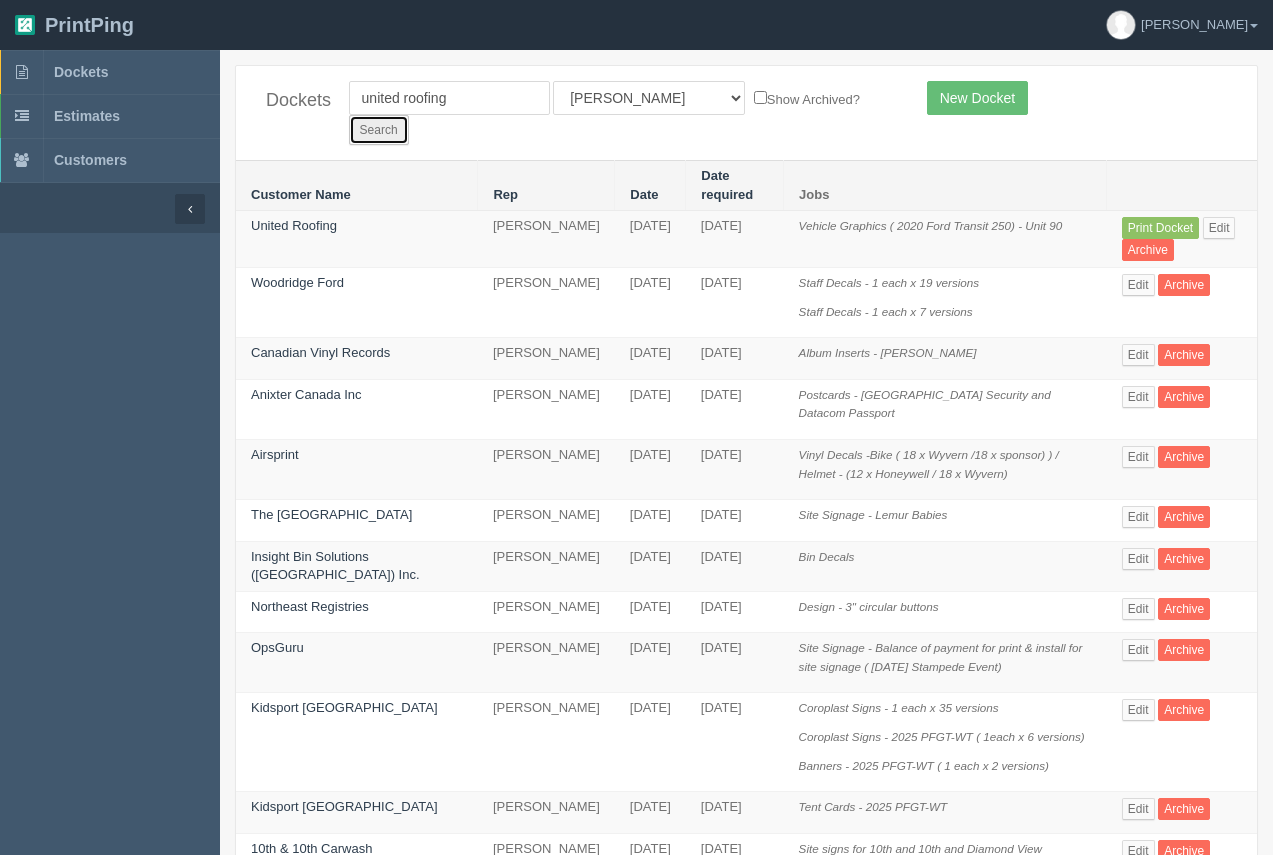 click on "Search" at bounding box center [379, 130] 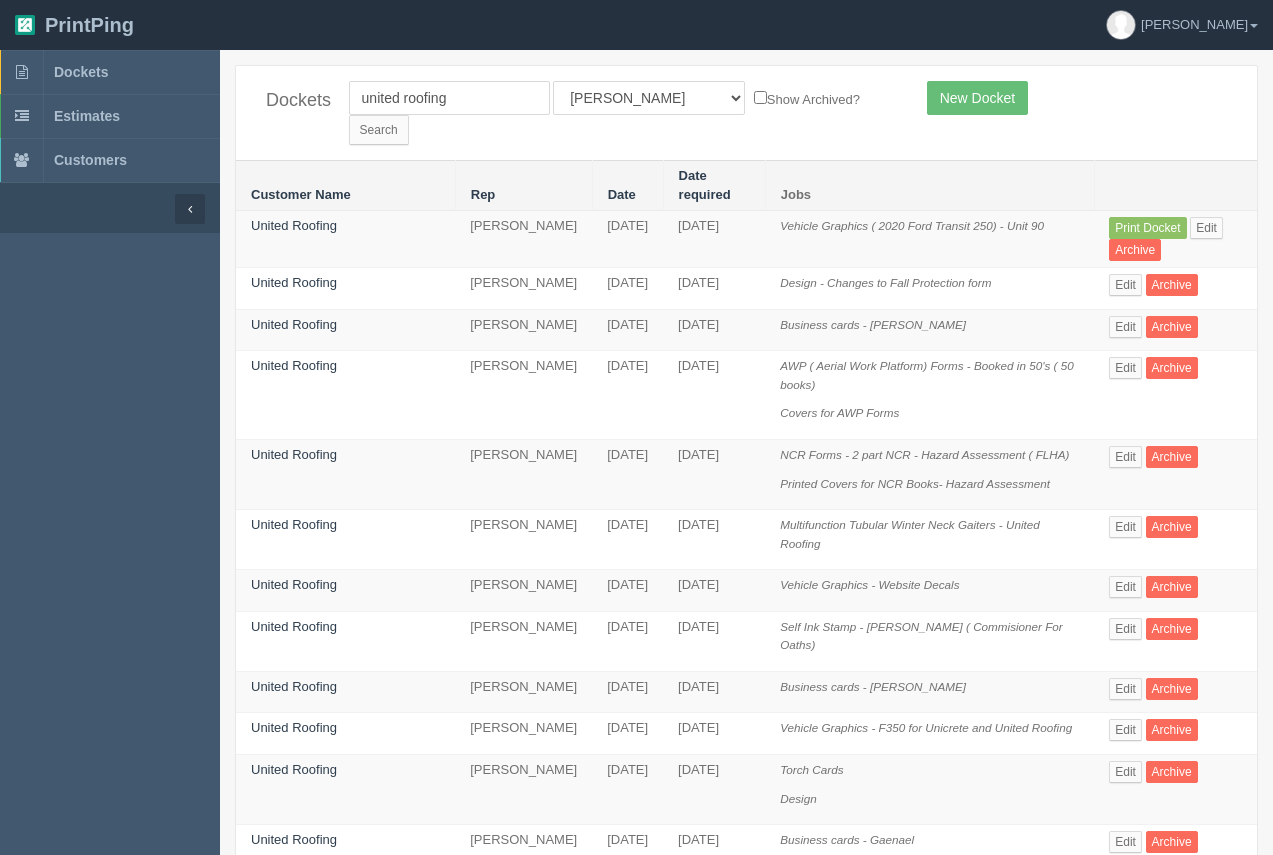 scroll, scrollTop: 0, scrollLeft: 0, axis: both 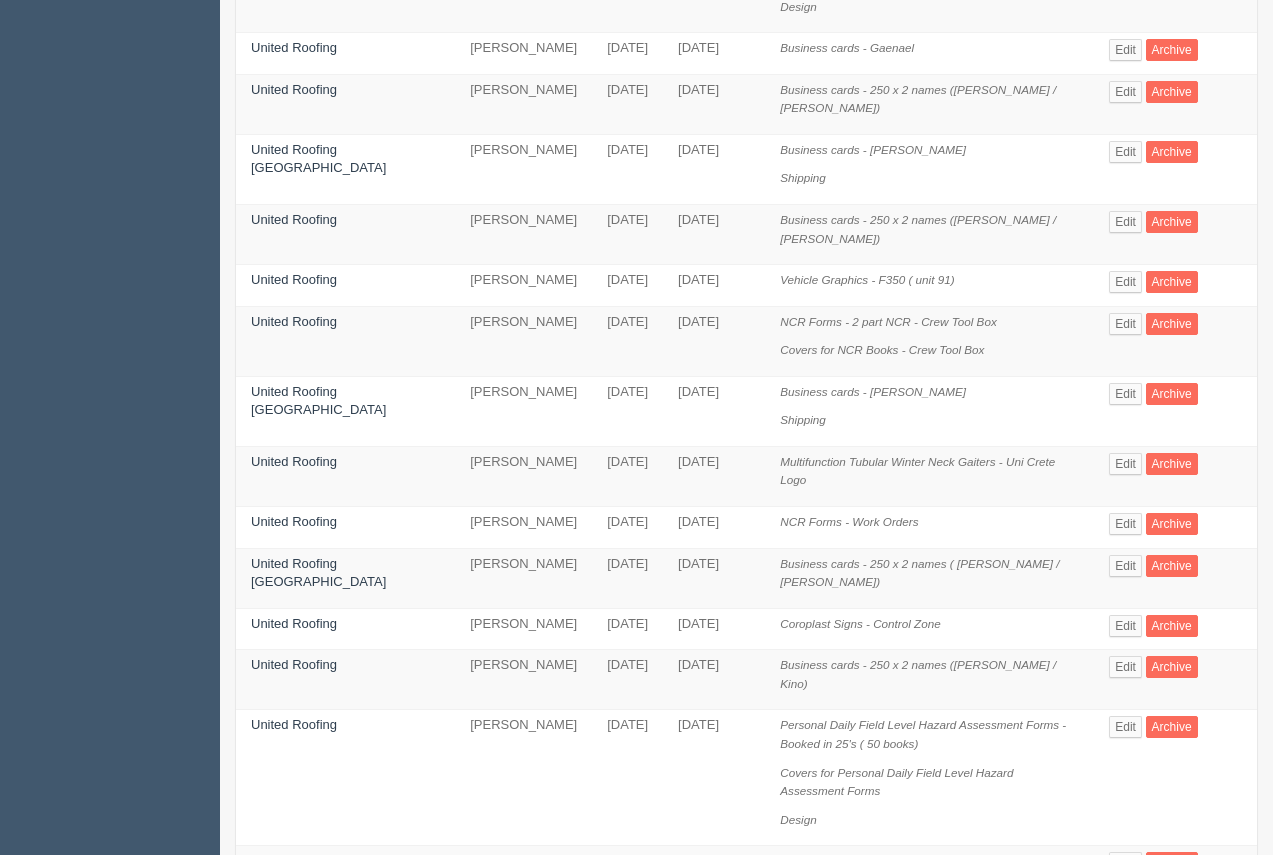 click on "2" at bounding box center [807, 930] 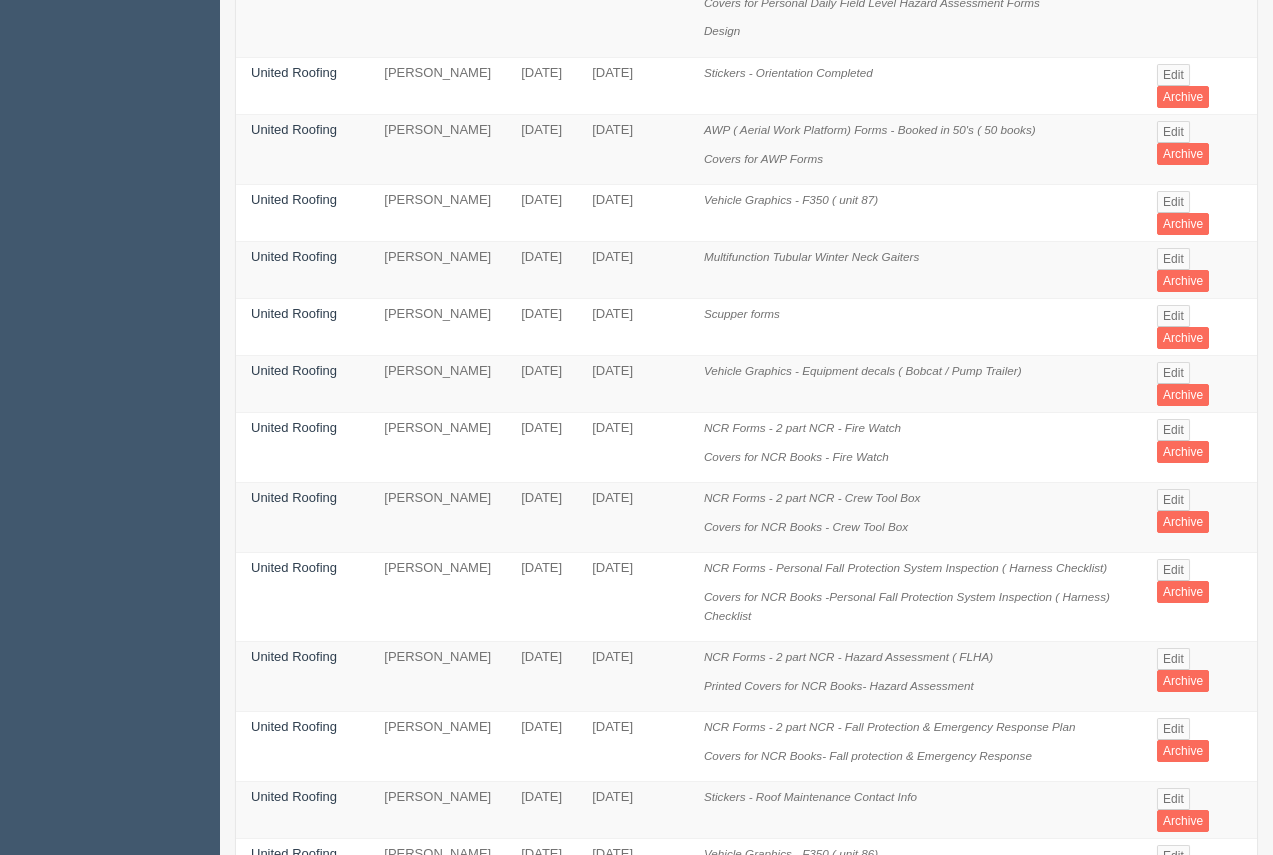 scroll, scrollTop: 0, scrollLeft: 0, axis: both 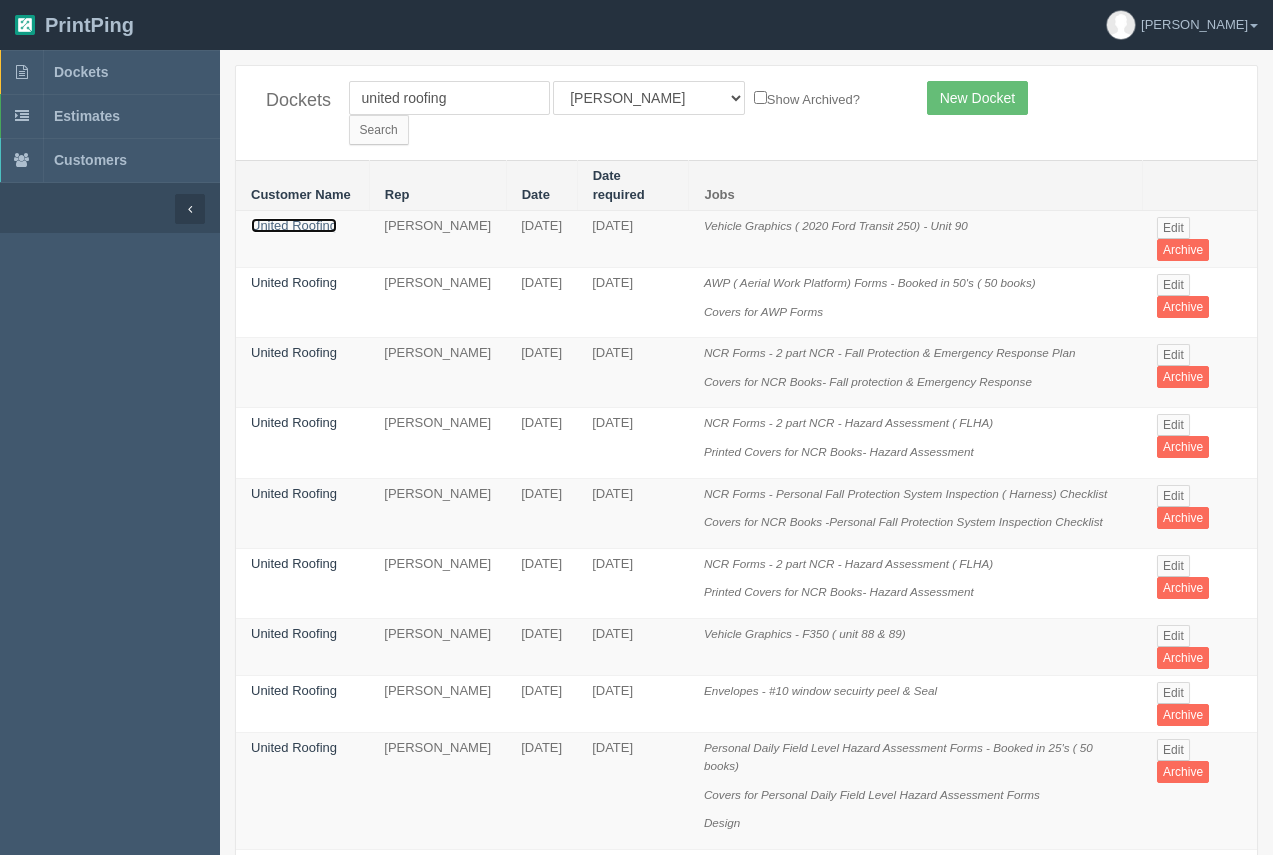 click on "United Roofing" at bounding box center [294, 225] 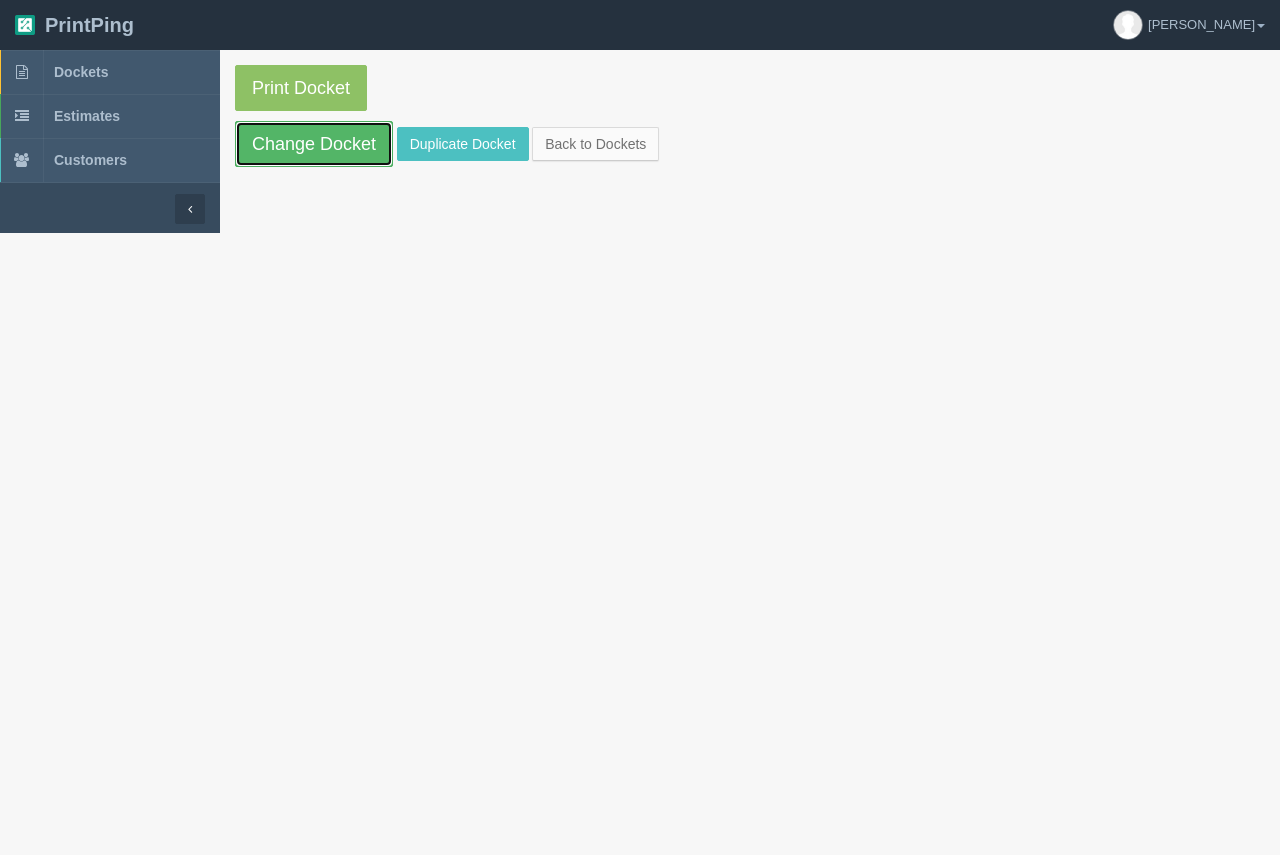 click on "Change Docket" at bounding box center [314, 144] 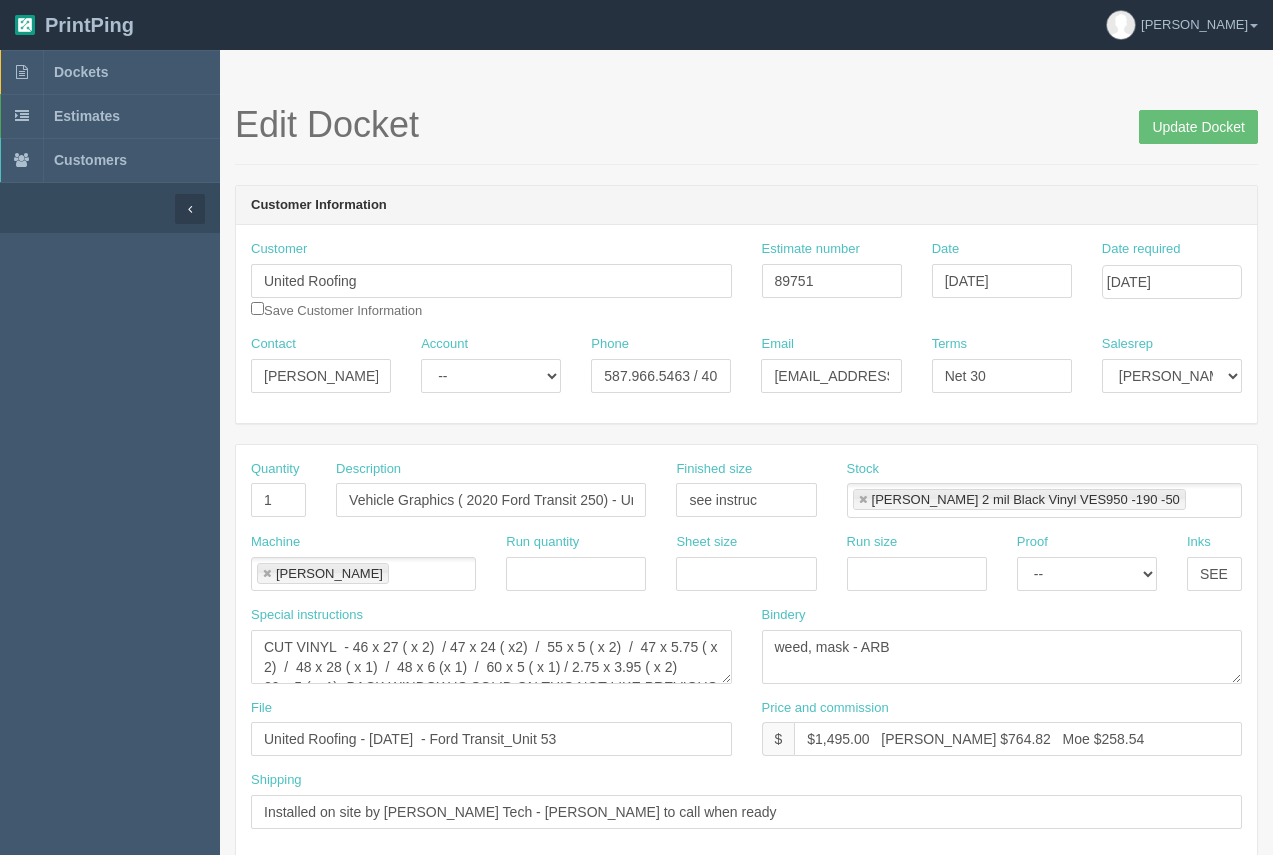 scroll, scrollTop: 961, scrollLeft: 0, axis: vertical 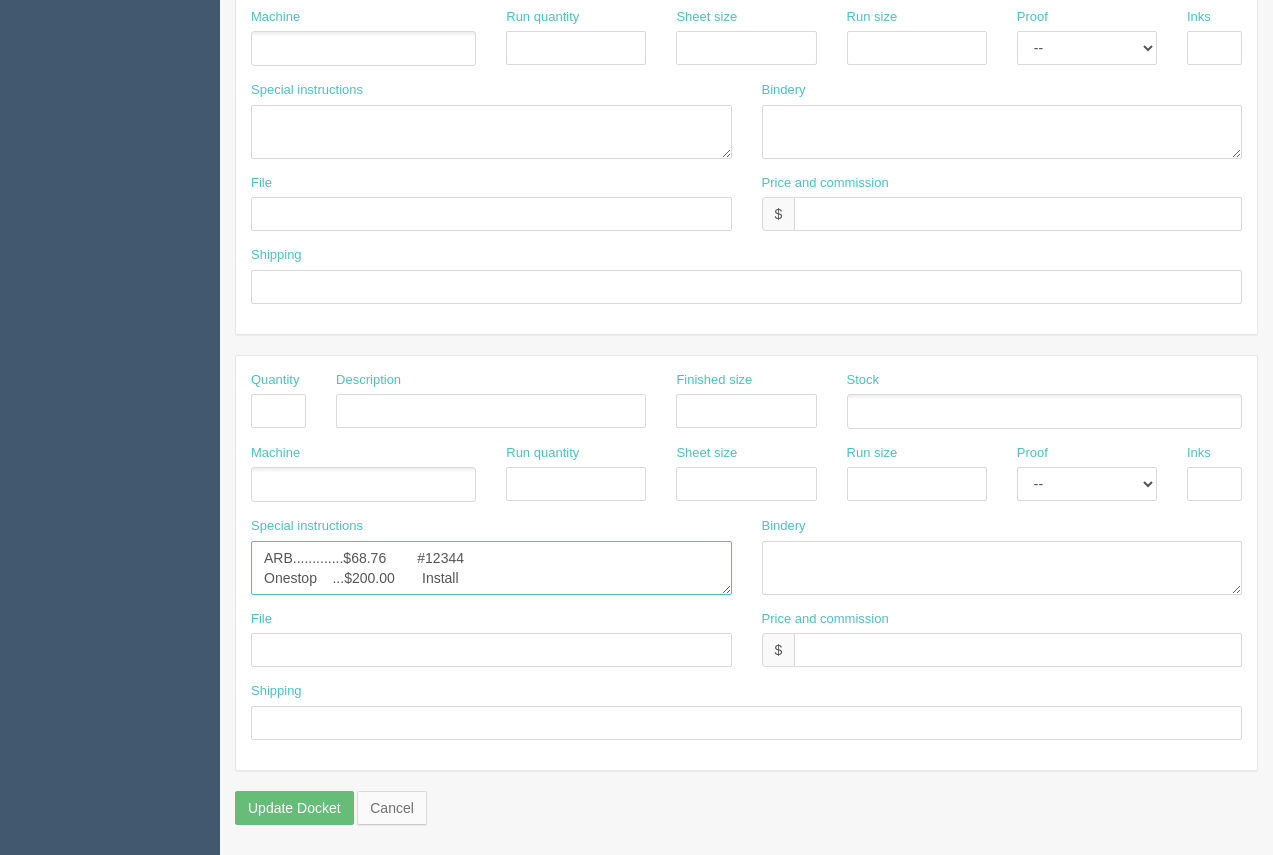drag, startPoint x: 498, startPoint y: 570, endPoint x: 250, endPoint y: 545, distance: 249.2569 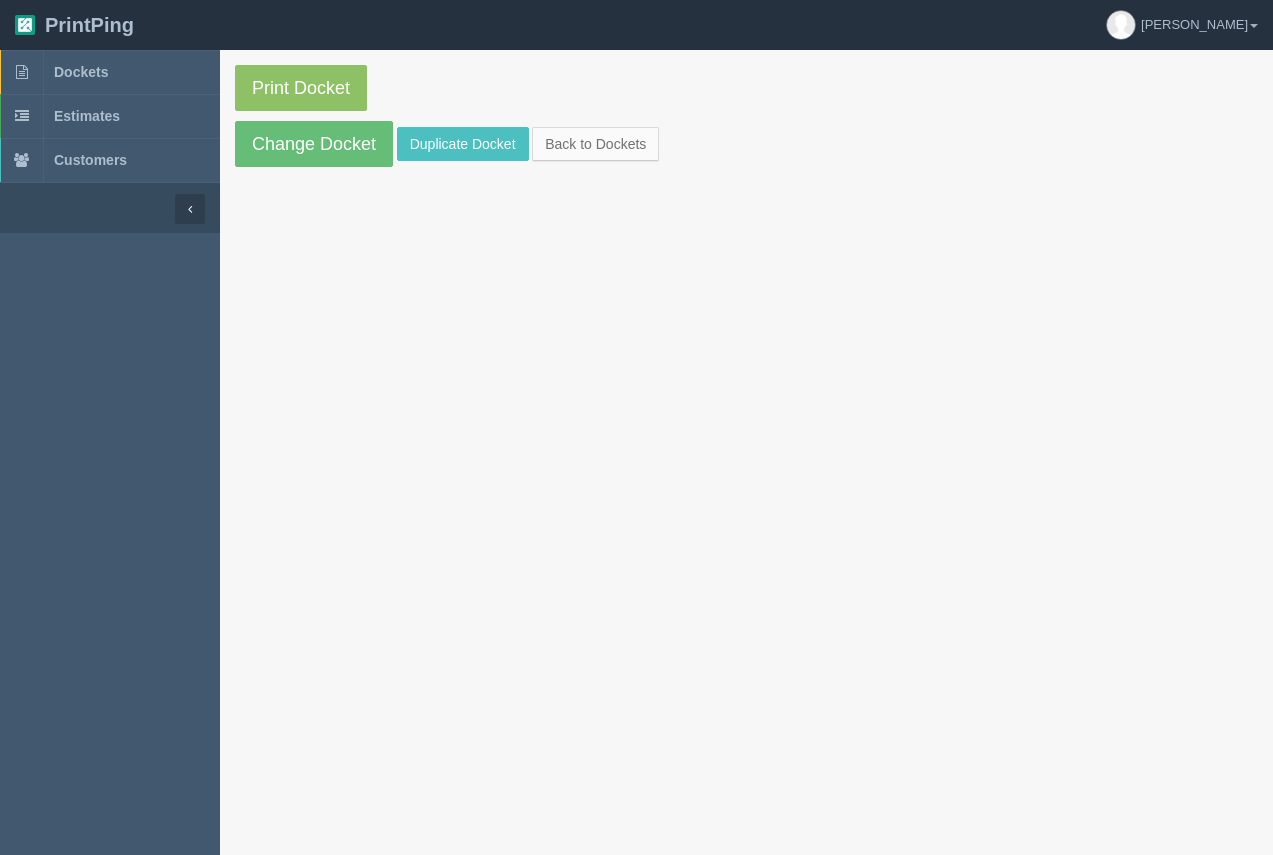 scroll, scrollTop: 0, scrollLeft: 0, axis: both 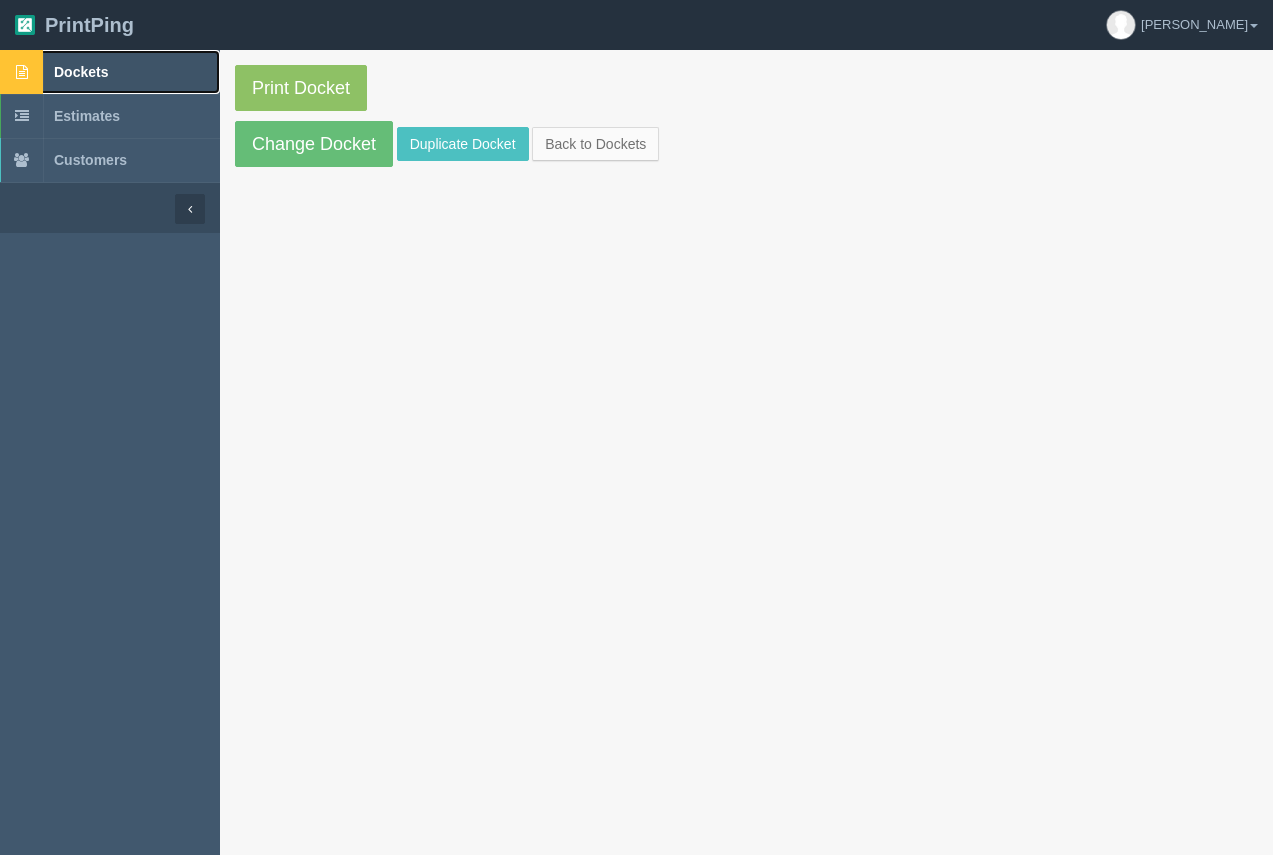 click on "Dockets" at bounding box center (81, 72) 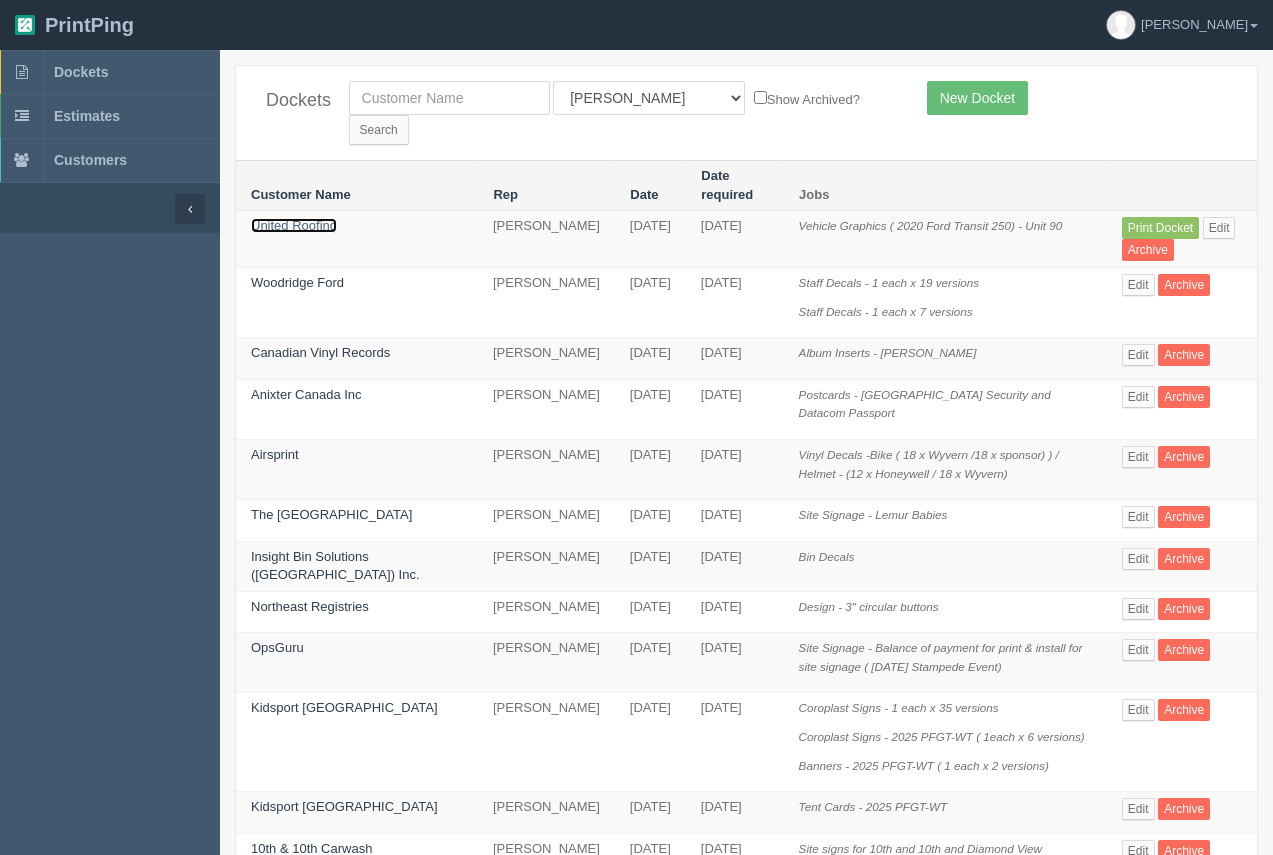 click on "United Roofing" at bounding box center (294, 225) 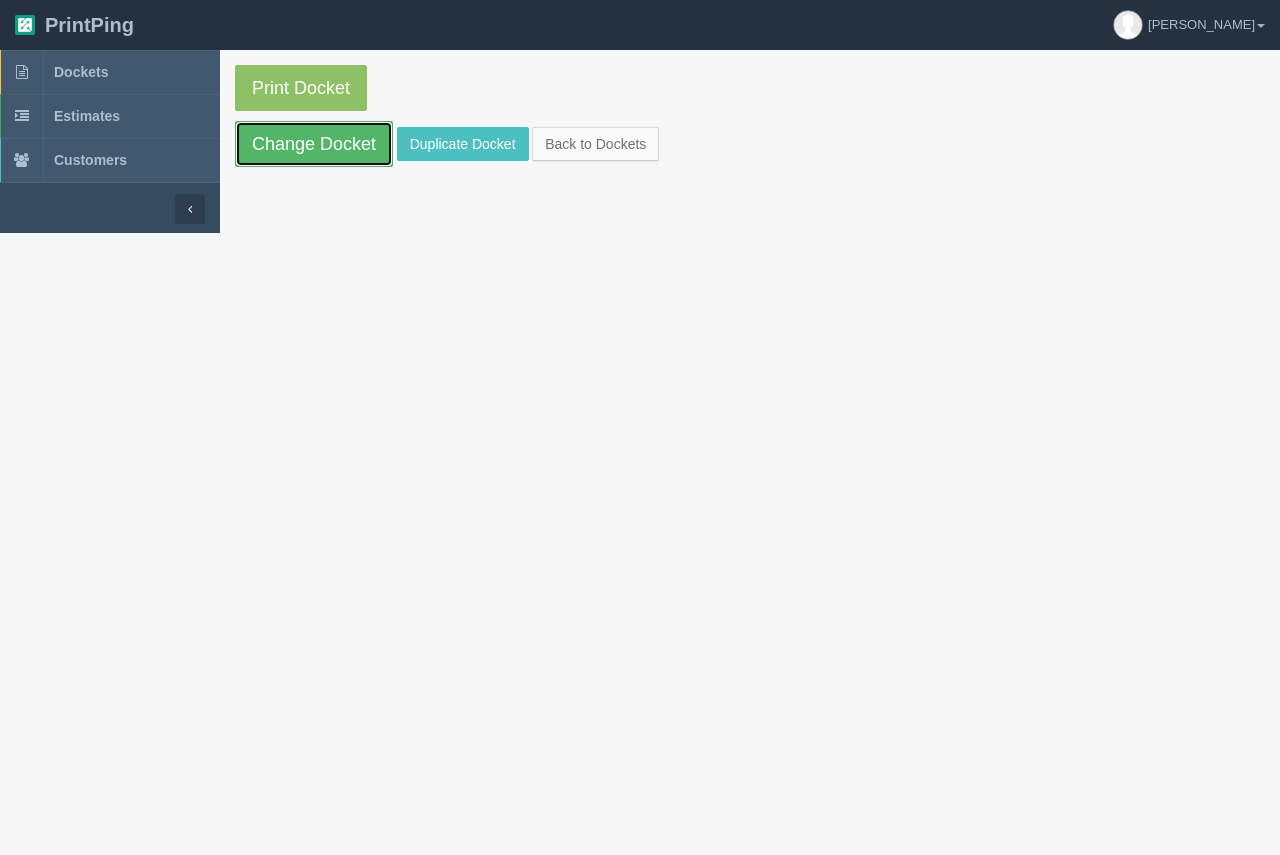 click on "Change Docket" at bounding box center (314, 144) 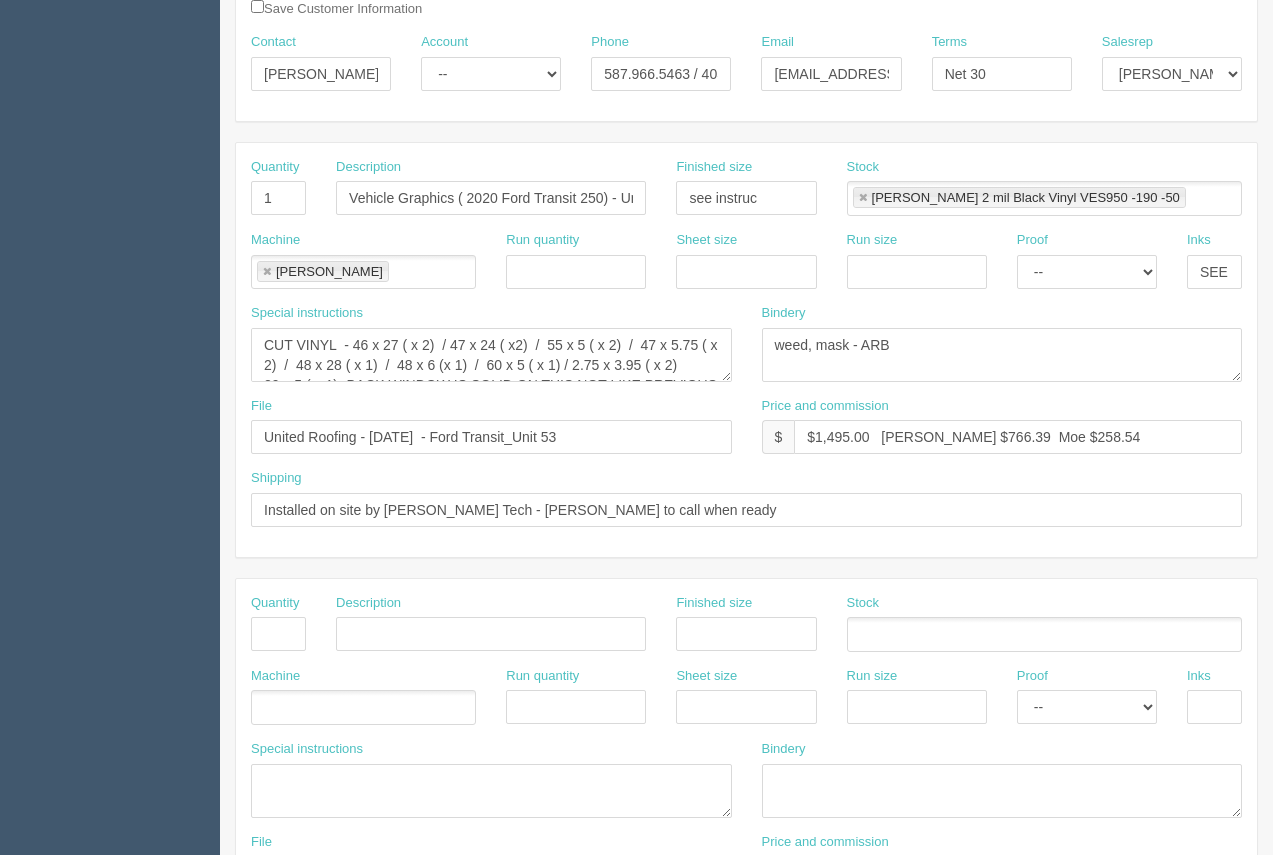scroll, scrollTop: 325, scrollLeft: 0, axis: vertical 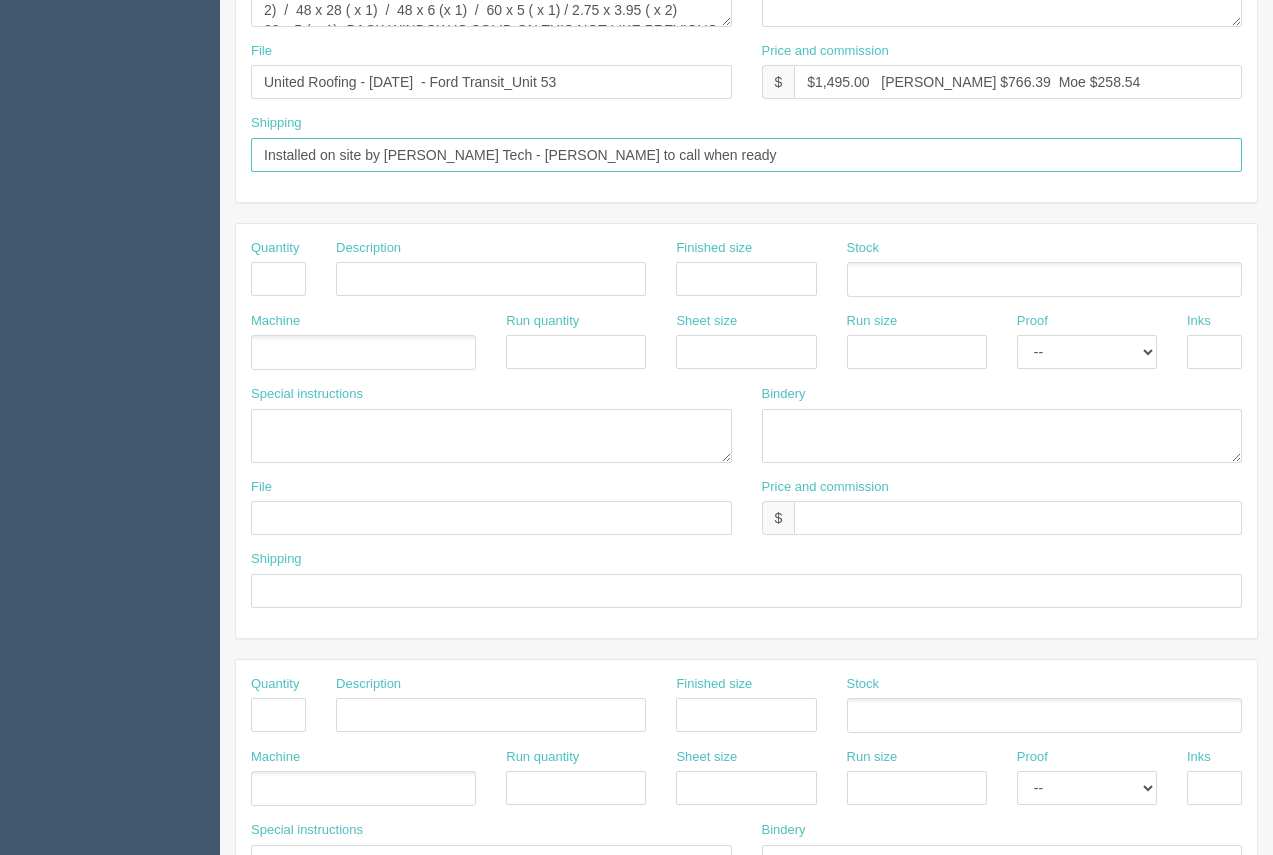 drag, startPoint x: 454, startPoint y: 157, endPoint x: 393, endPoint y: 152, distance: 61.204575 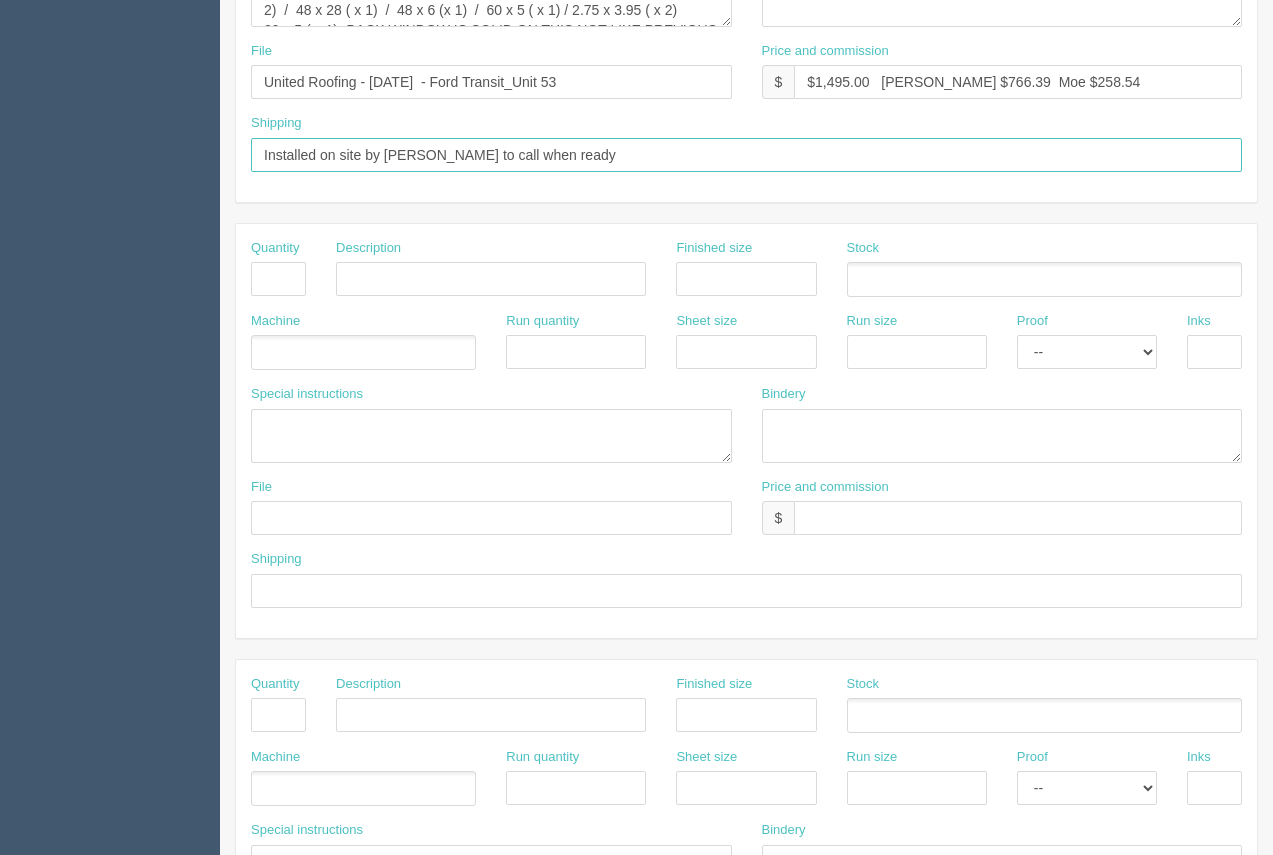 scroll, scrollTop: 0, scrollLeft: 0, axis: both 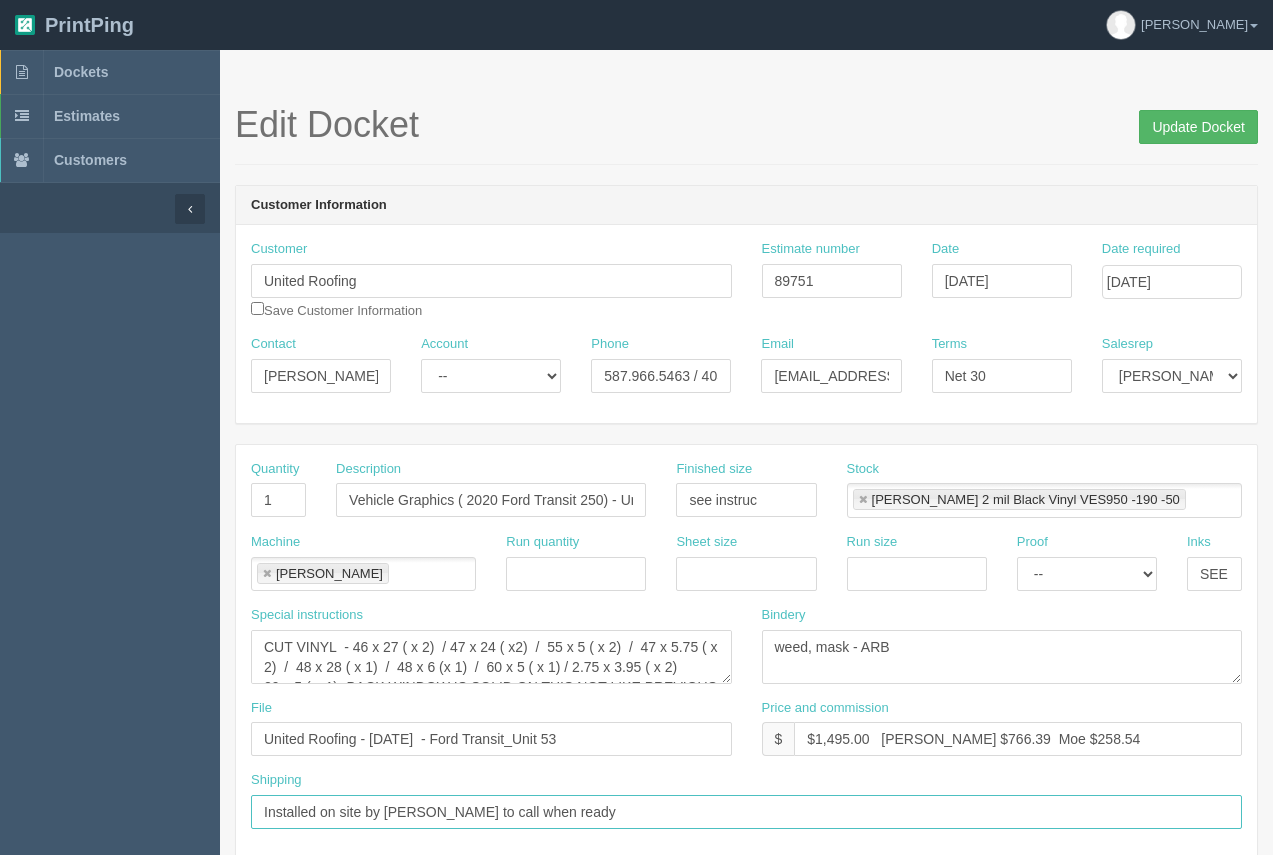 type on "Installed on site by Onestop - Arif to call when ready" 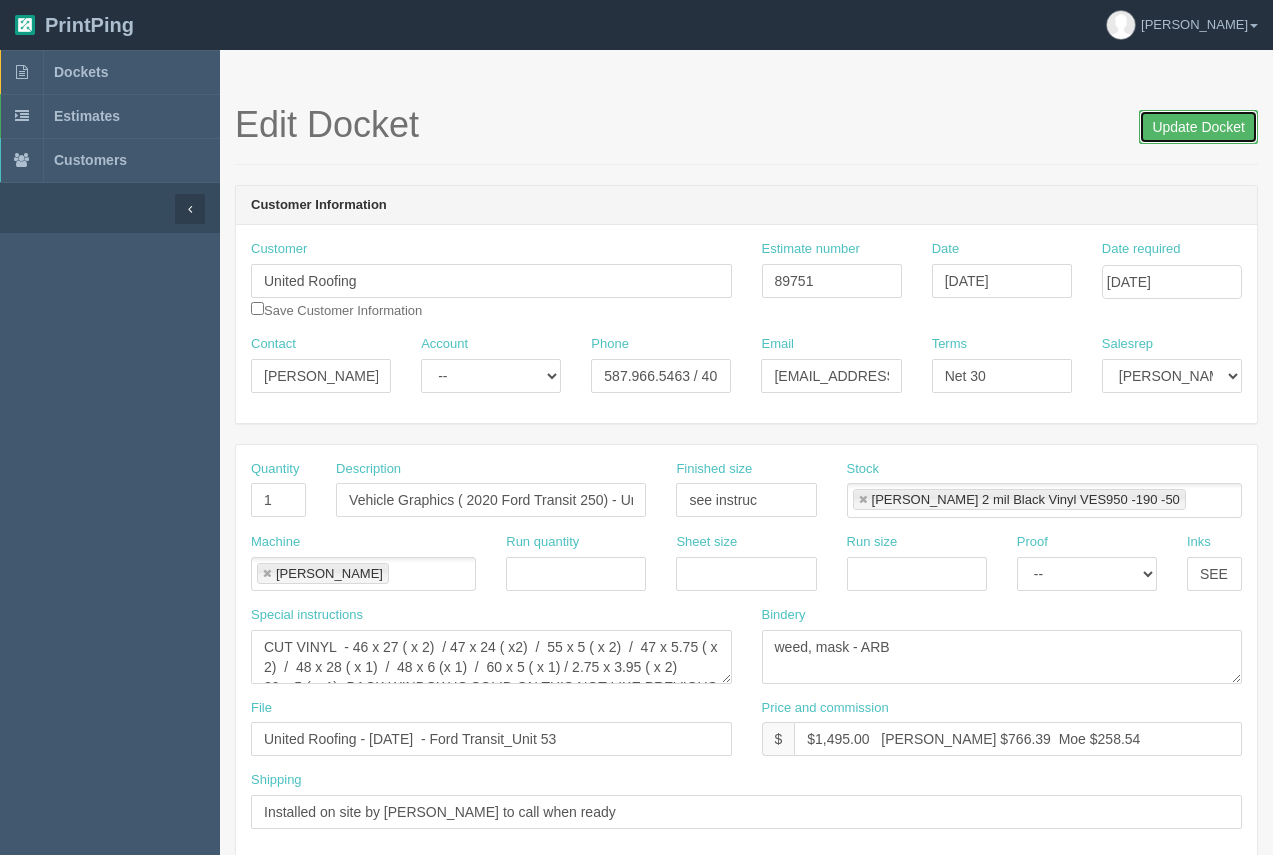 click on "Update Docket" at bounding box center (1198, 127) 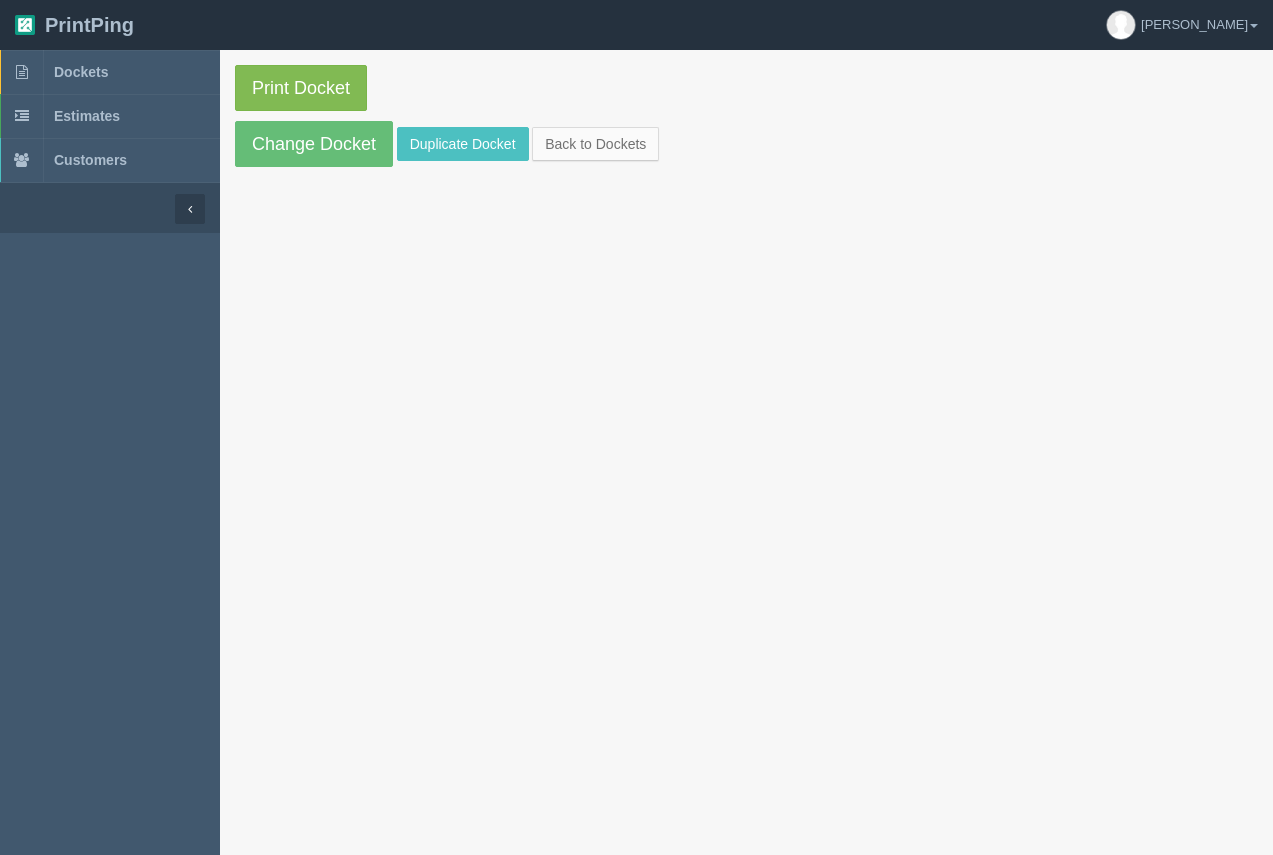 scroll, scrollTop: 0, scrollLeft: 0, axis: both 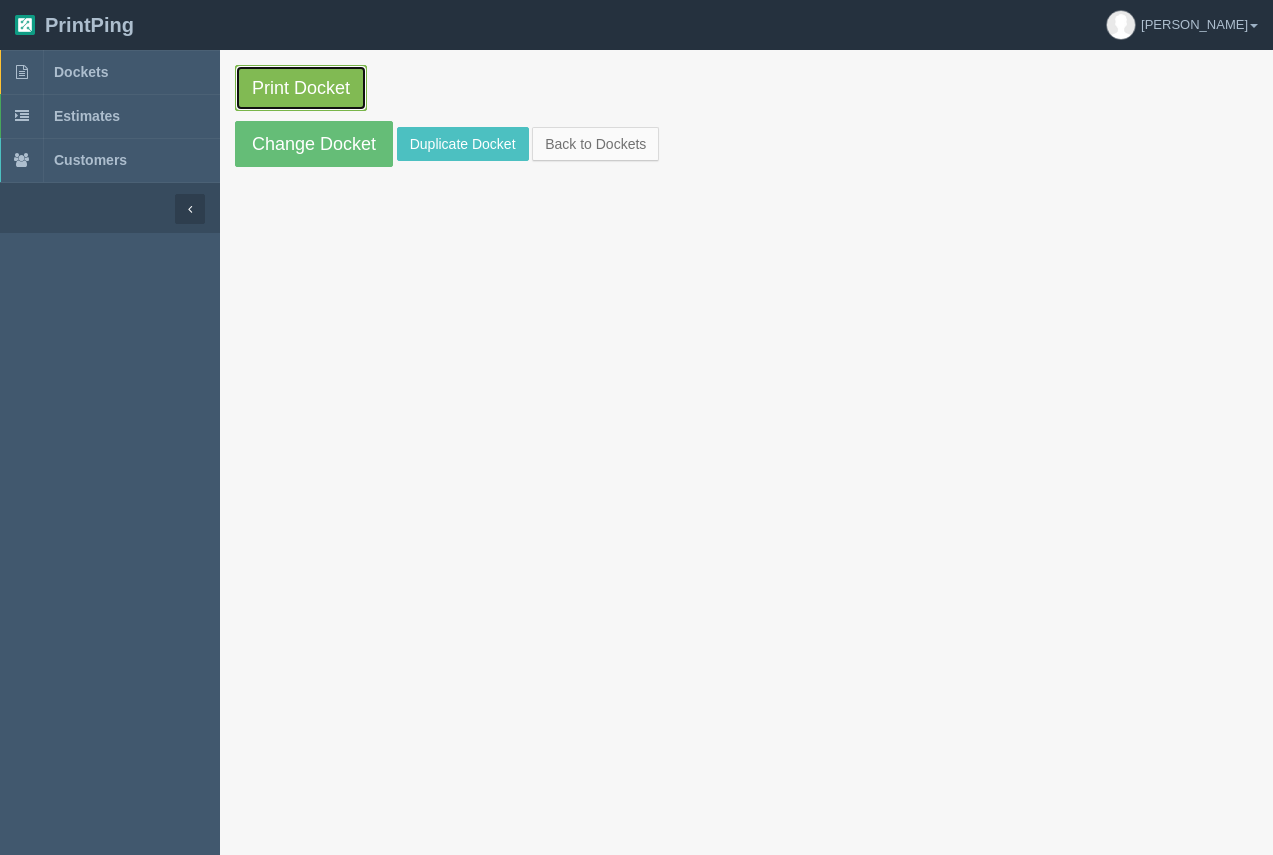 click on "Print Docket" at bounding box center (301, 88) 